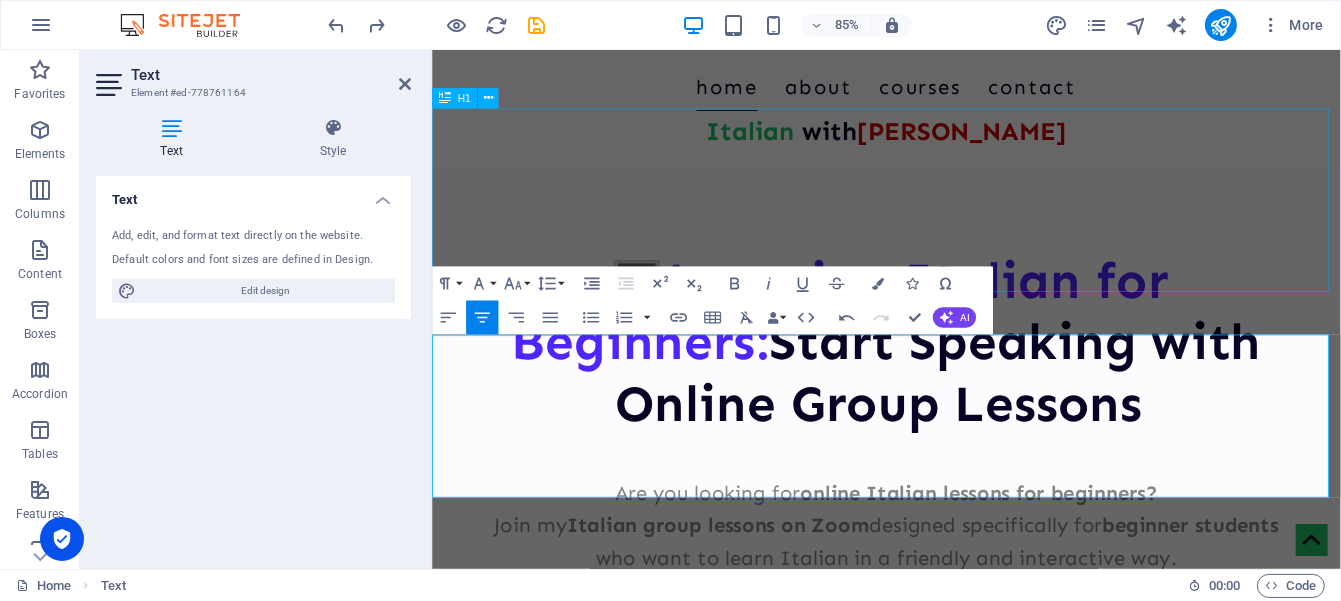 scroll, scrollTop: 166, scrollLeft: 0, axis: vertical 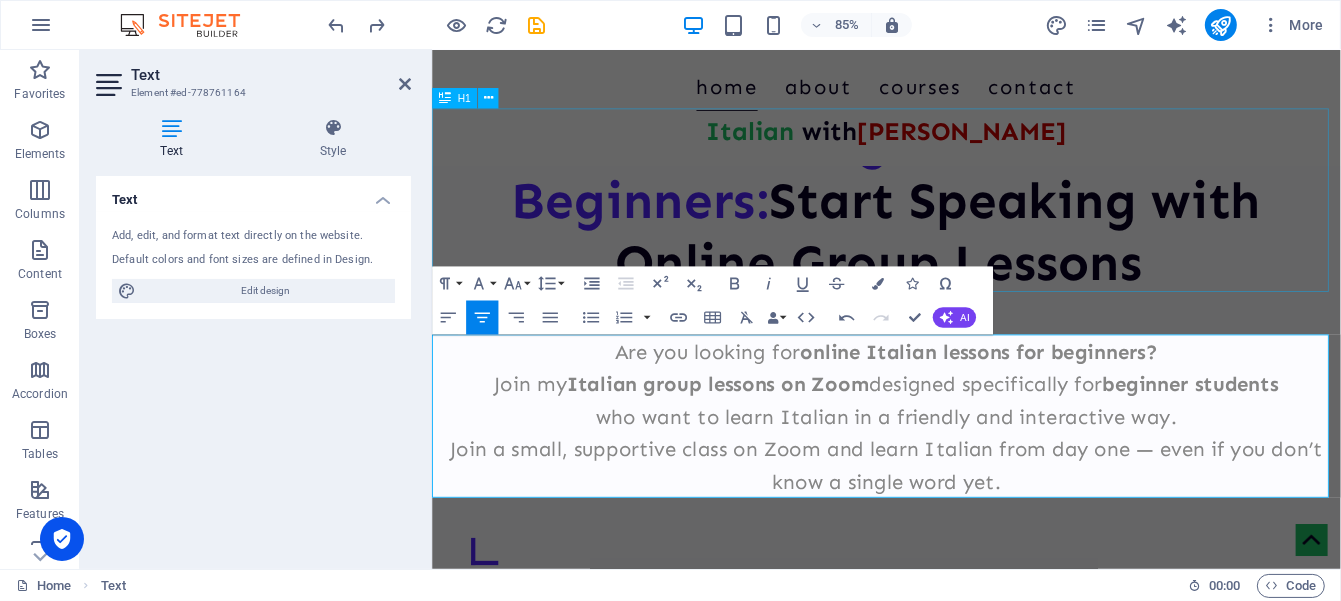 click on "💻  Learning Italian for Beginners:  Start Speaking with Online Group Lessons" at bounding box center (965, 228) 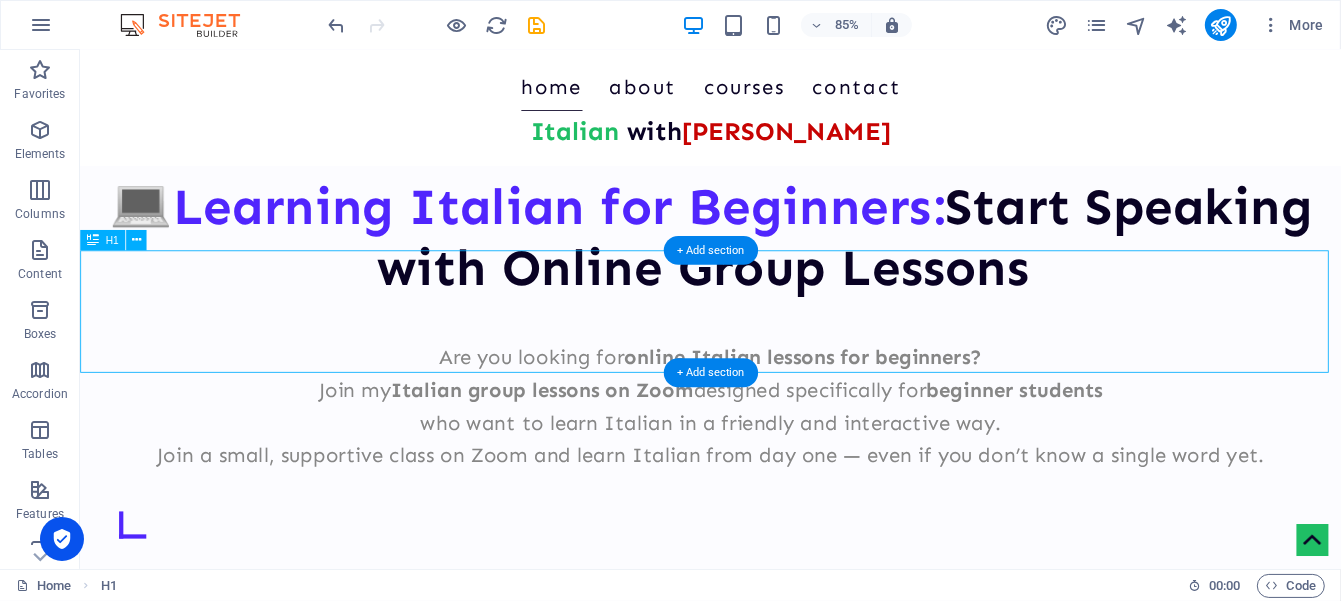 scroll, scrollTop: 0, scrollLeft: 0, axis: both 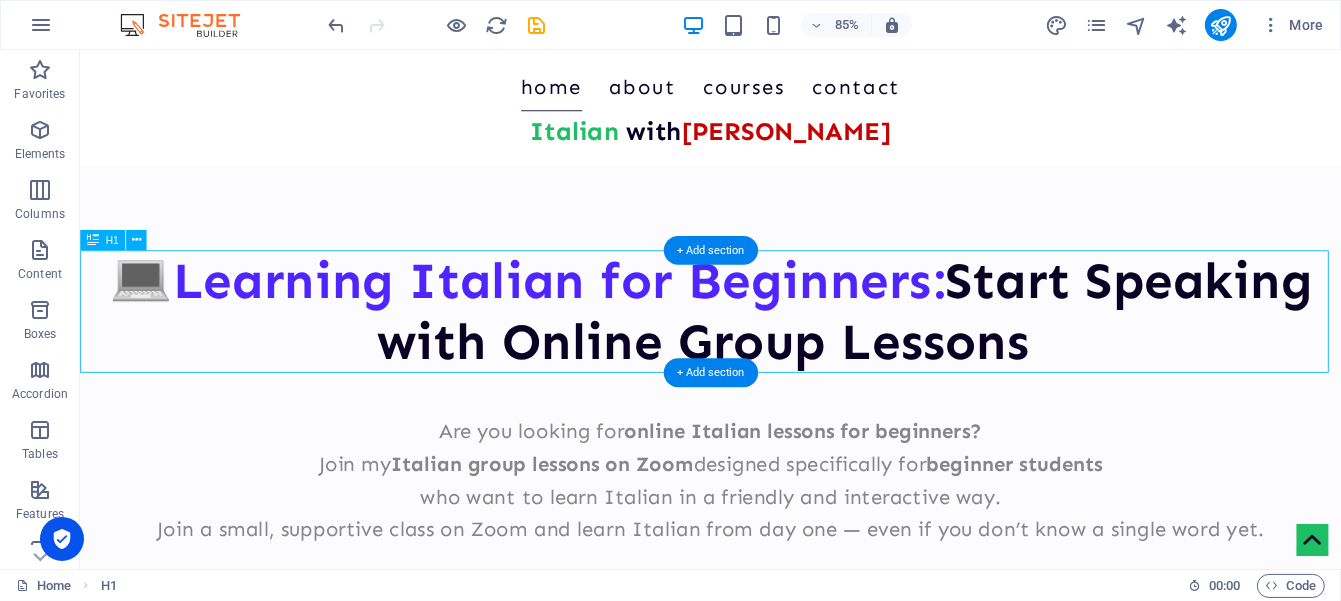 click on "💻  Learning Italian for Beginners:  Start Speaking with Online Group Lessons" at bounding box center (822, 358) 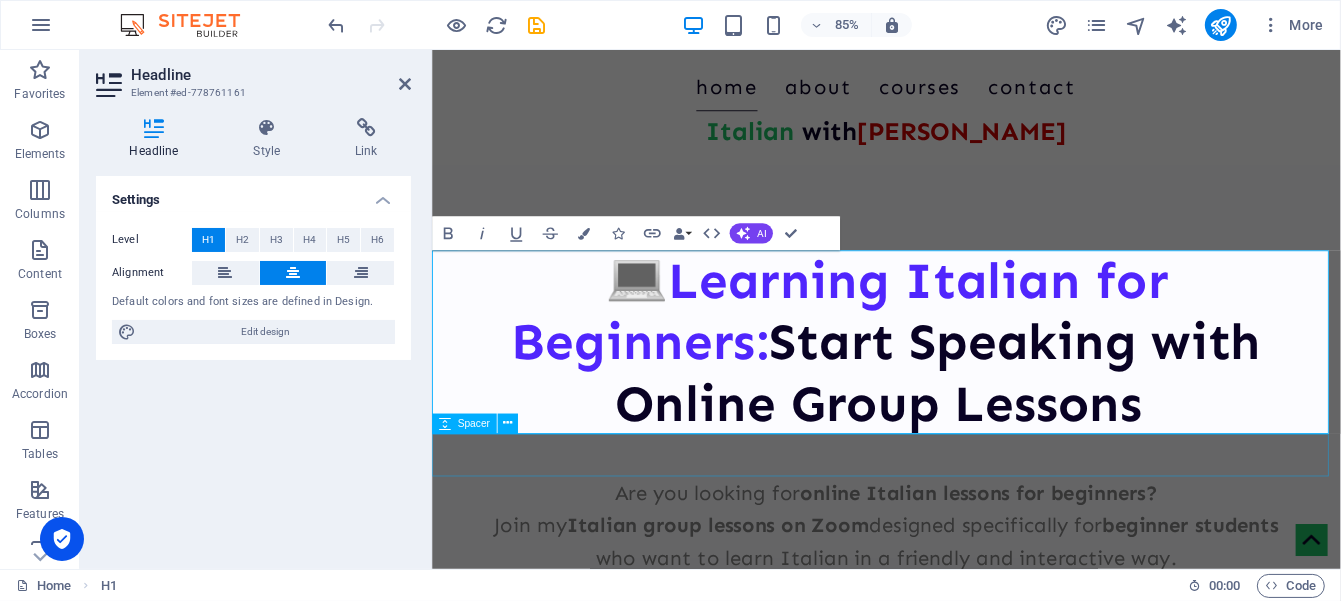 click at bounding box center (965, 527) 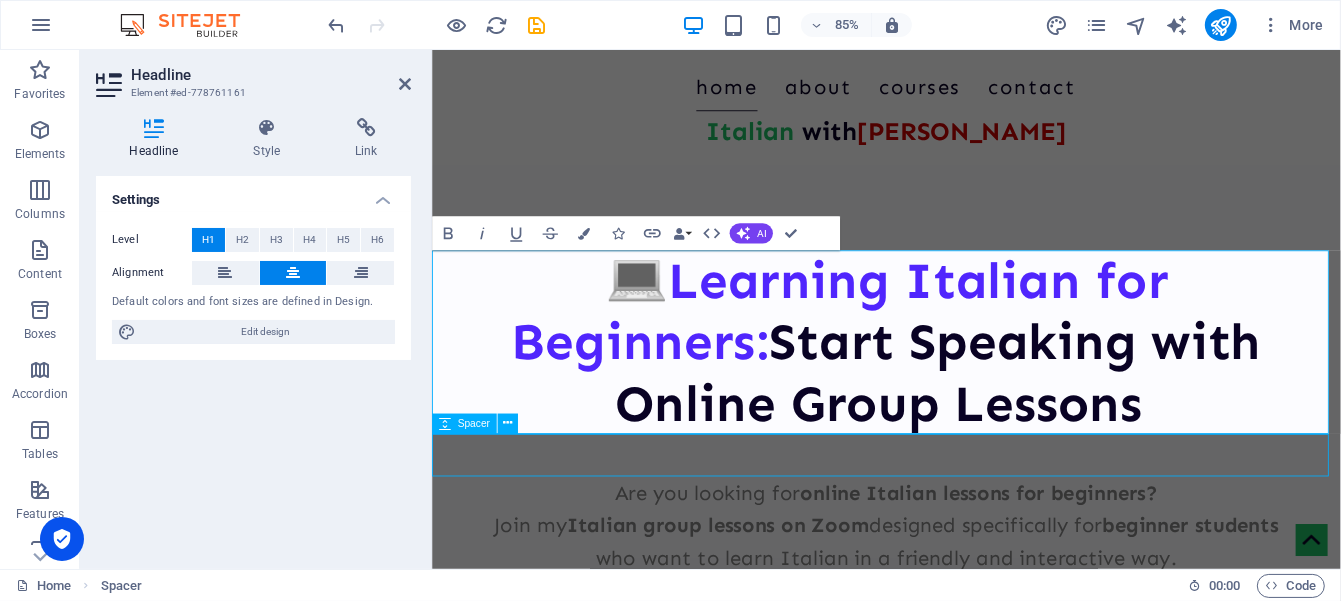 click at bounding box center (965, 527) 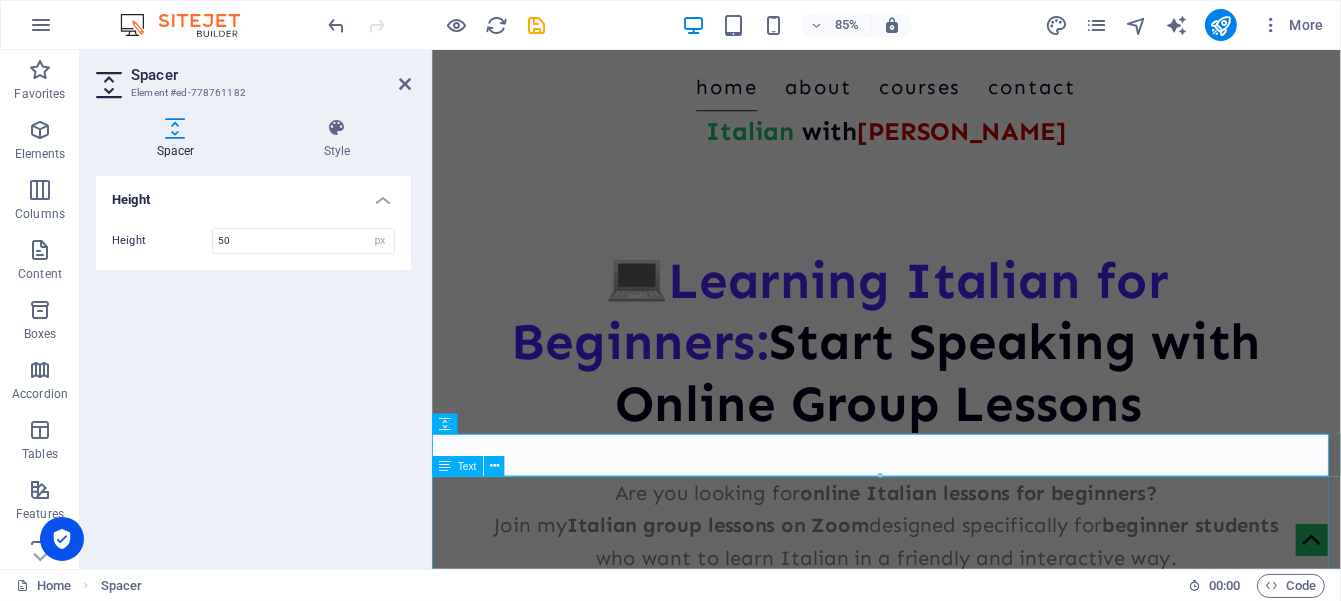 click on "Are you looking for  online Italian lessons for beginners?  Join my  Italian group lessons on Zoom  designed specifically for  beginner students   who want to learn Italian in a friendly and interactive way. Join a small, supportive class on Zoom and learn Italian from day one — even if you don’t know a single word yet." at bounding box center [965, 648] 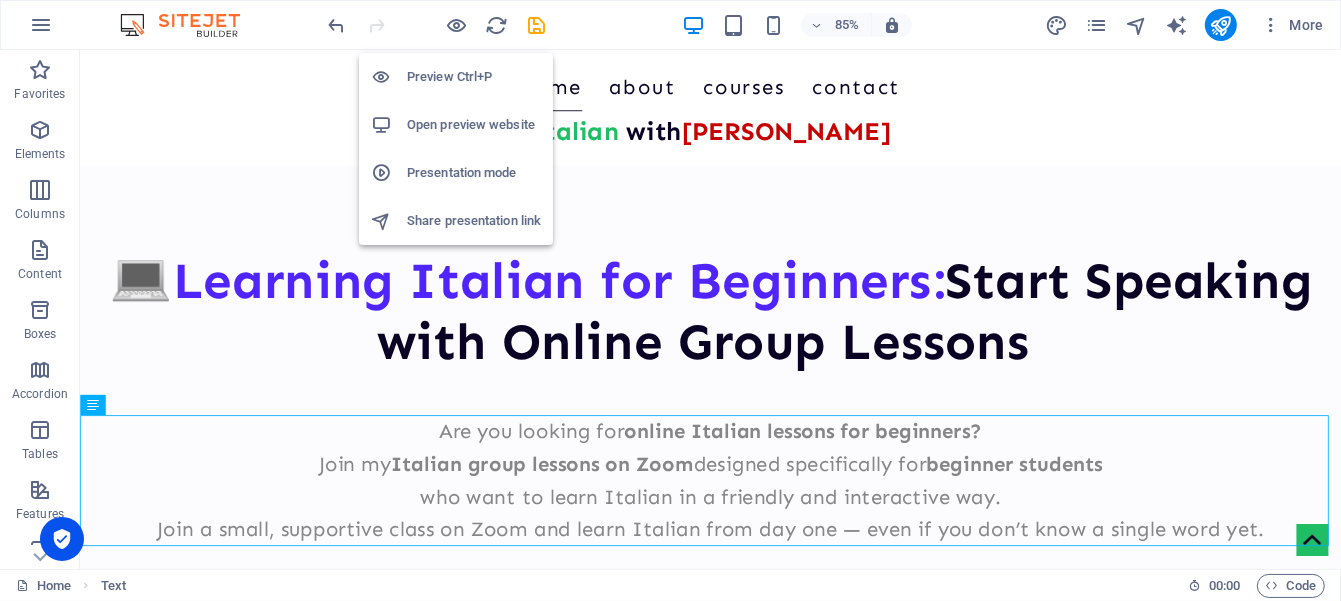 click on "Open preview website" at bounding box center (474, 125) 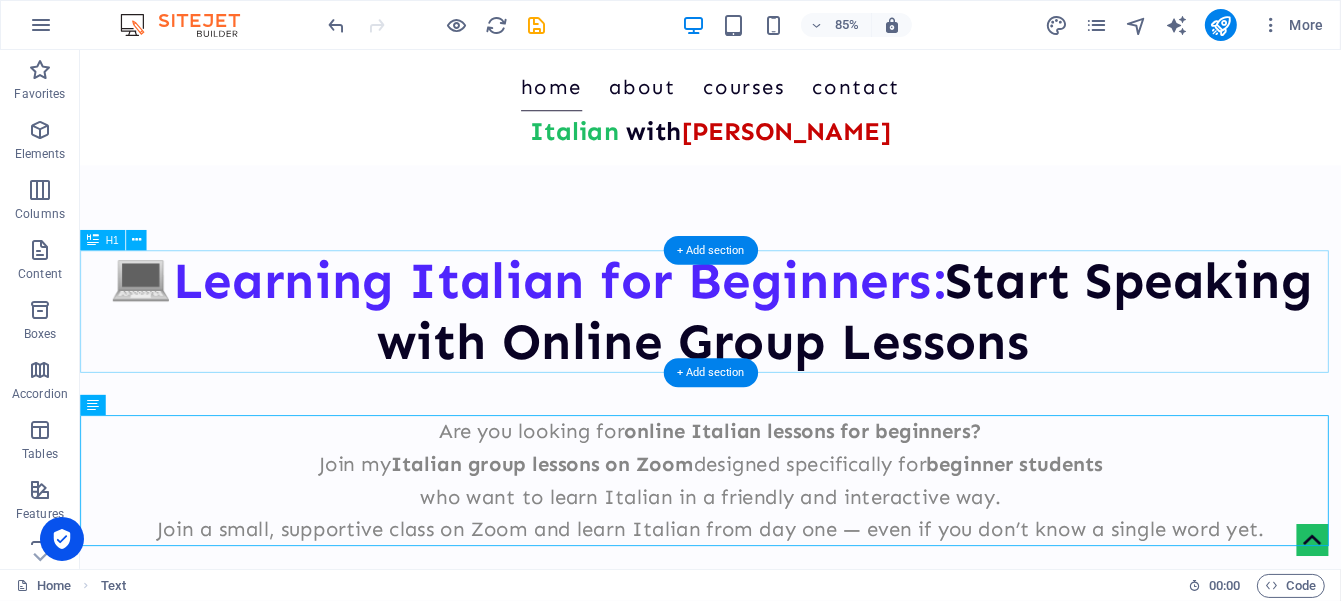 click on "💻  Learning Italian for Beginners:  Start Speaking with Online Group Lessons" at bounding box center (822, 358) 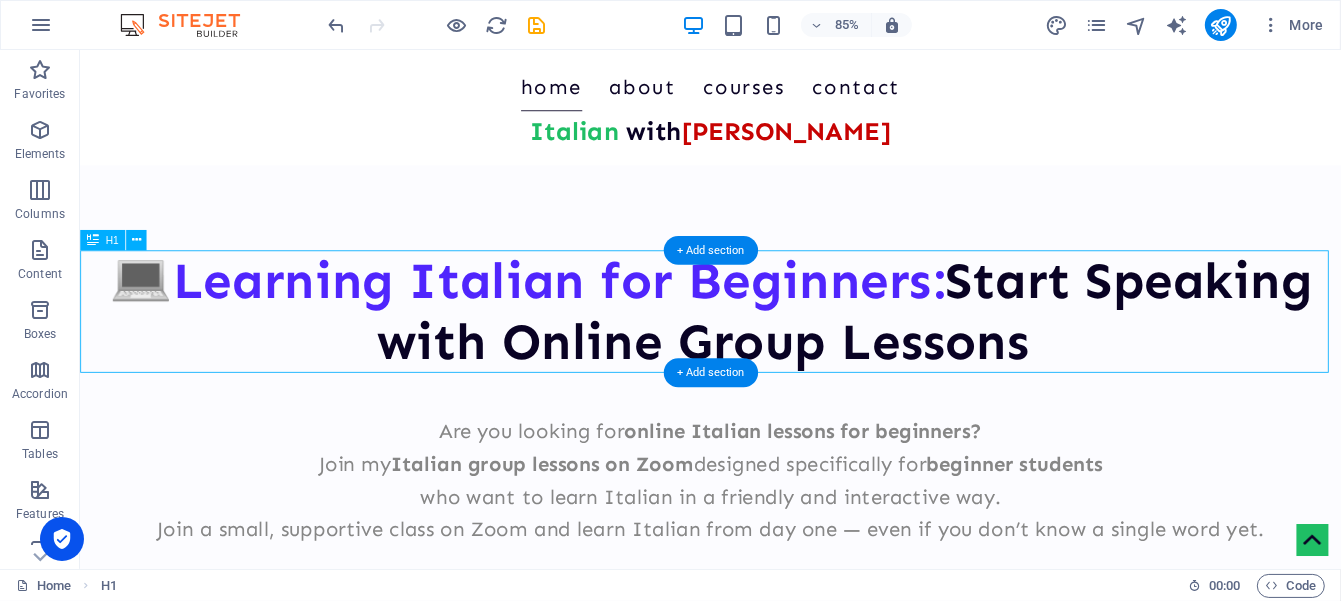 click on "💻  Learning Italian for Beginners:  Start Speaking with Online Group Lessons" at bounding box center [822, 358] 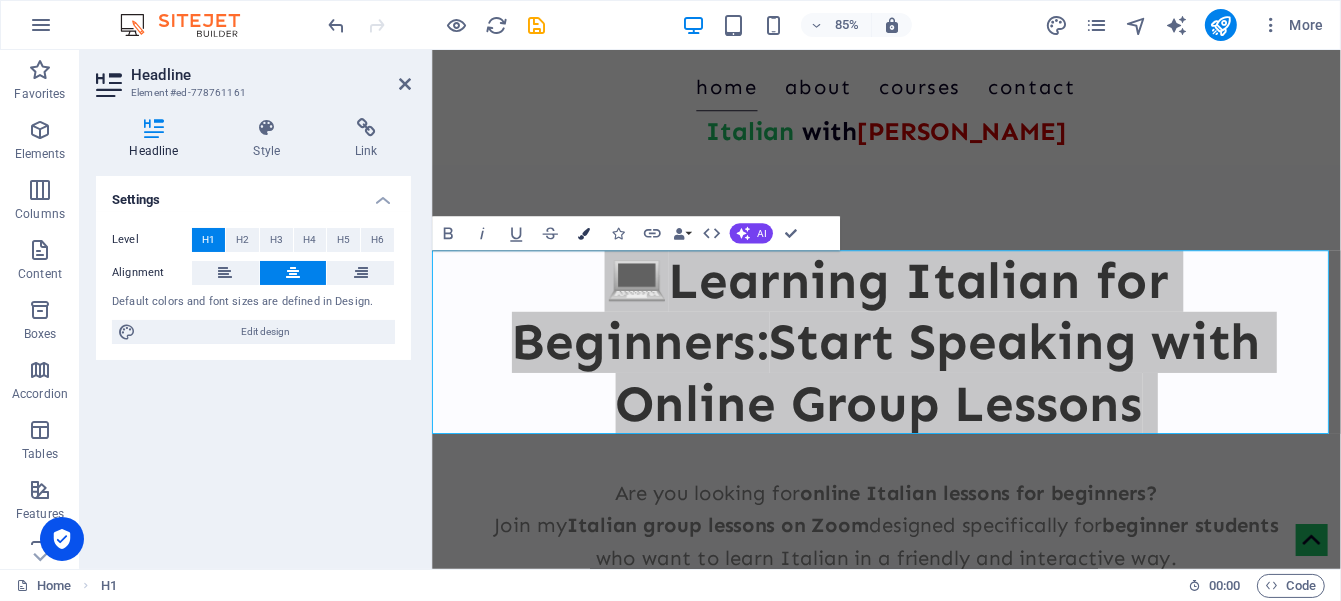 click at bounding box center [584, 234] 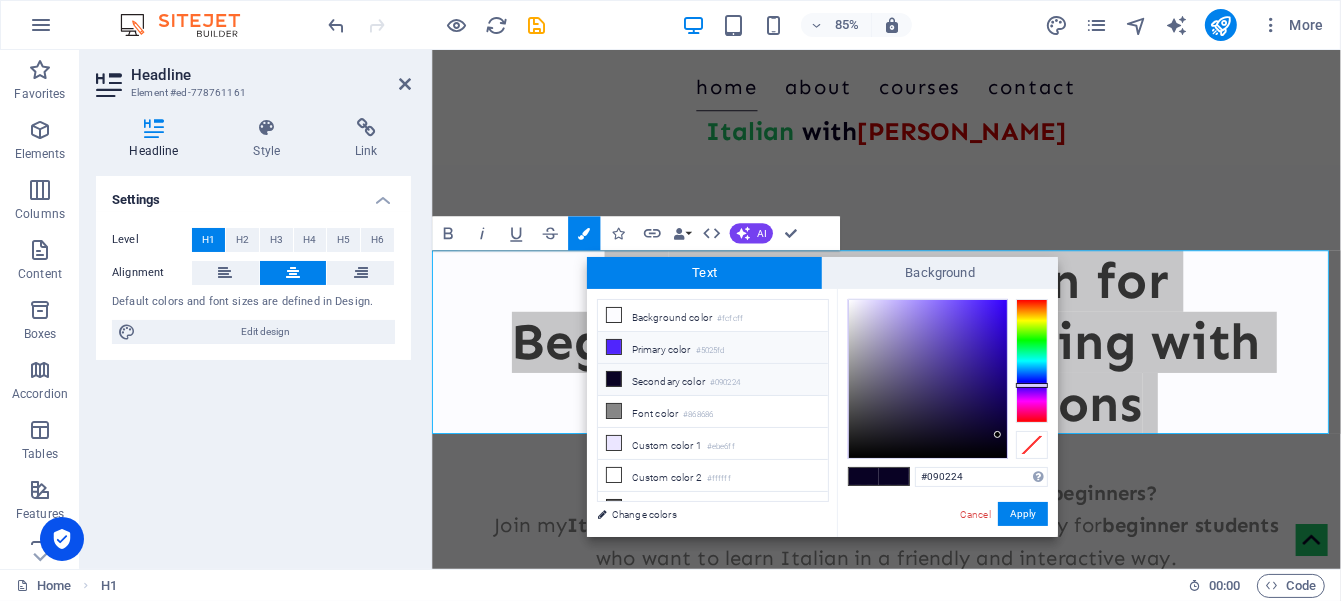 click at bounding box center [614, 347] 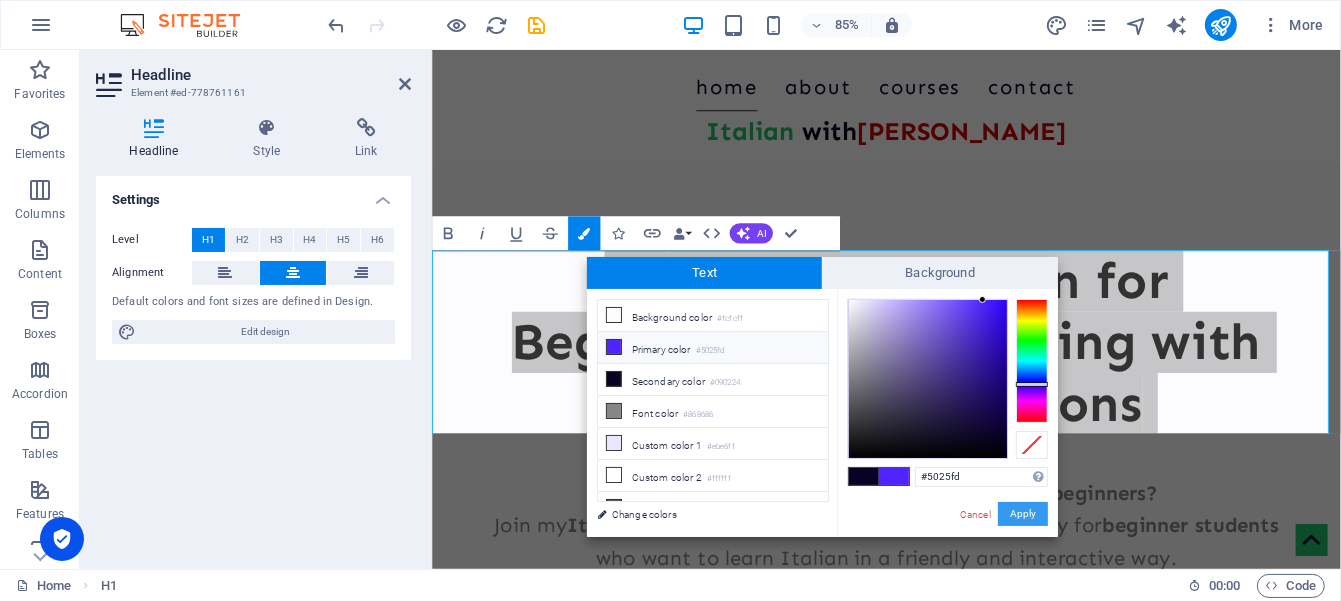 click on "Apply" at bounding box center [1023, 514] 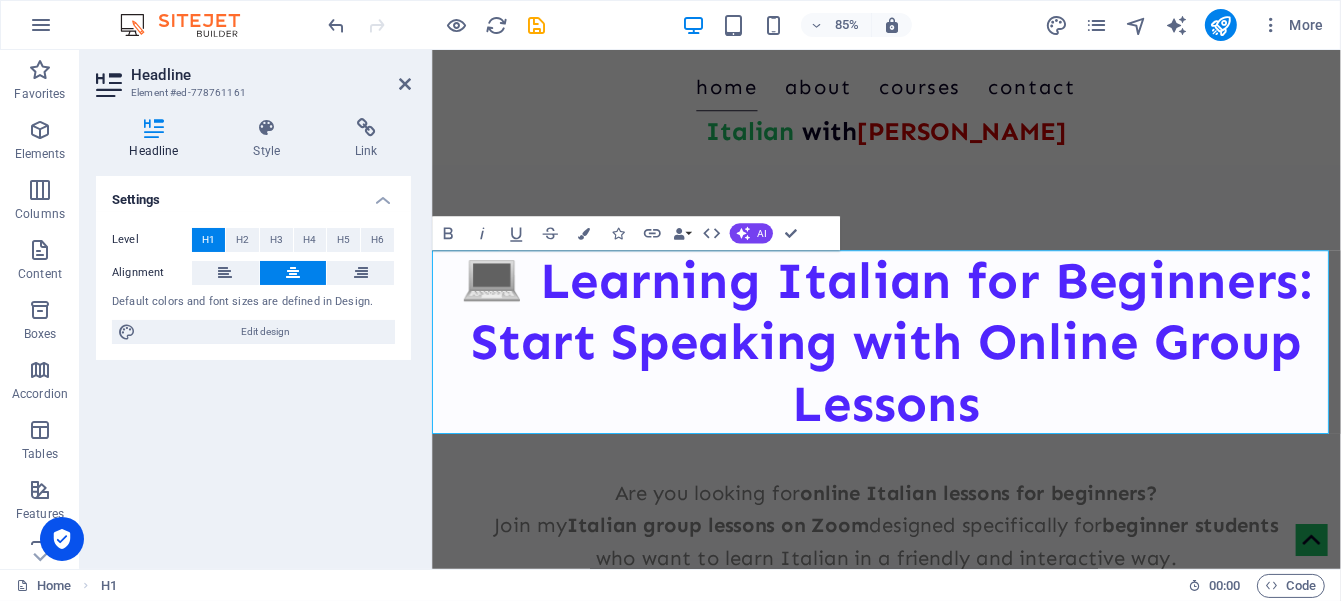 click on "​ 💻 Learning Italian for Beginners: Start Speaking with Online Group Lessons  ​" at bounding box center (965, 394) 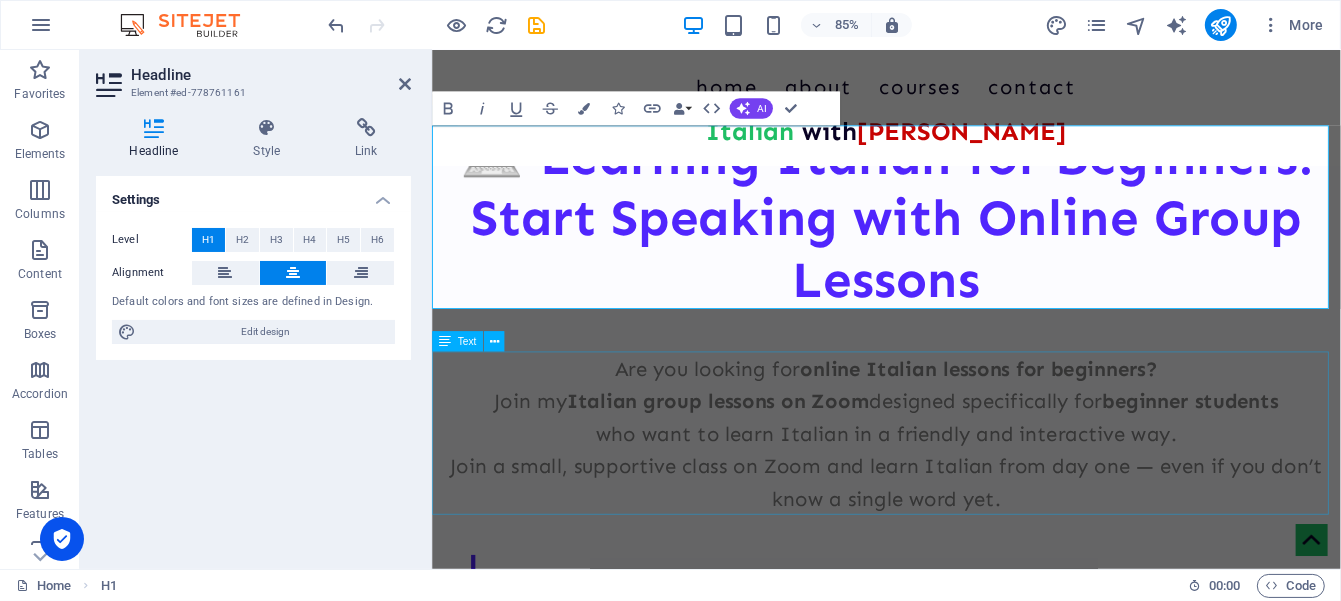 scroll, scrollTop: 166, scrollLeft: 0, axis: vertical 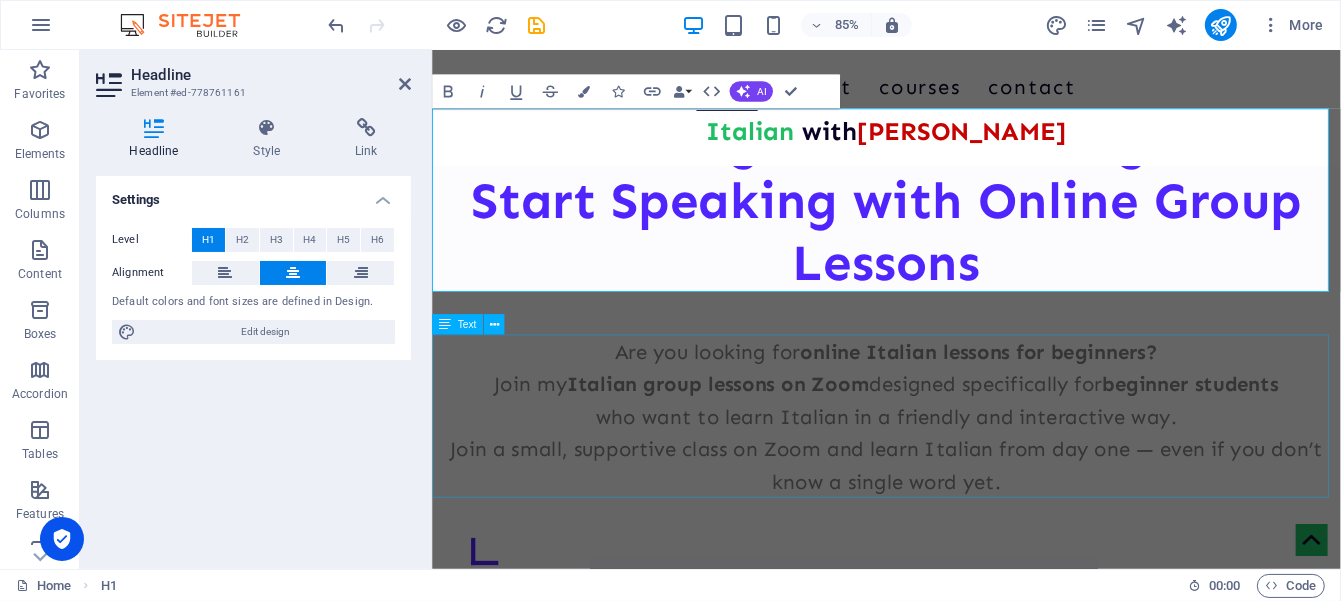 click on "Are you looking for  online Italian lessons for beginners?  Join my  Italian group lessons on Zoom  designed specifically for  beginner students   who want to learn Italian in a friendly and interactive way. Join a small, supportive class on Zoom and learn Italian from day one — even if you don’t know a single word yet." at bounding box center (965, 482) 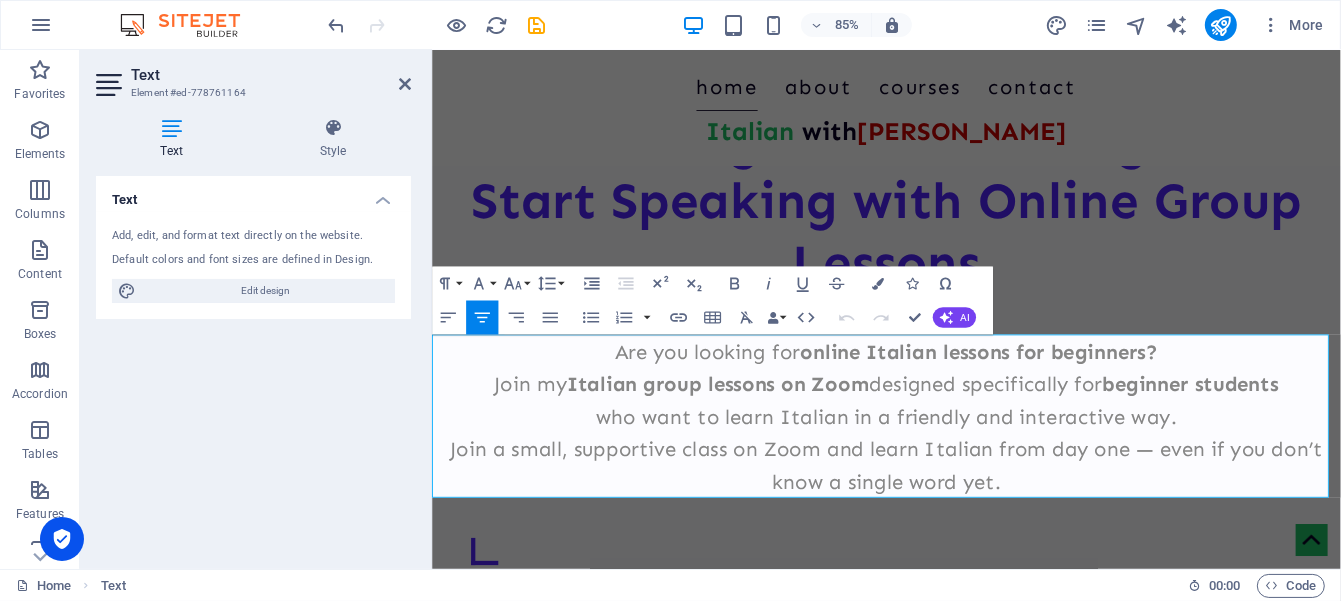 click on "Join a small, supportive class on Zoom and learn Italian from day one — even if you don’t know a single word yet." at bounding box center (965, 539) 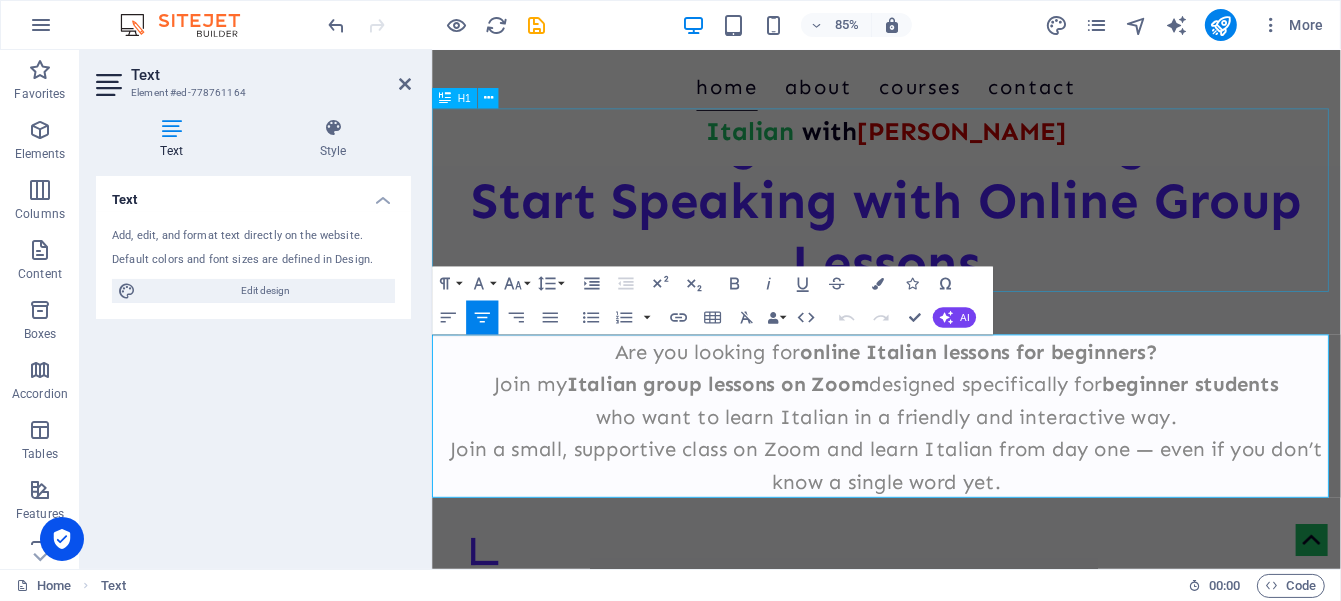 click on "💻 Learning Italian for Beginners: Start Speaking with Online Group Lessons" at bounding box center (965, 228) 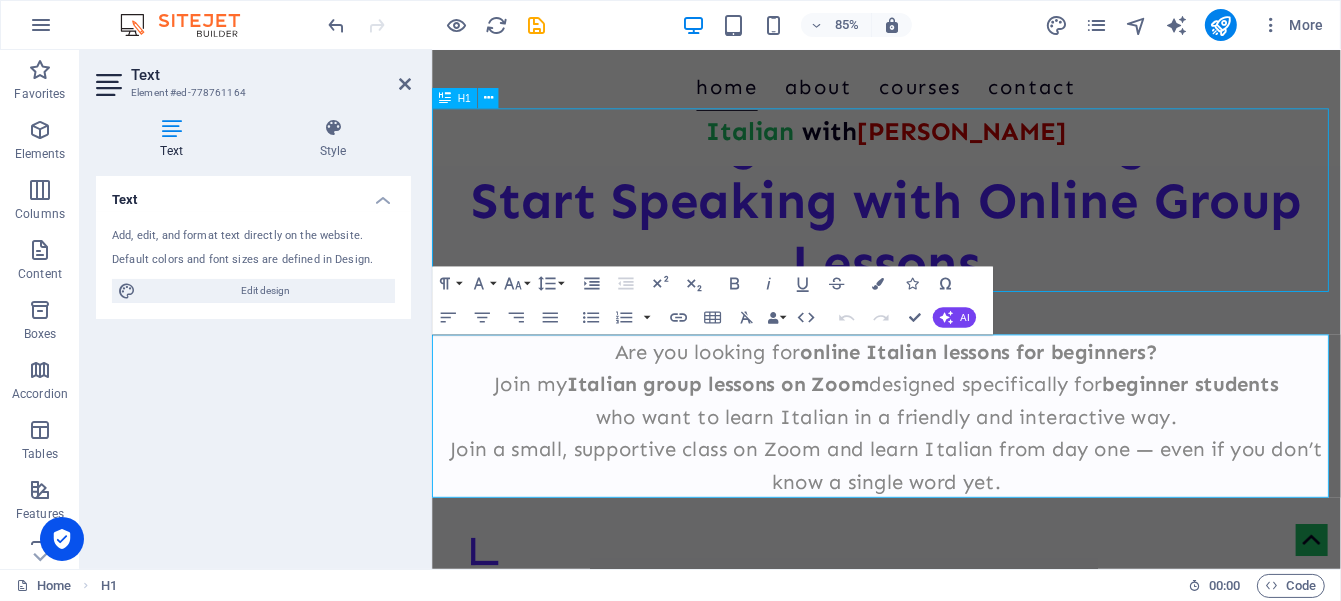 click on "💻 Learning Italian for Beginners: Start Speaking with Online Group Lessons" at bounding box center [965, 228] 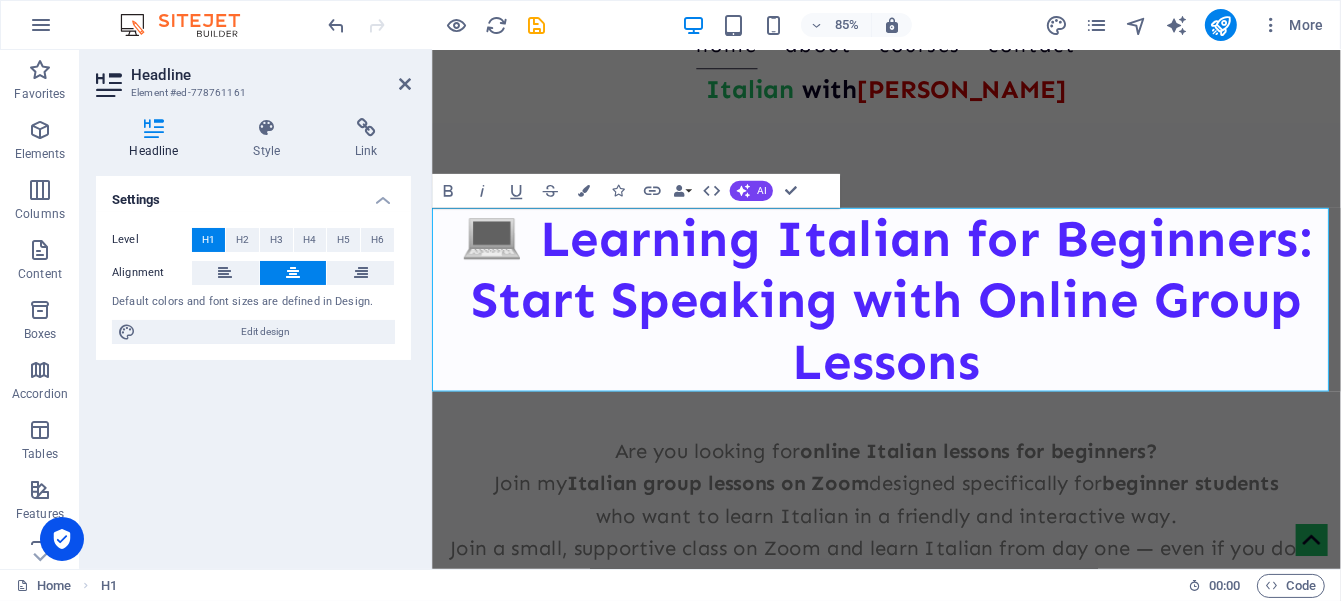 scroll, scrollTop: 0, scrollLeft: 0, axis: both 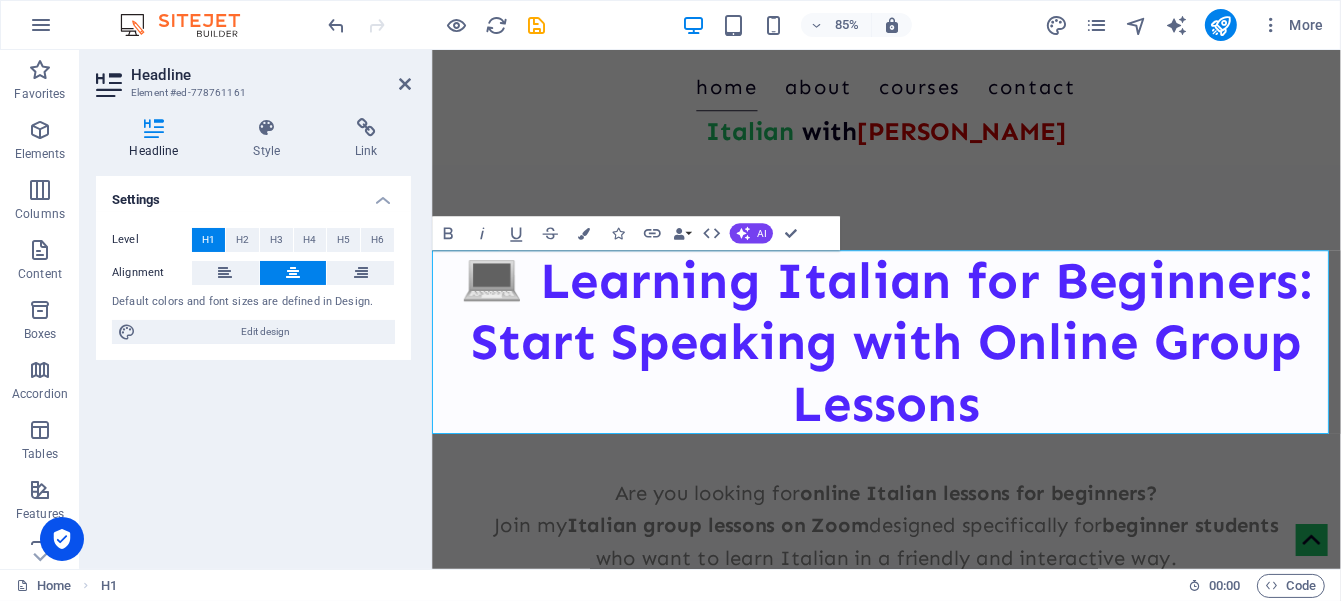 click on "💻 Learning Italian for Beginners: Start Speaking with Online Group Lessons" at bounding box center [966, 394] 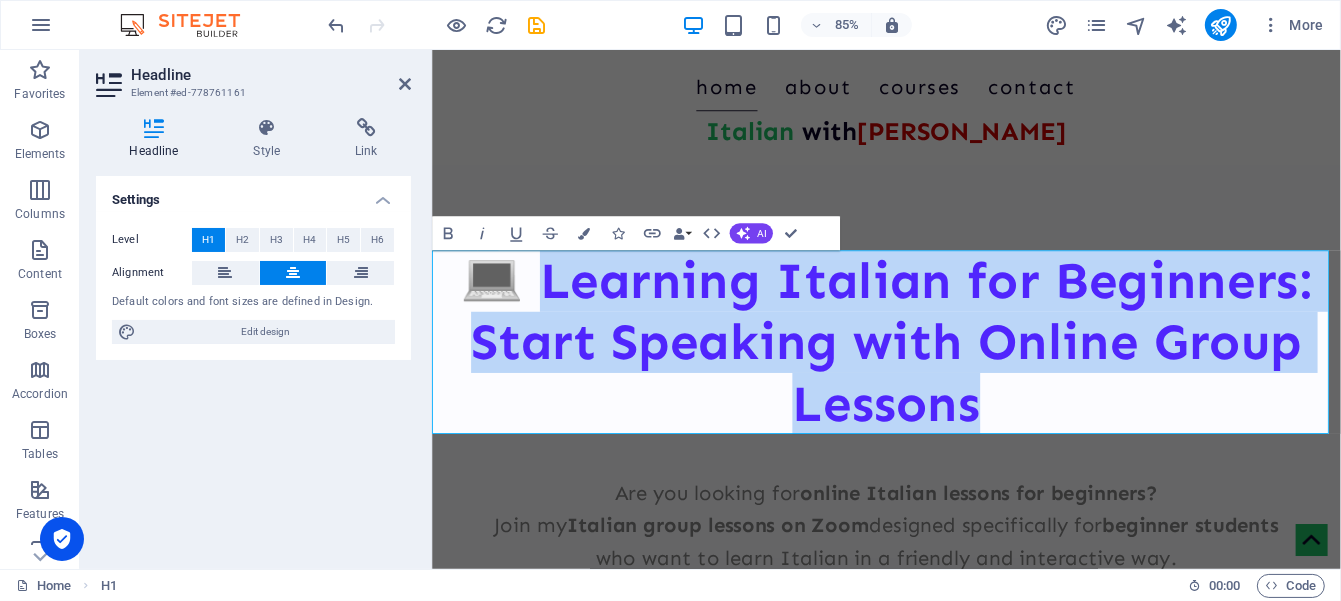 drag, startPoint x: 560, startPoint y: 326, endPoint x: 1056, endPoint y: 475, distance: 517.8967 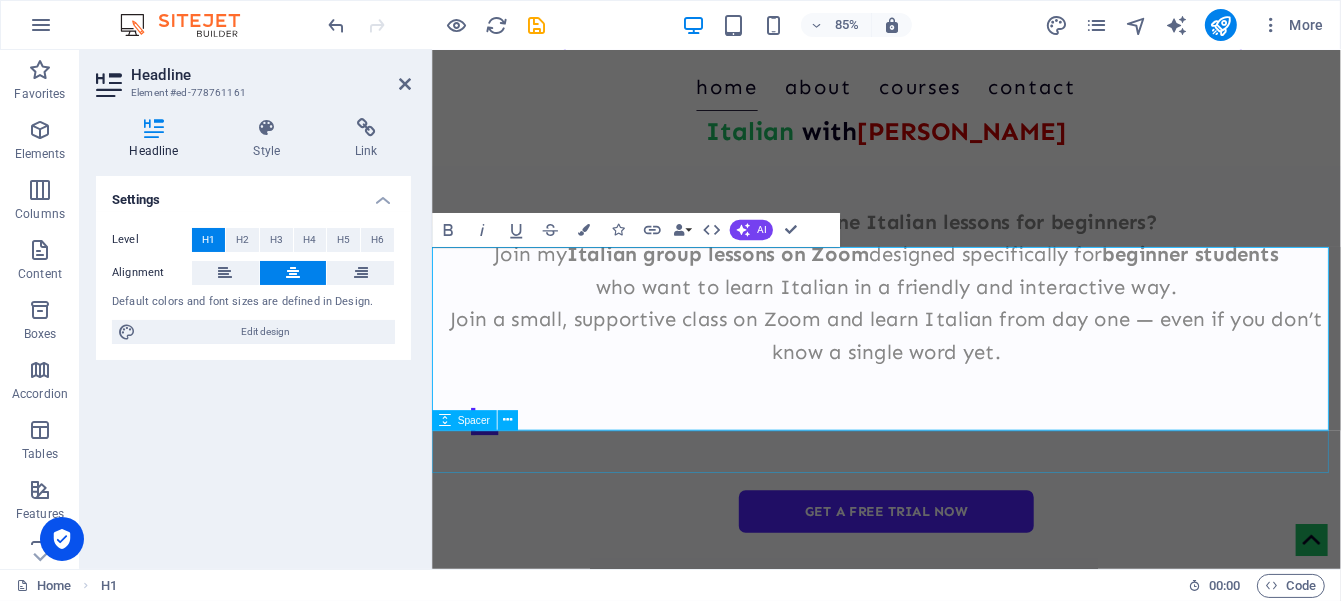 scroll, scrollTop: 333, scrollLeft: 0, axis: vertical 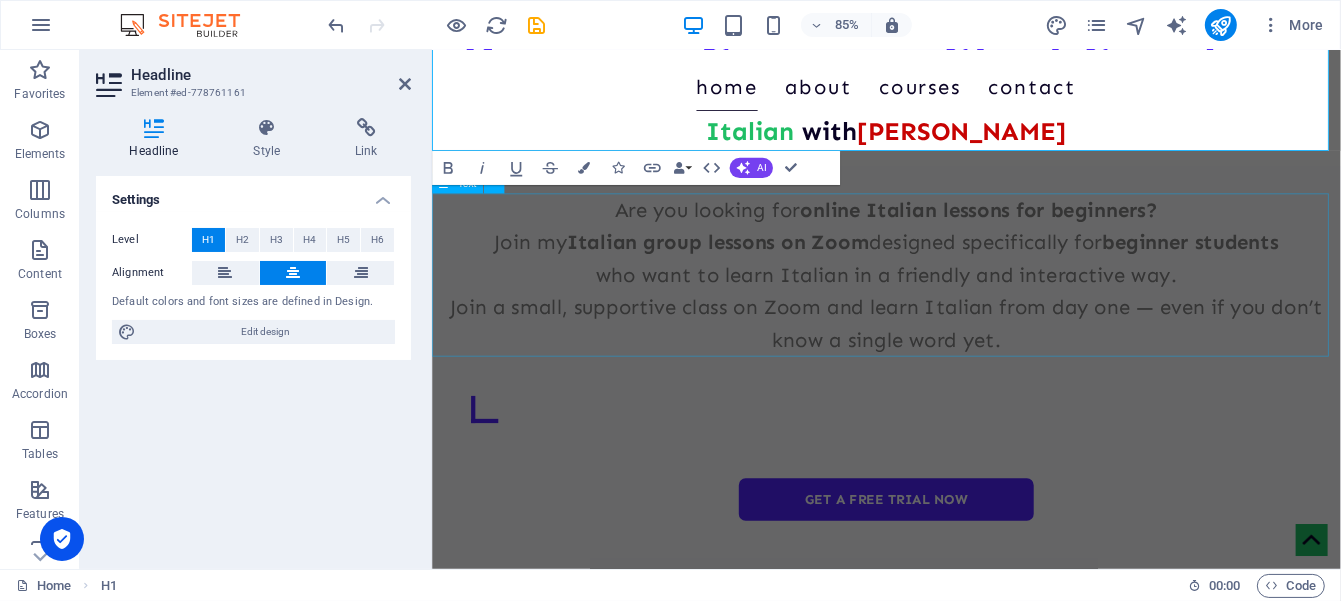 click on "Are you looking for  online Italian lessons for beginners?  Join my  Italian group lessons on Zoom  designed specifically for  beginner students   who want to learn Italian in a friendly and interactive way. Join a small, supportive class on Zoom and learn Italian from day one — even if you don’t know a single word yet." at bounding box center (965, 315) 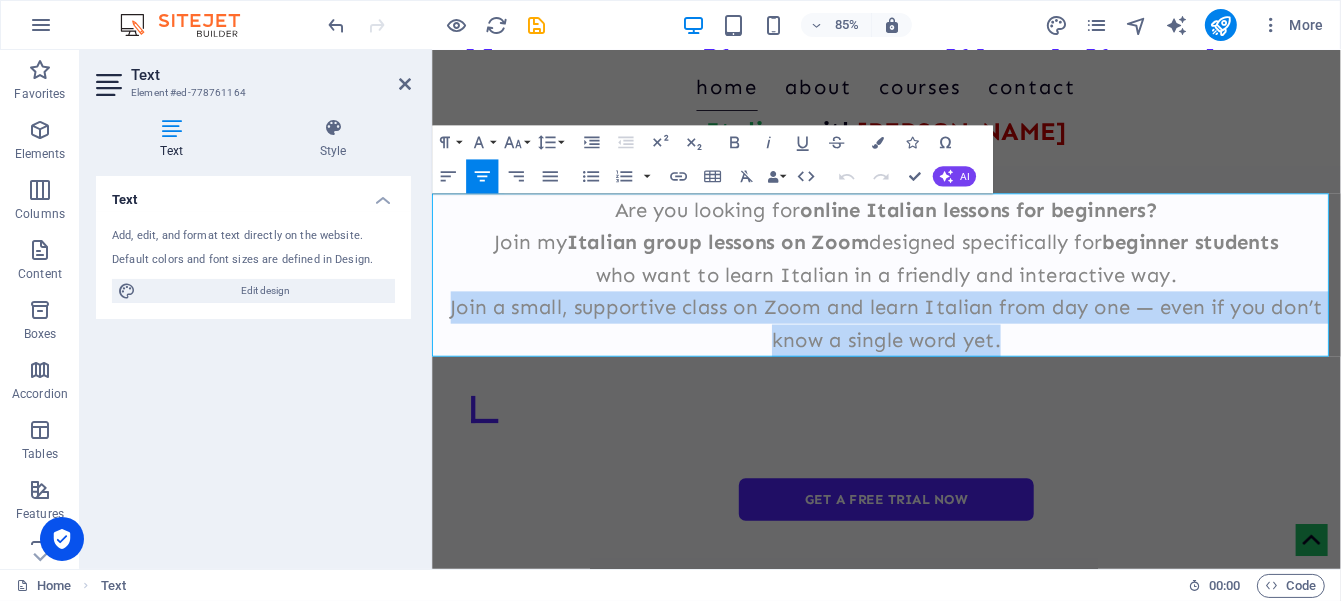 drag, startPoint x: 450, startPoint y: 353, endPoint x: 1145, endPoint y: 380, distance: 695.5243 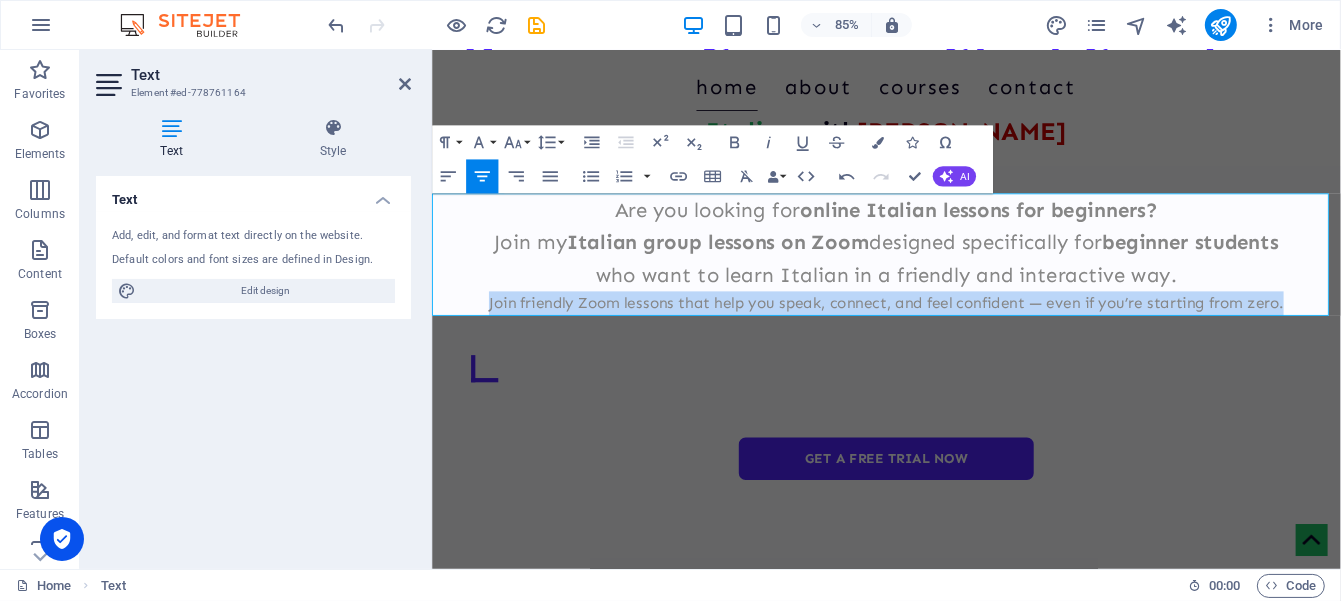 drag, startPoint x: 1453, startPoint y: 349, endPoint x: 450, endPoint y: 362, distance: 1003.0842 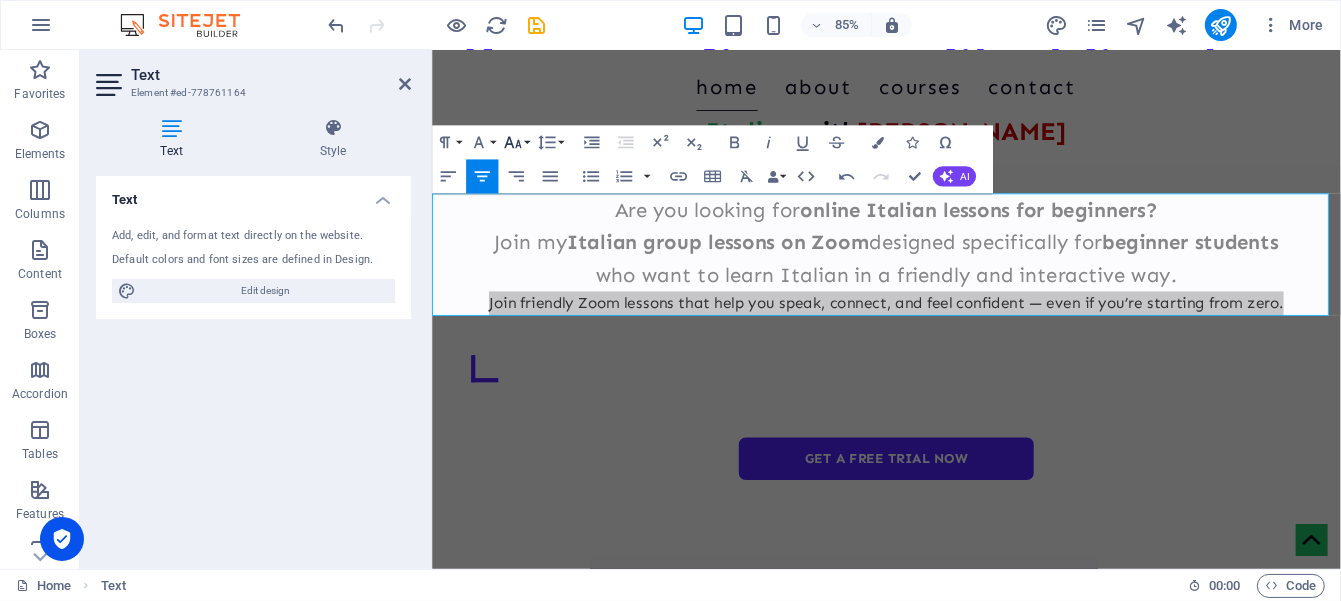 click on "Font Size" at bounding box center (516, 143) 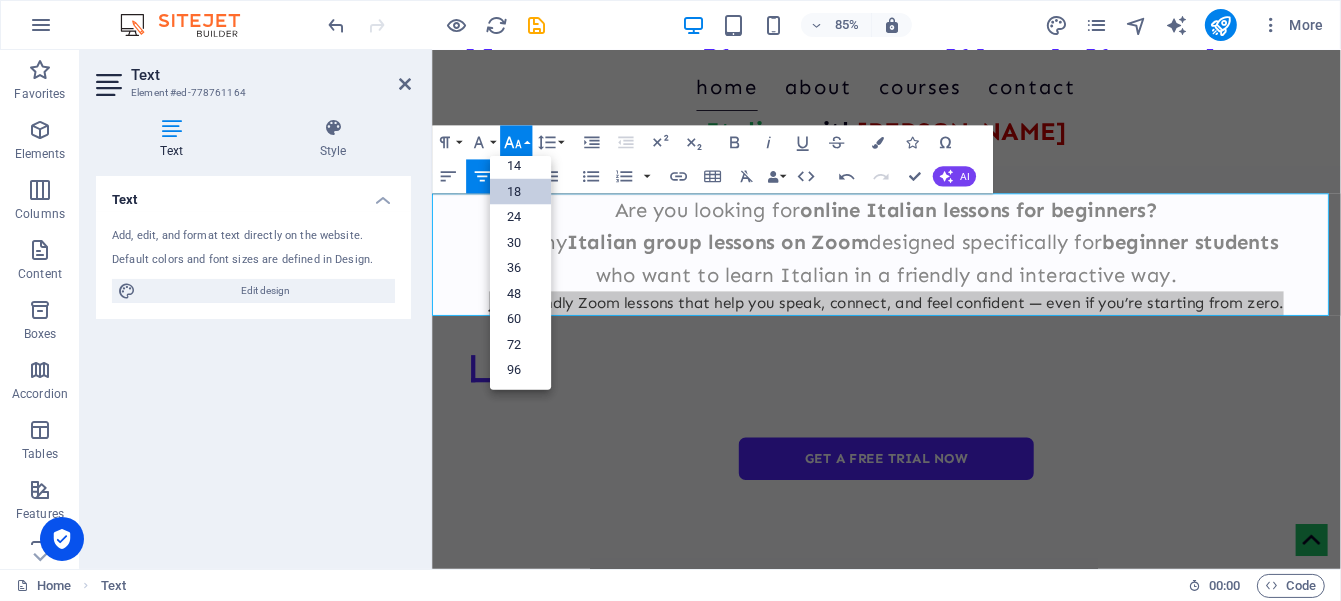 scroll, scrollTop: 160, scrollLeft: 0, axis: vertical 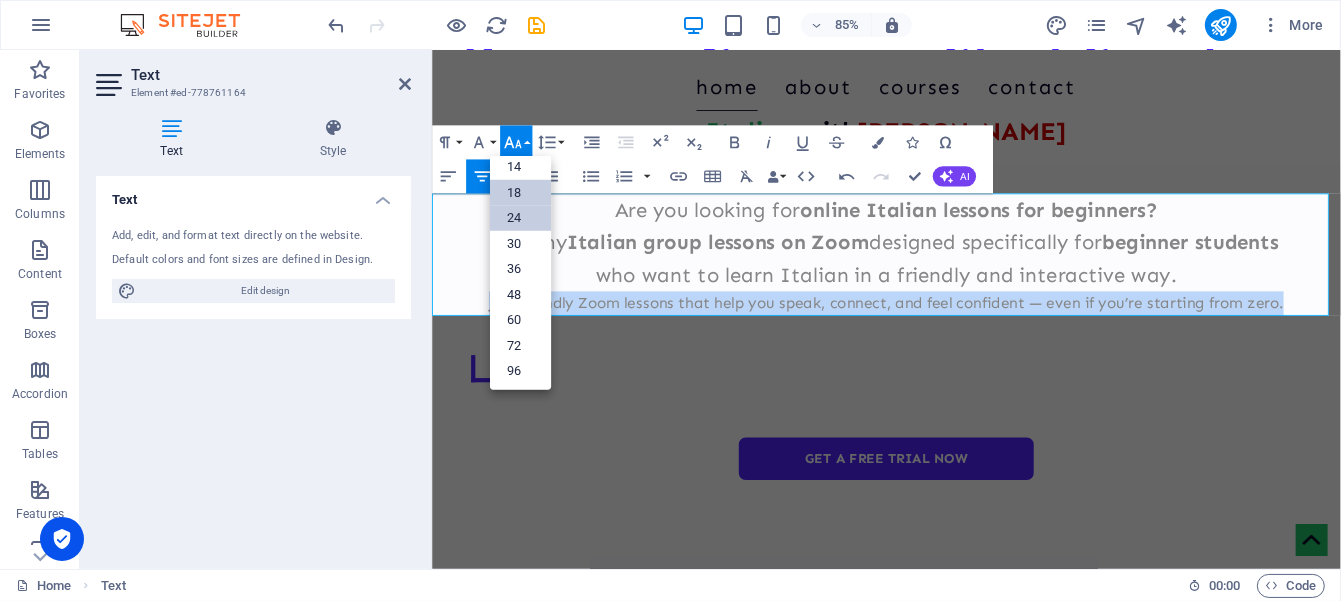 click on "24" at bounding box center (520, 218) 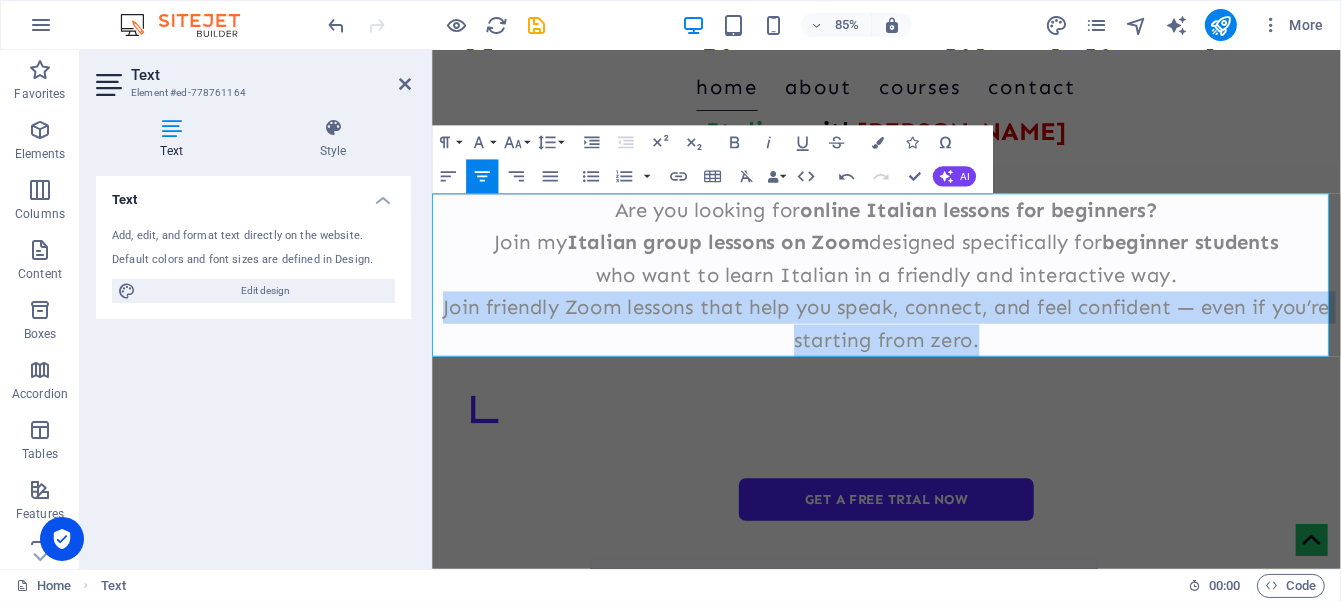 click on "Join friendly Zoom lessons that help you speak, connect, and feel confident — even if you’re starting from zero." at bounding box center [965, 372] 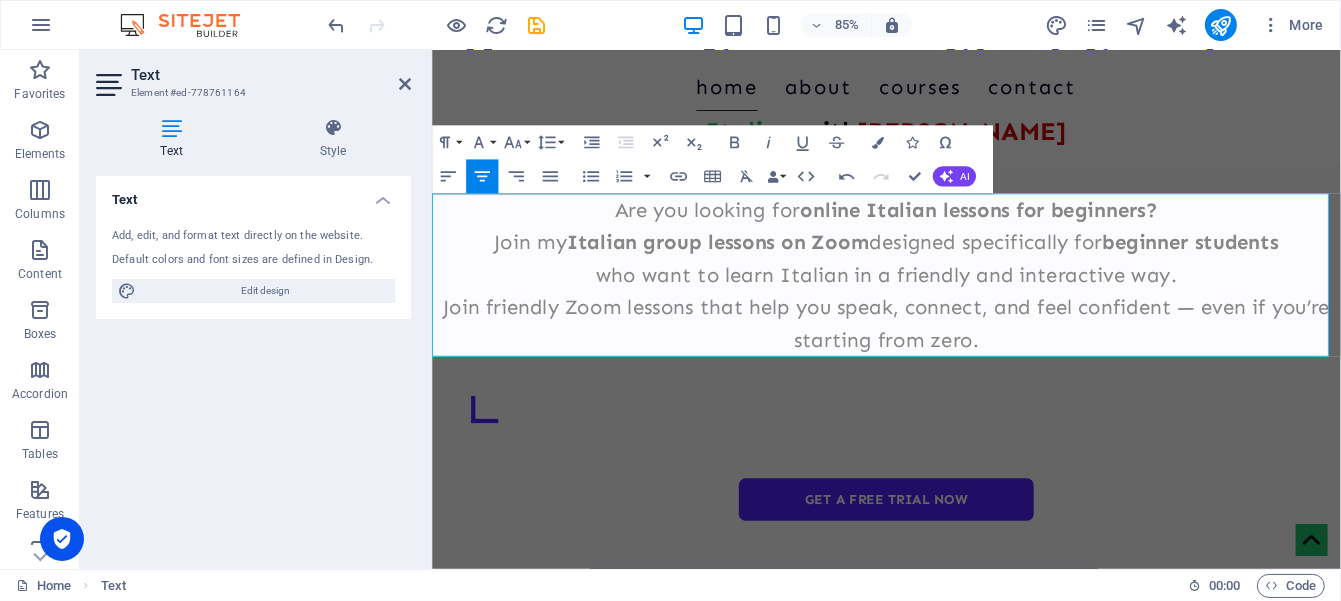click on "Join my  Italian group lessons on Zoom  designed specifically for  beginner students" at bounding box center [966, 275] 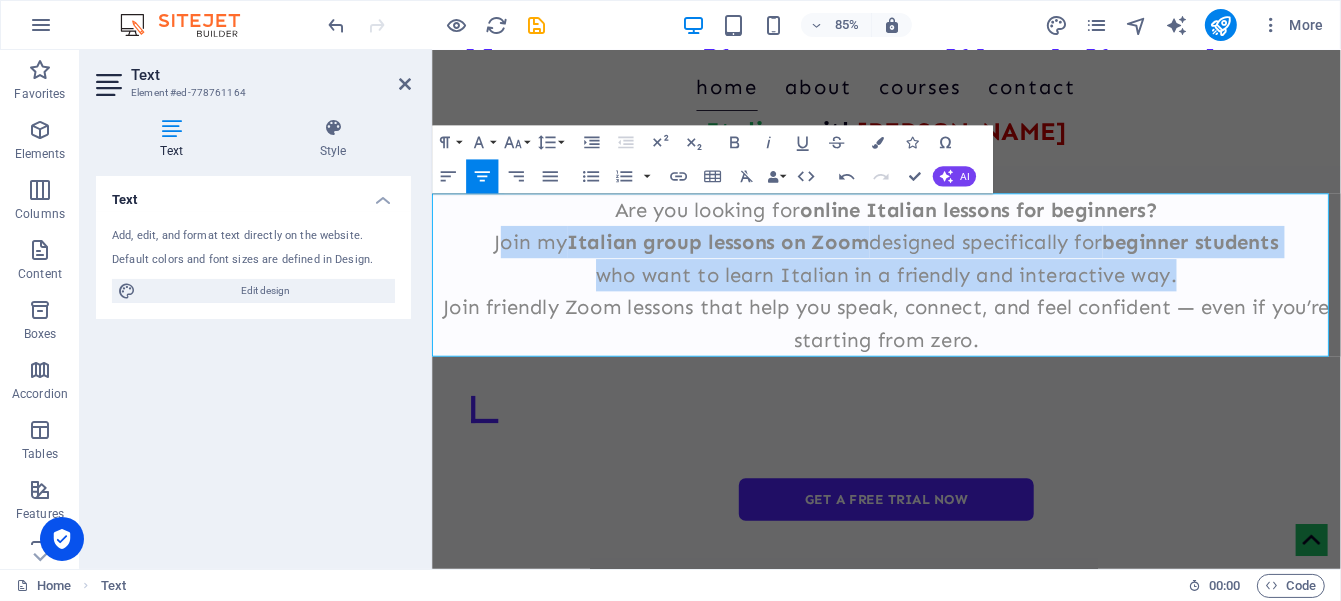 drag, startPoint x: 485, startPoint y: 279, endPoint x: 1306, endPoint y: 310, distance: 821.5851 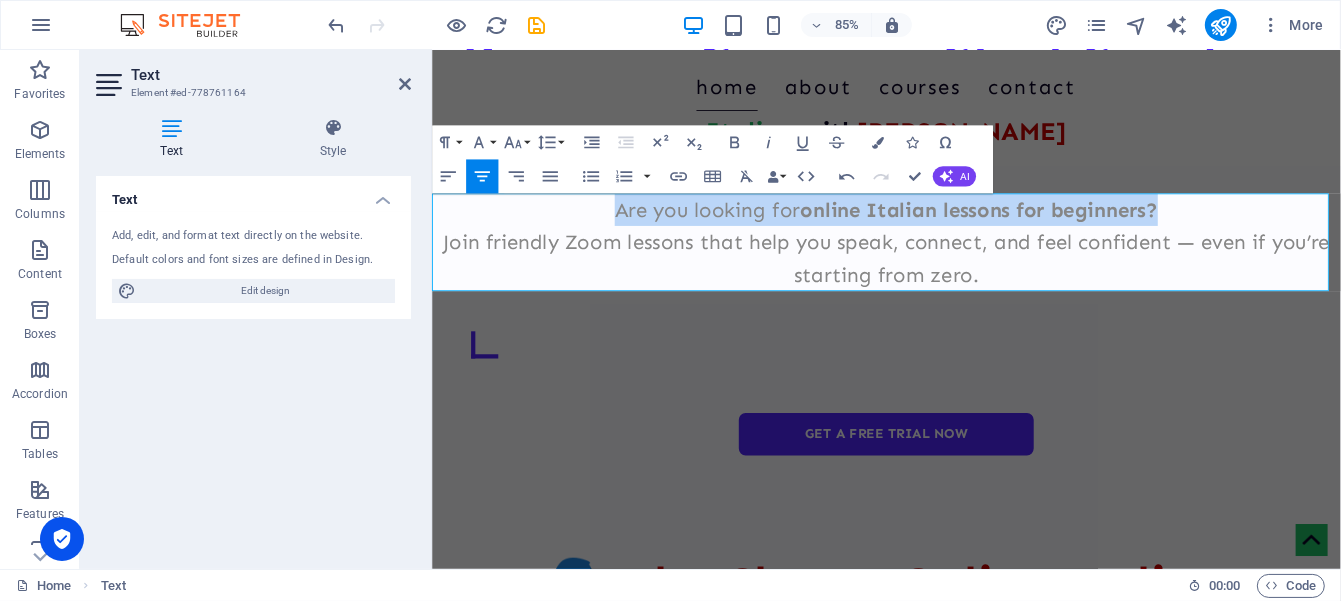 drag, startPoint x: 1285, startPoint y: 241, endPoint x: 623, endPoint y: 250, distance: 662.06116 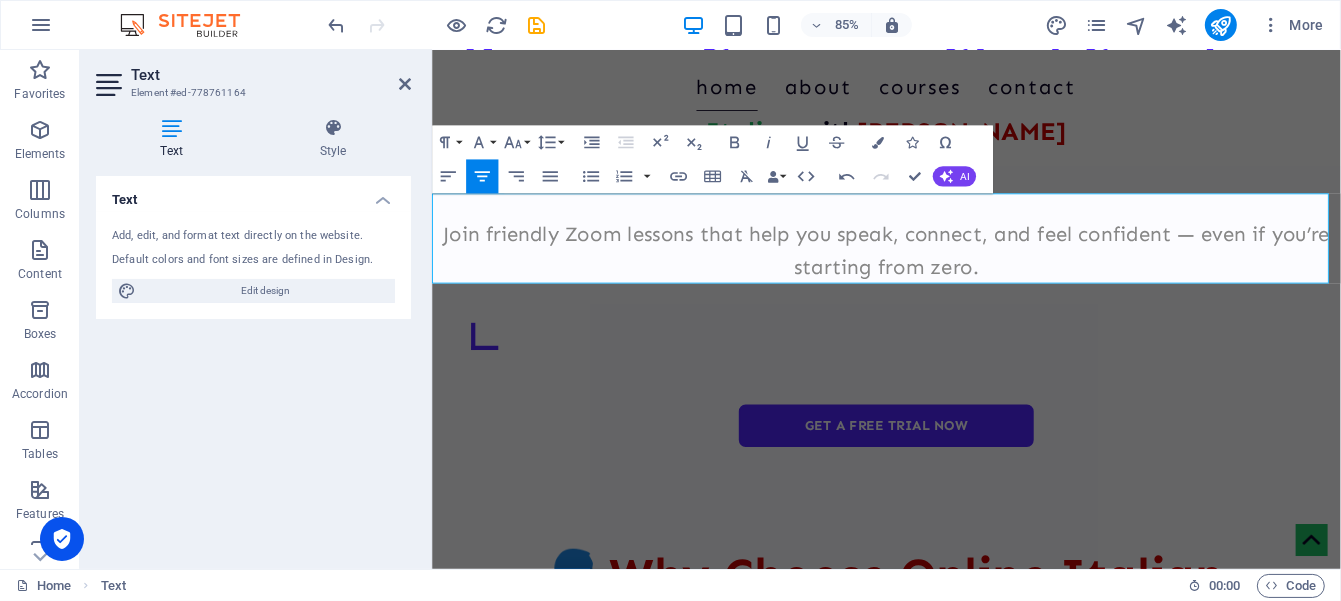 click on "Join friendly Zoom lessons that help you speak, connect, and feel confident — even if you’re starting from zero." at bounding box center (965, 285) 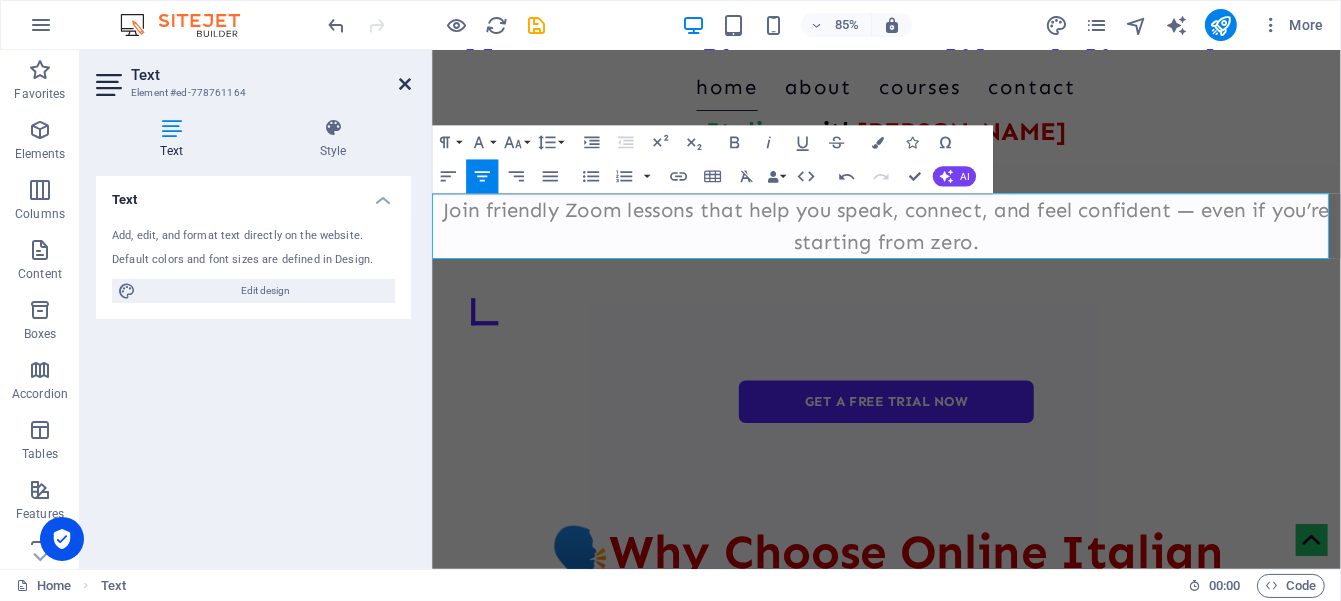 click at bounding box center (405, 84) 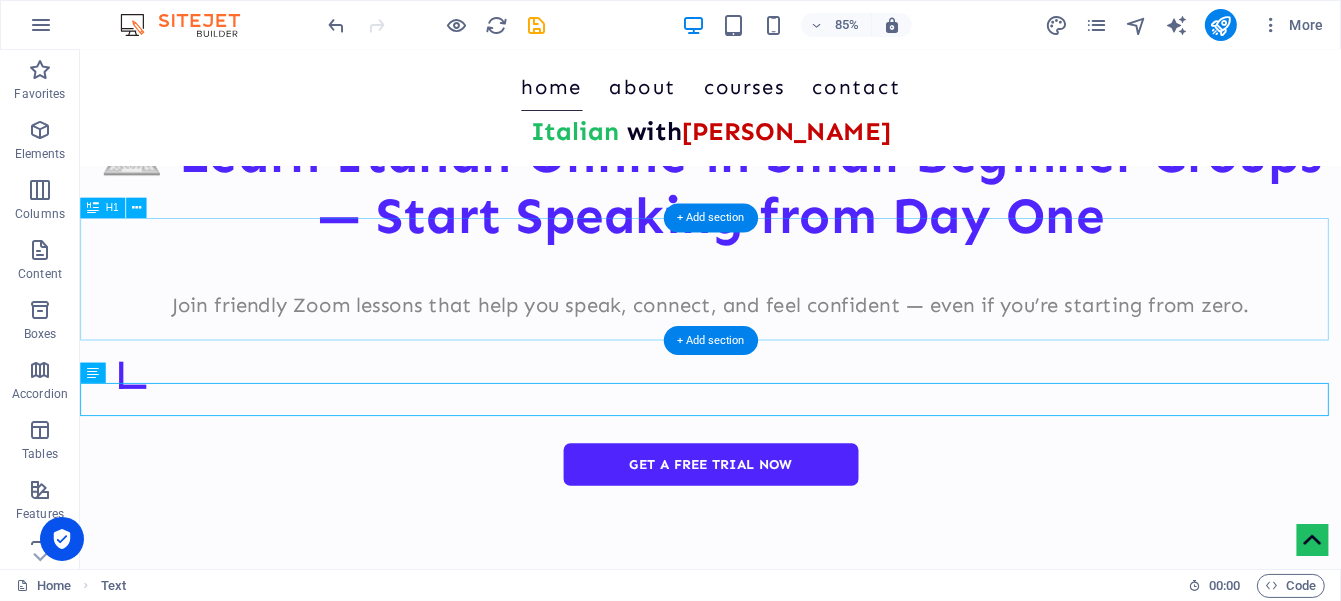 scroll, scrollTop: 166, scrollLeft: 0, axis: vertical 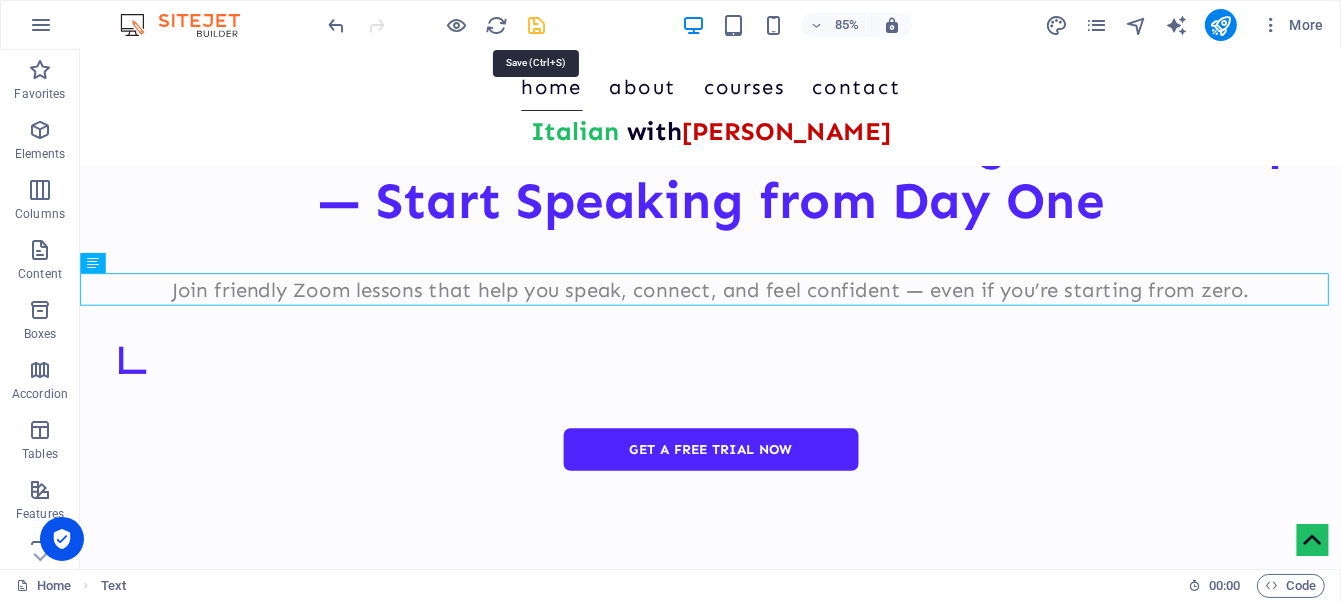 click at bounding box center [537, 25] 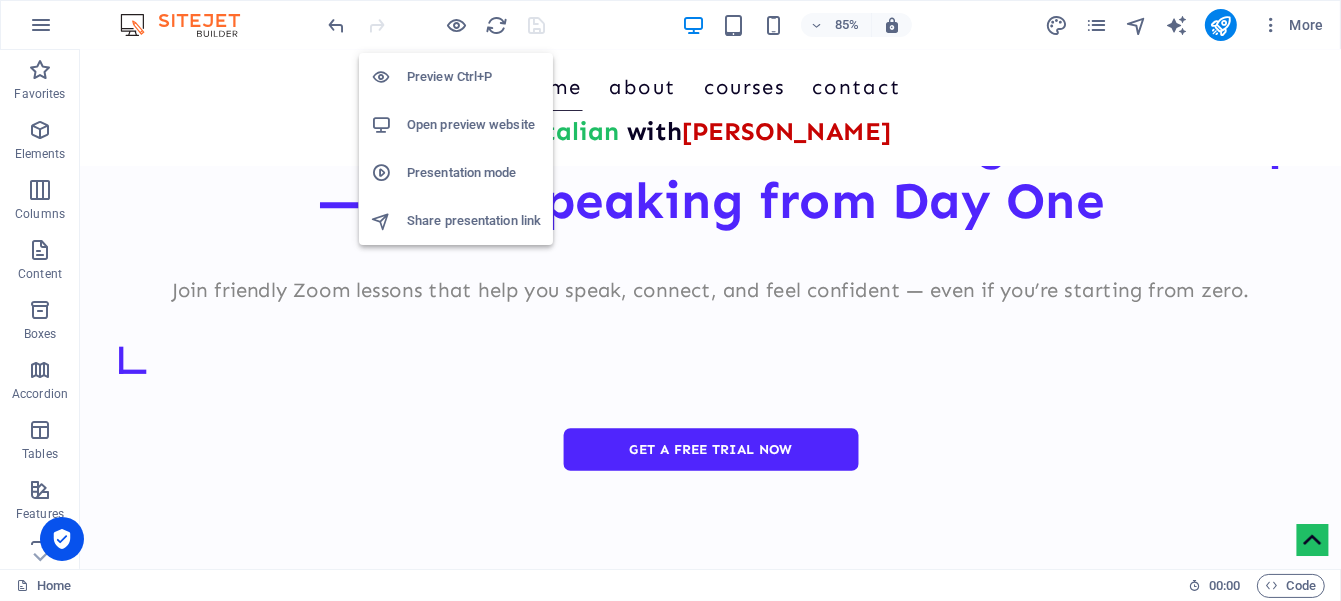click on "Open preview website" at bounding box center (474, 125) 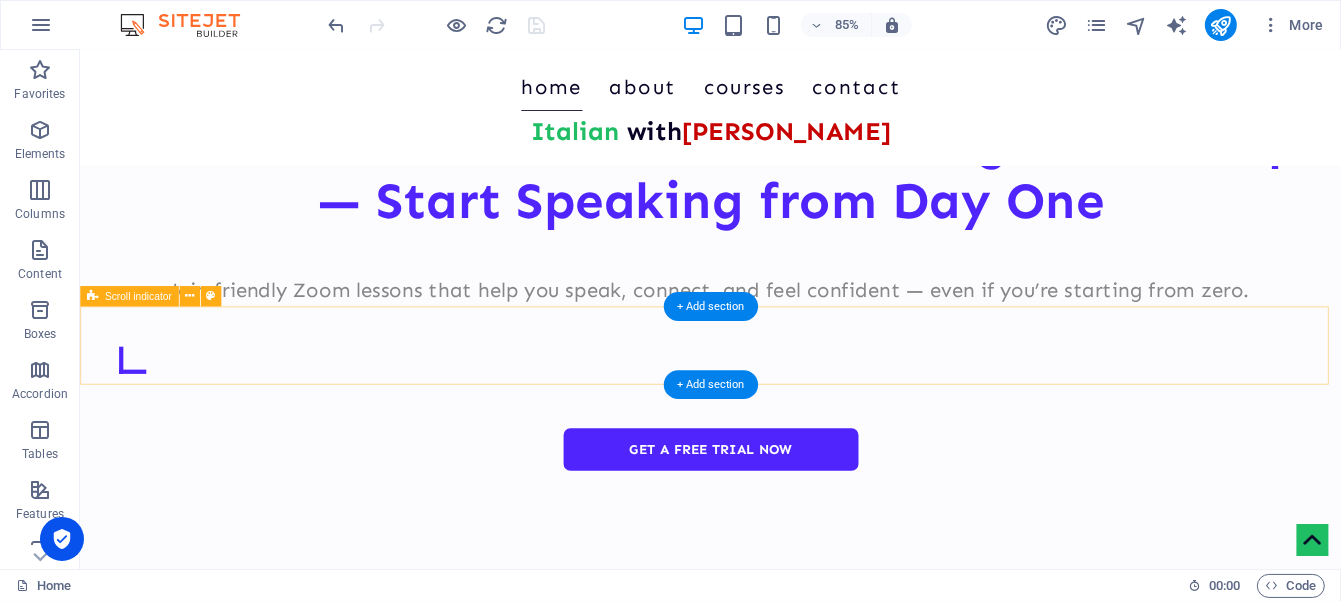 scroll, scrollTop: 333, scrollLeft: 0, axis: vertical 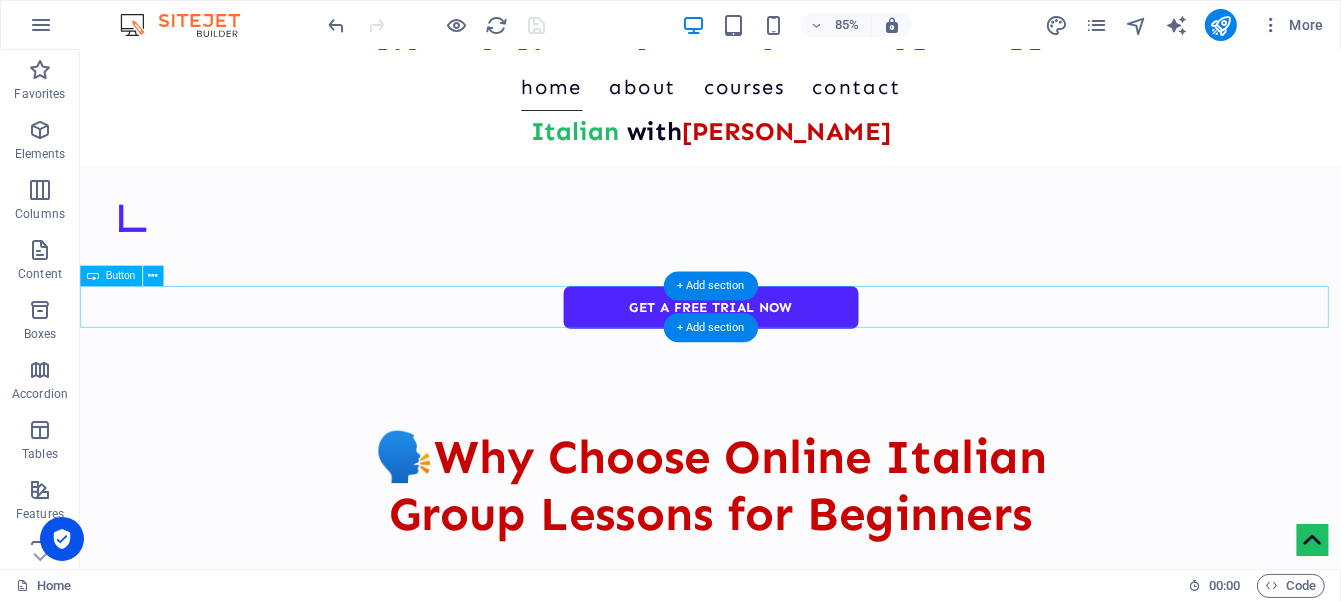 click on "gET A FREE TRIAL NOW" at bounding box center (822, 353) 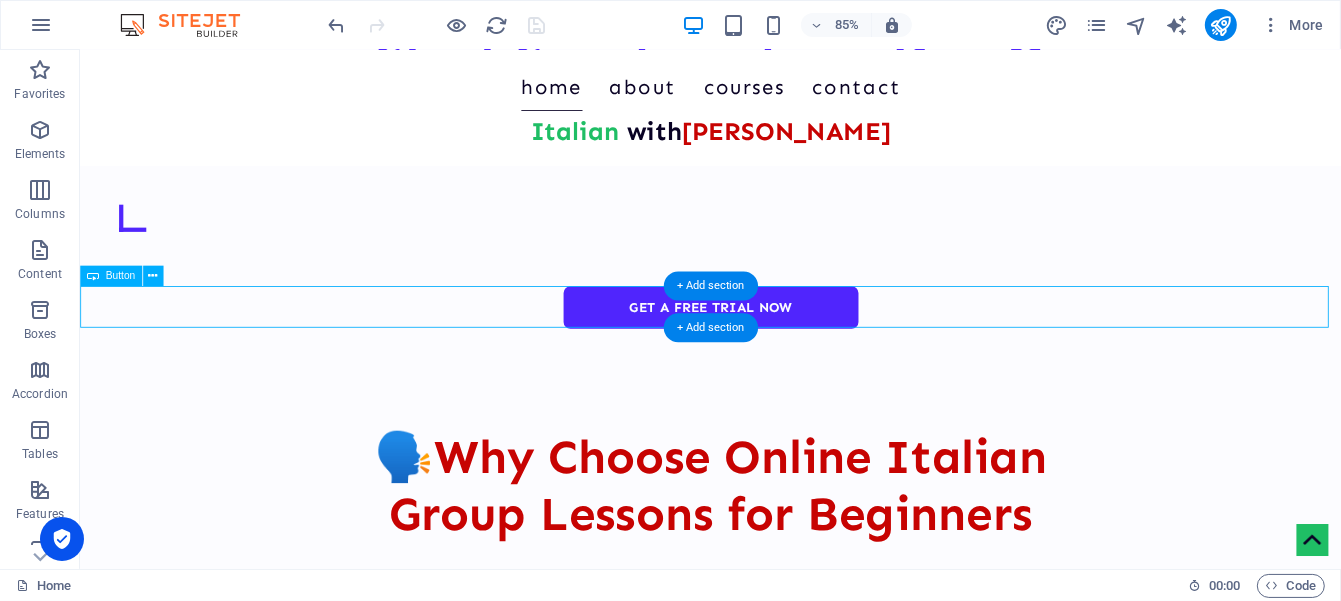 click on "gET A FREE TRIAL NOW" at bounding box center (822, 353) 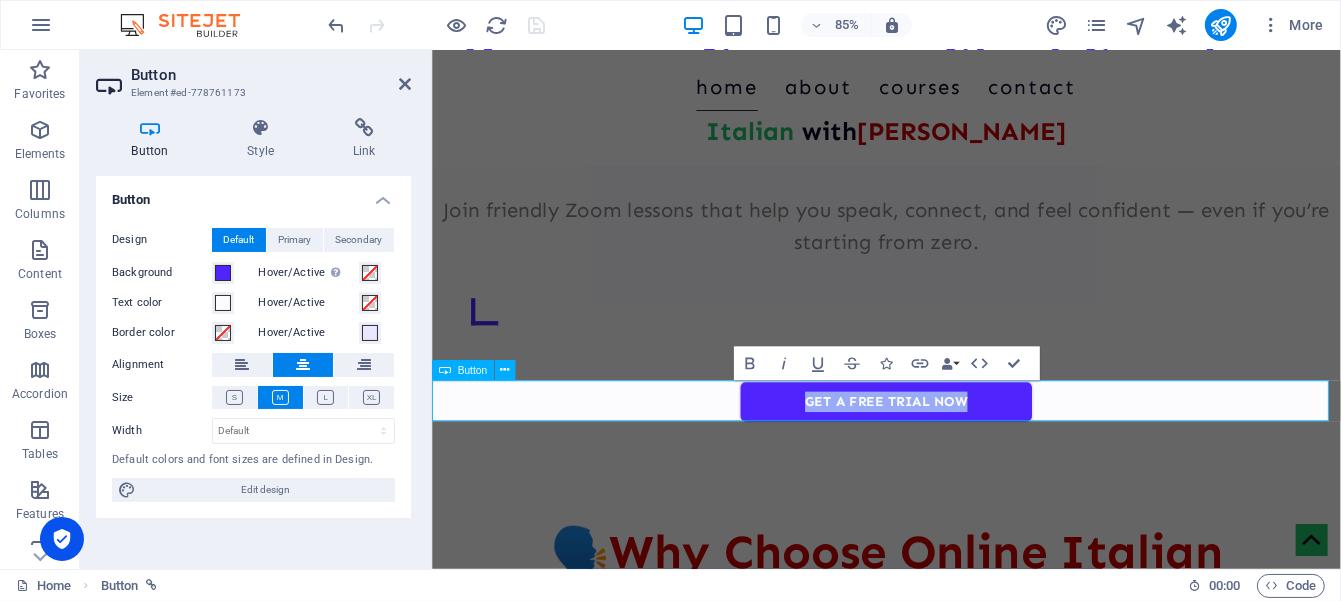 type 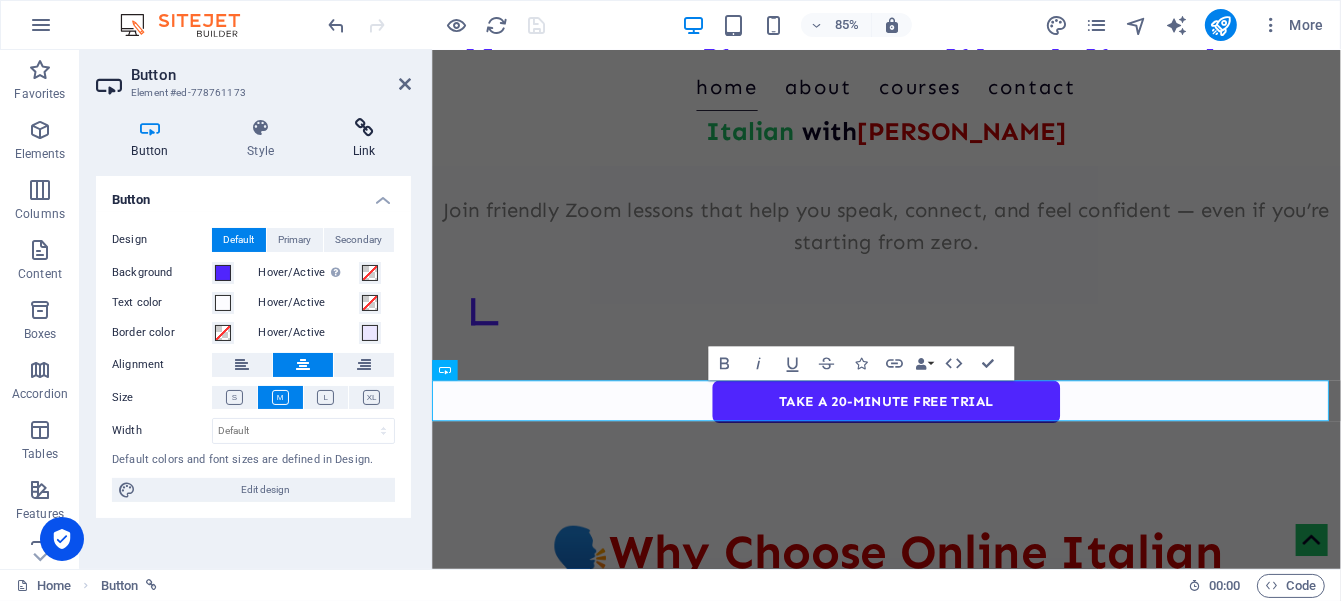 click at bounding box center [364, 128] 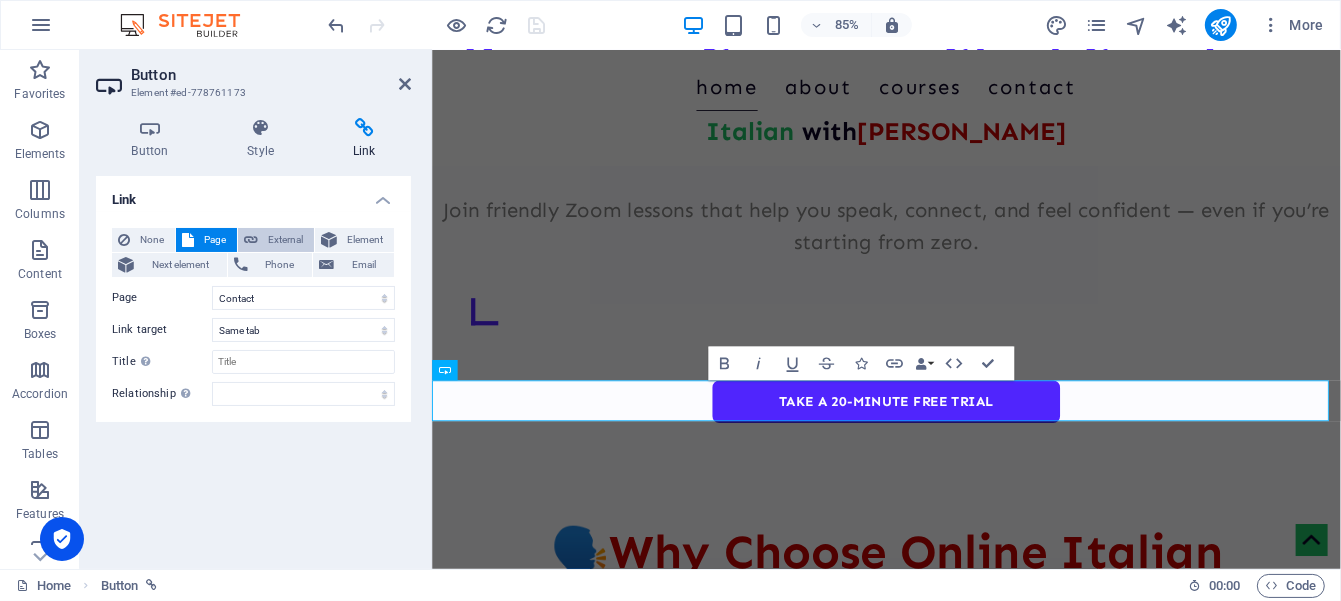 click on "External" at bounding box center (286, 240) 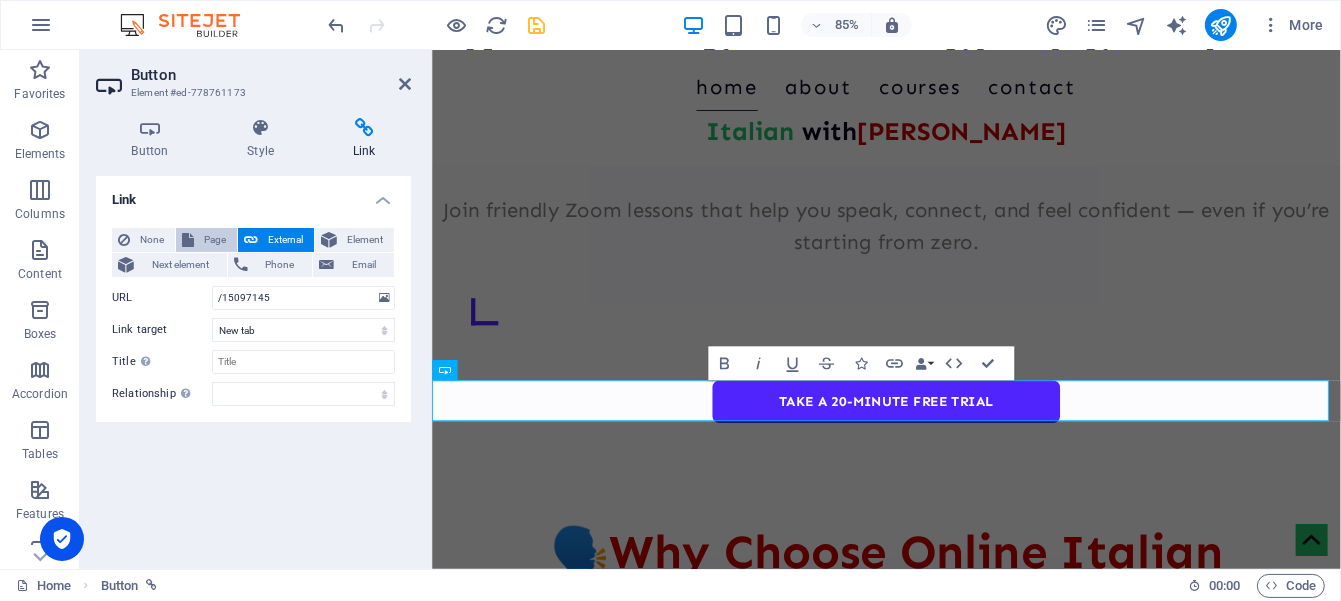 click on "Page" at bounding box center (215, 240) 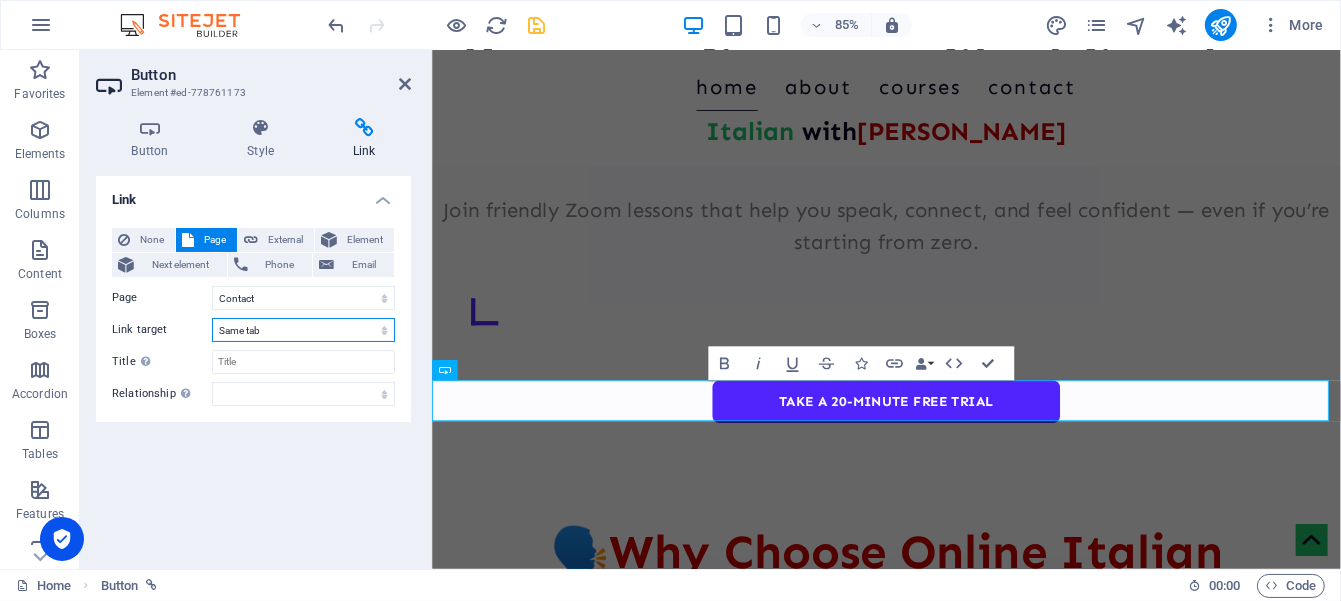 click on "New tab Same tab Overlay" at bounding box center [303, 330] 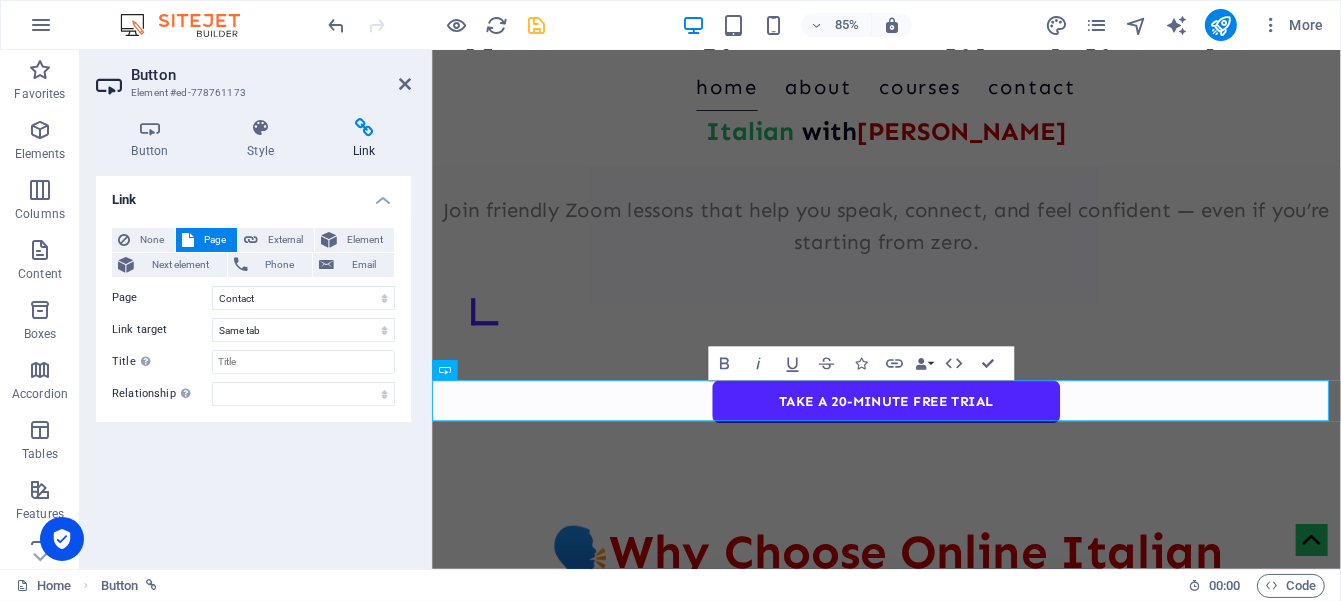 click on "Link None Page External Element Next element Phone Email Page Home Courses About Contact Legal Notice Privacy Element
URL /15097145 Phone Email Link target New tab Same tab Overlay Title Additional link description, should not be the same as the link text. The title is most often shown as a tooltip text when the mouse moves over the element. Leave empty if uncertain. Relationship Sets the  relationship of this link to the link target . For example, the value "nofollow" instructs search engines not to follow the link. Can be left empty. alternate author bookmark external help license next nofollow noreferrer noopener prev search tag" at bounding box center (253, 364) 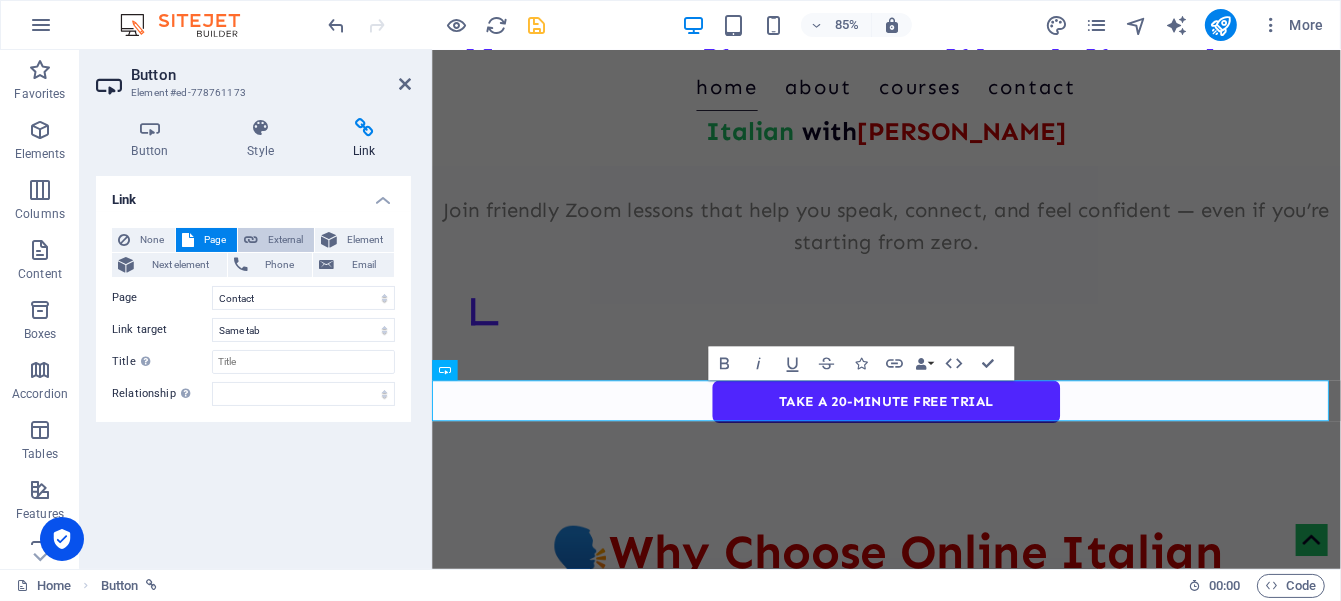click on "External" at bounding box center [286, 240] 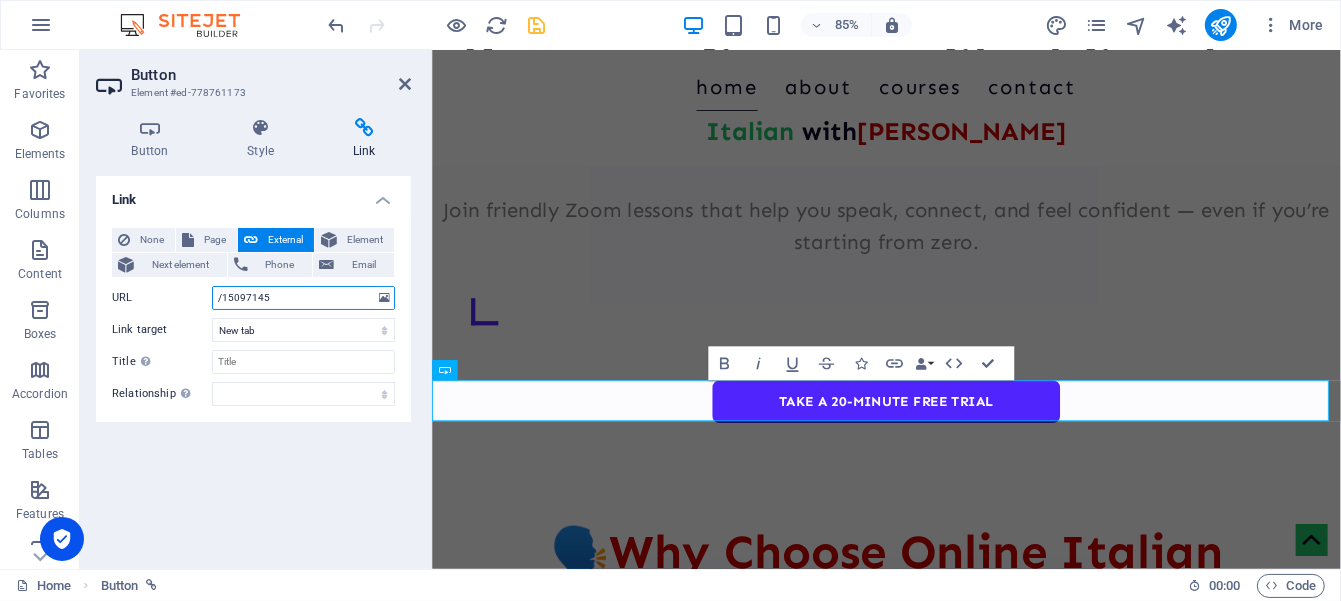 drag, startPoint x: 303, startPoint y: 297, endPoint x: 208, endPoint y: 296, distance: 95.005264 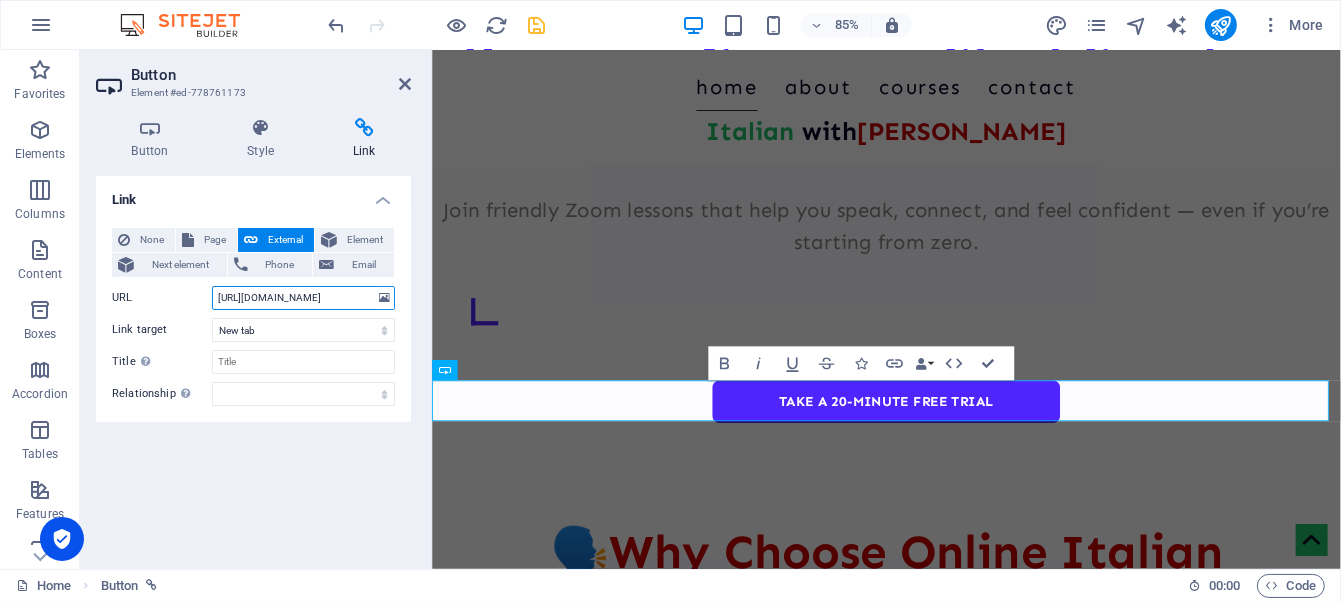scroll, scrollTop: 0, scrollLeft: 595, axis: horizontal 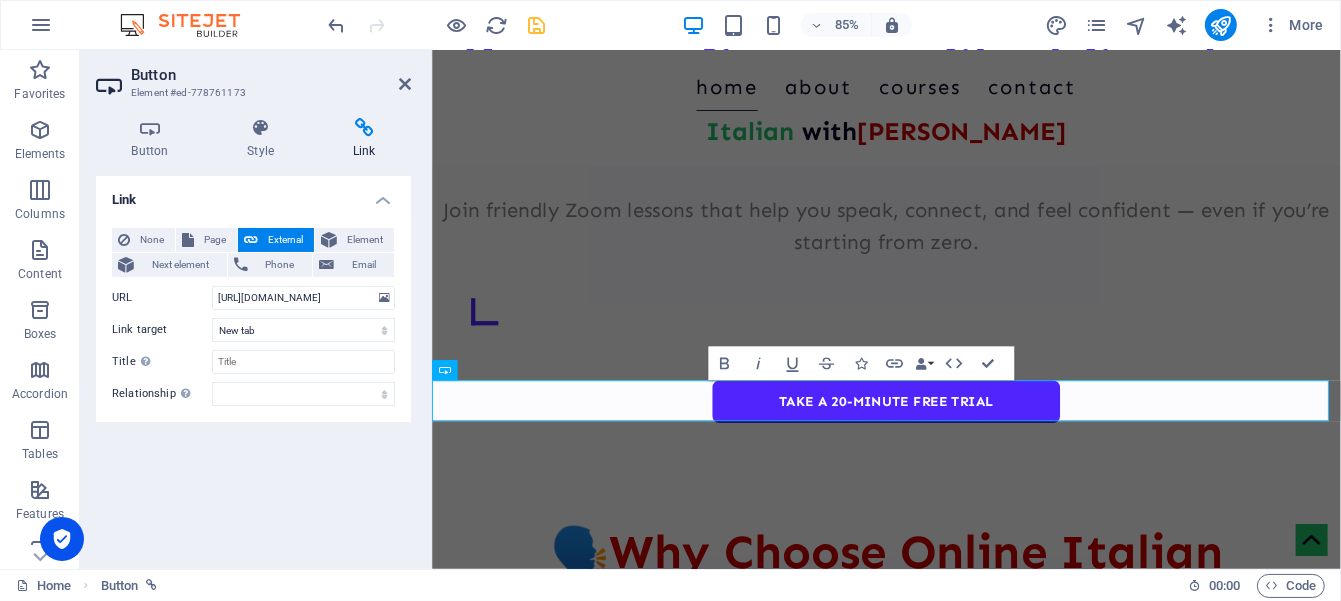 click on "Link None Page External Element Next element Phone Email Page Home Courses About Contact Legal Notice Privacy Element
URL [URL][DOMAIN_NAME] Phone Email Link target New tab Same tab Overlay Title Additional link description, should not be the same as the link text. The title is most often shown as a tooltip text when the mouse moves over the element. Leave empty if uncertain. Relationship Sets the  relationship of this link to the link target . For example, the value "nofollow" instructs search engines not to follow the link. Can be left empty. alternate author bookmark external help license next nofollow noreferrer noopener prev search tag" at bounding box center [253, 364] 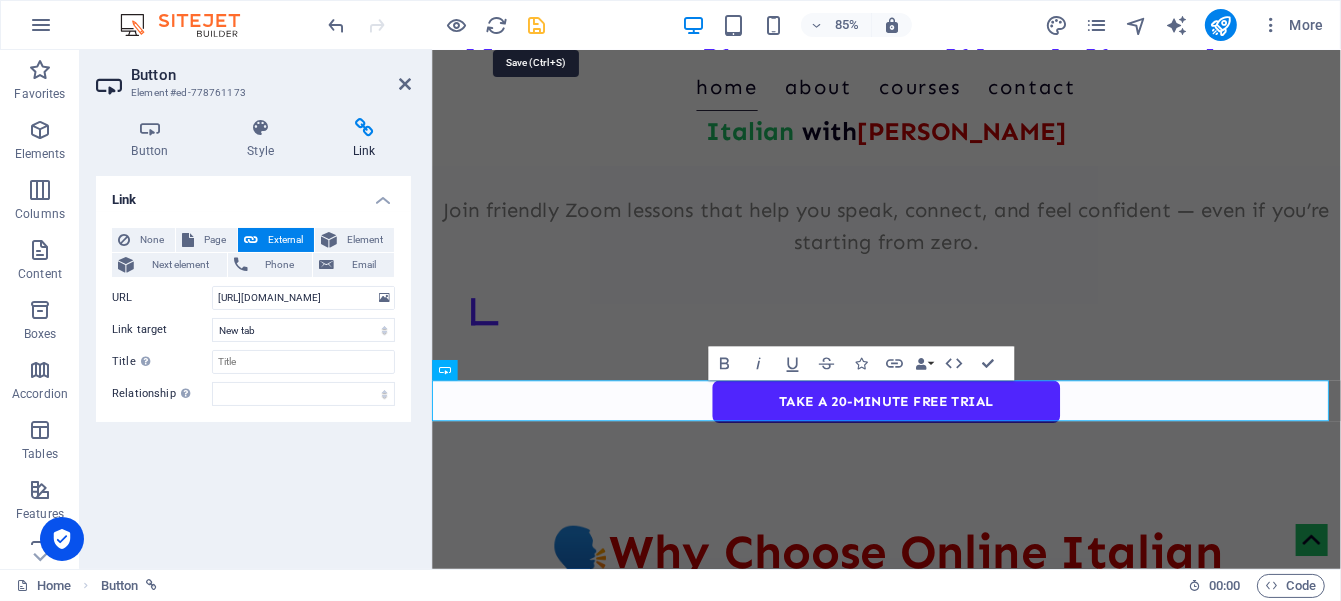 click at bounding box center [537, 25] 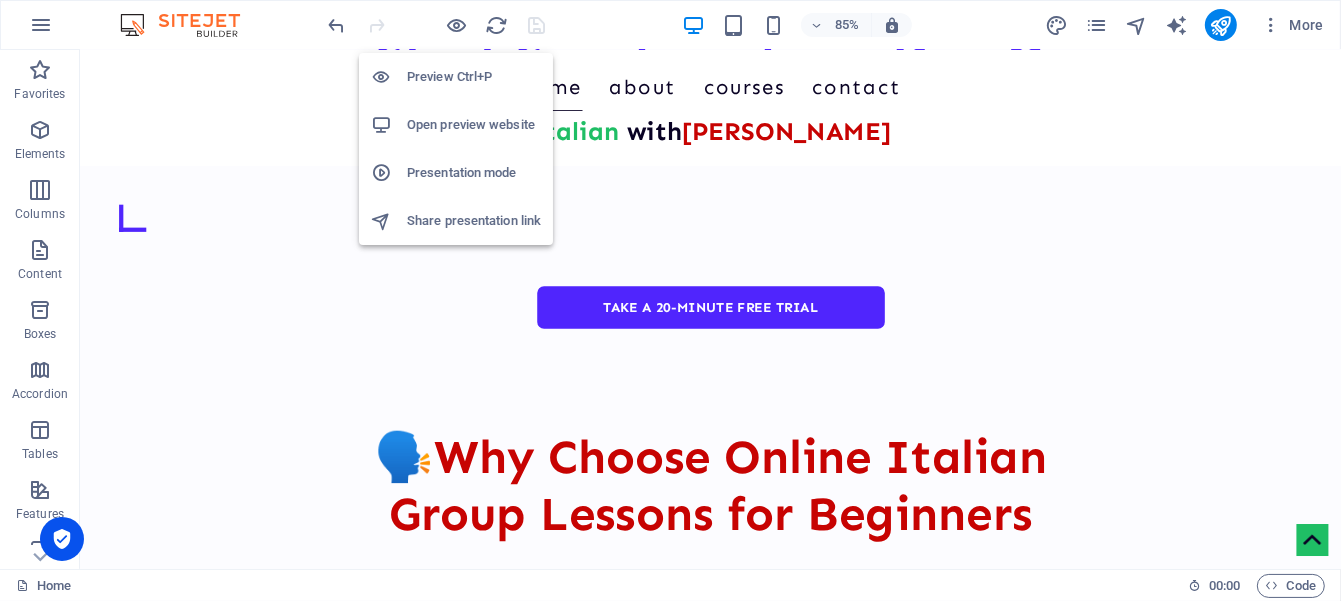 click on "Open preview website" at bounding box center [474, 125] 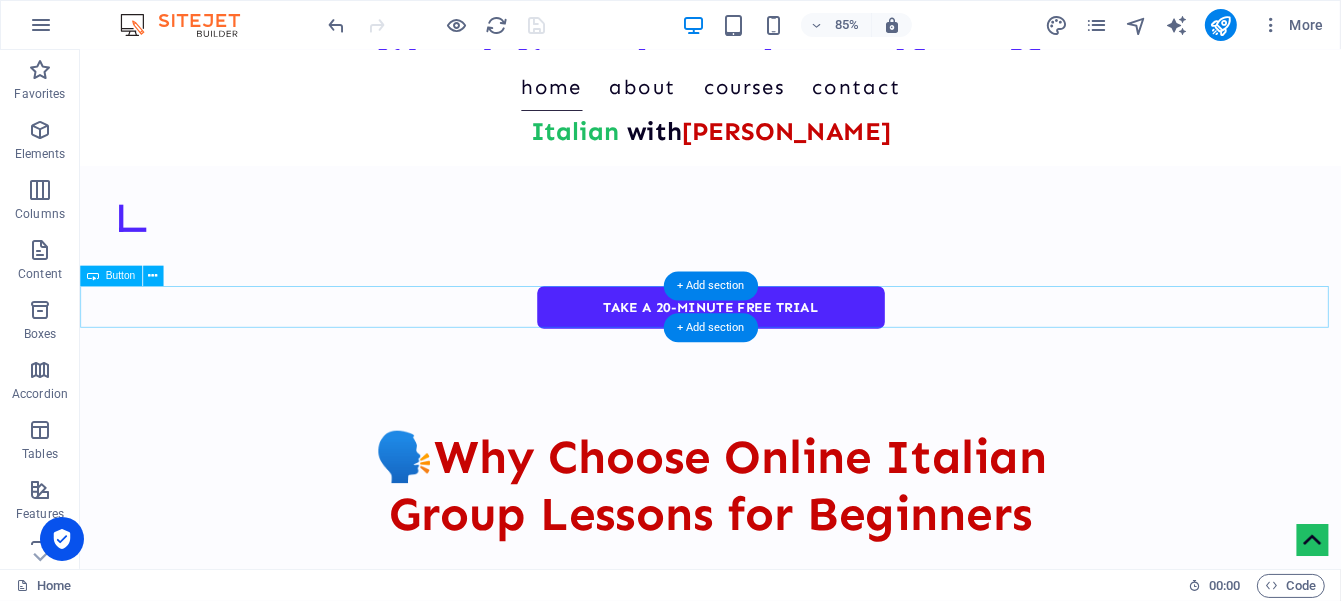 click on "TAKE A 20-MINUTE FREE TRIAL" at bounding box center [822, 353] 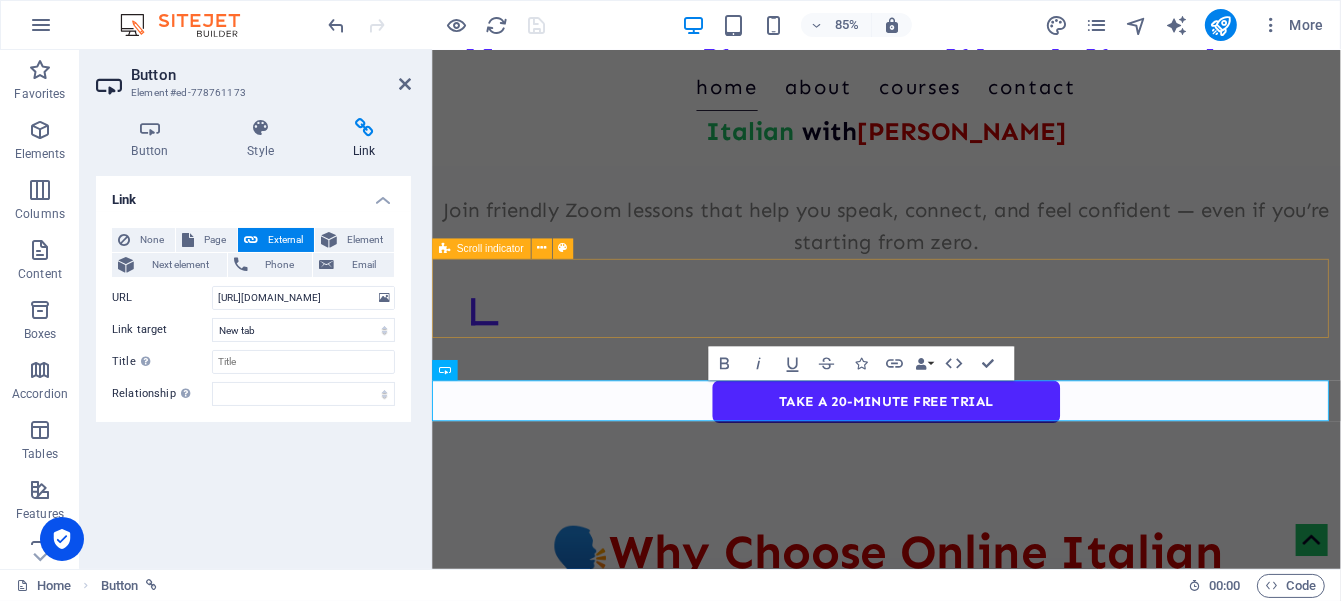 click at bounding box center [965, 342] 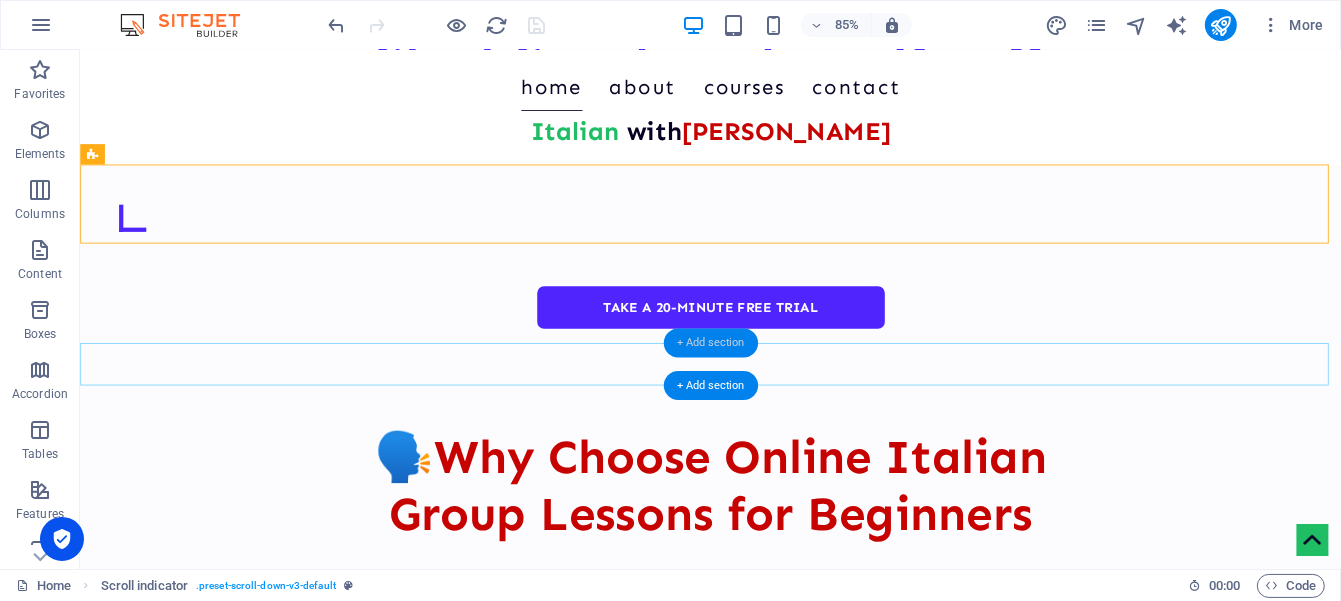 click on "+ Add section" at bounding box center [710, 343] 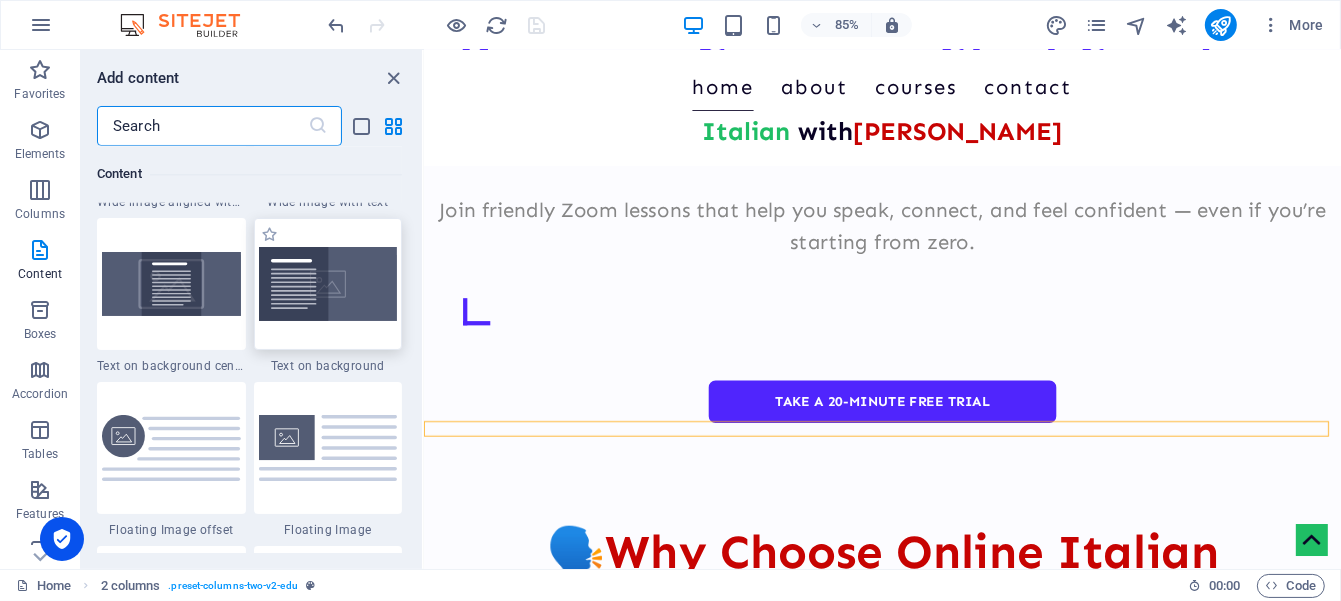 scroll, scrollTop: 4166, scrollLeft: 0, axis: vertical 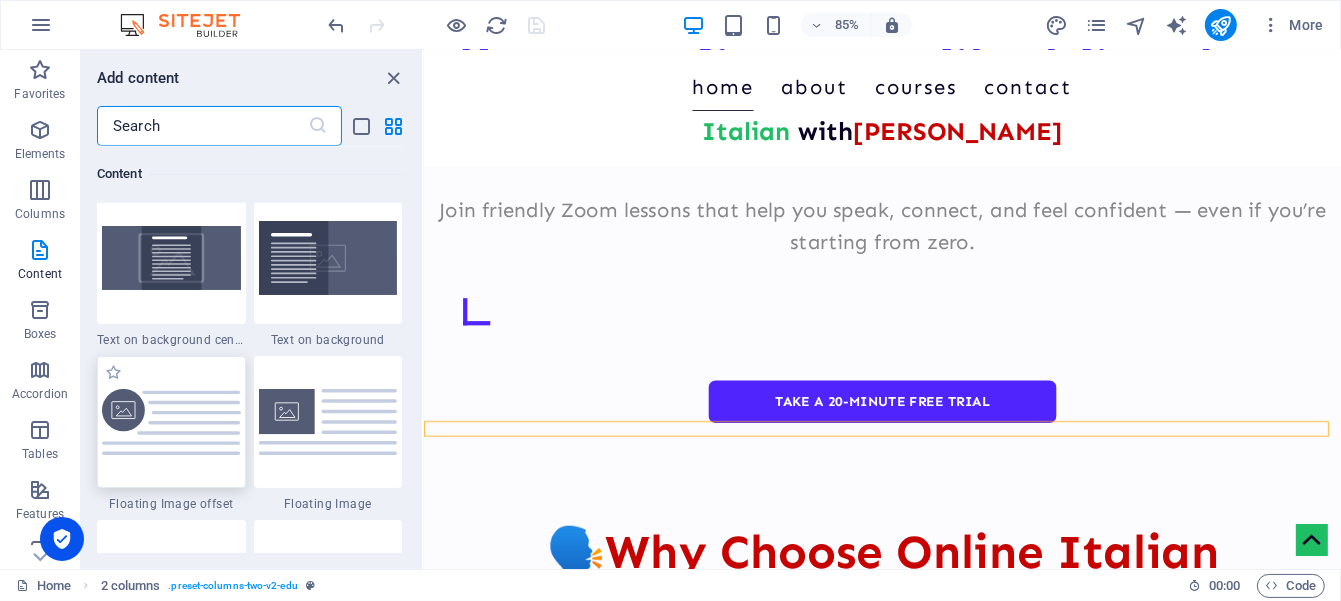click at bounding box center (171, 422) 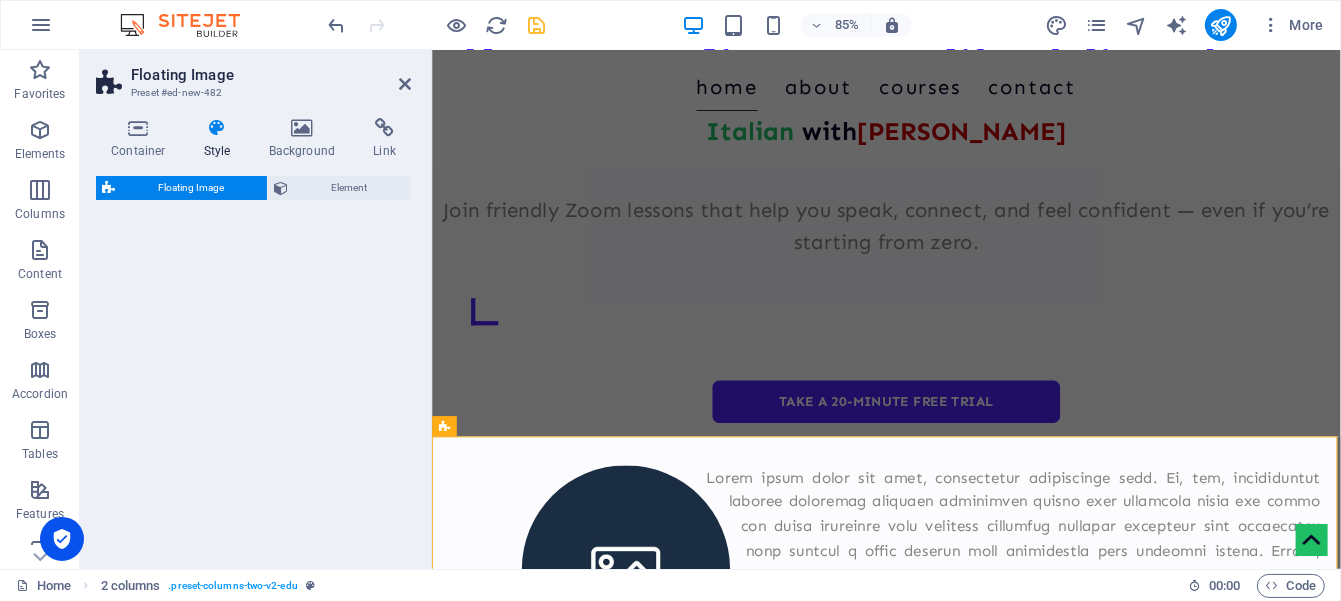 select on "%" 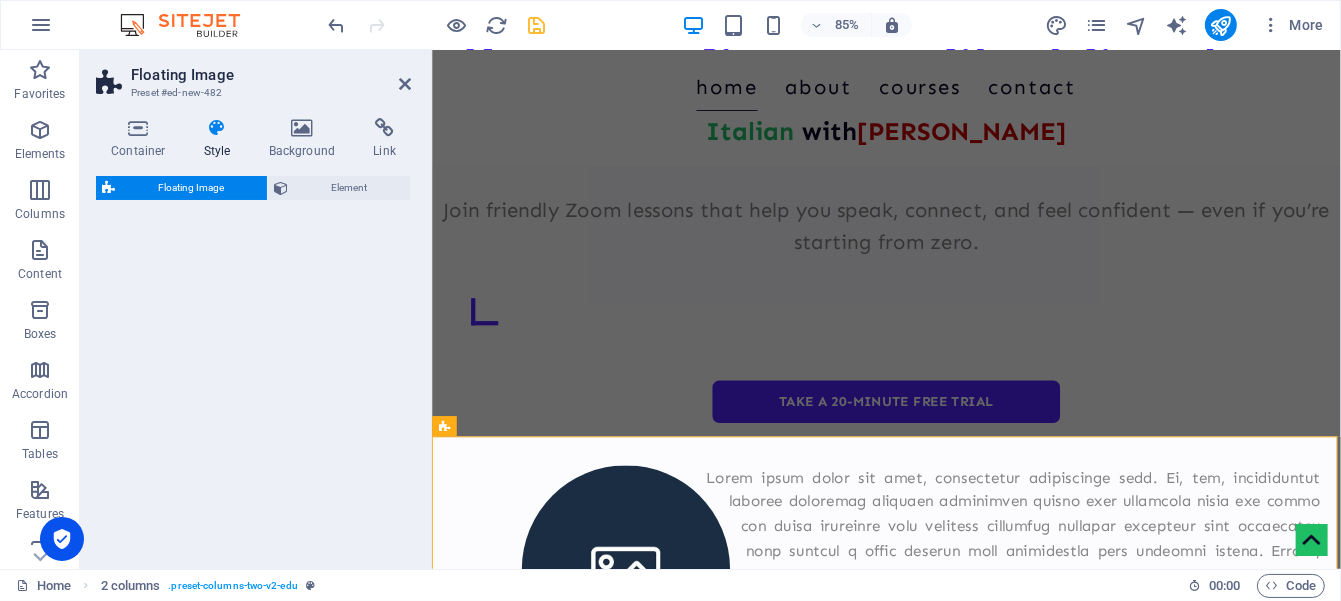 select on "rem" 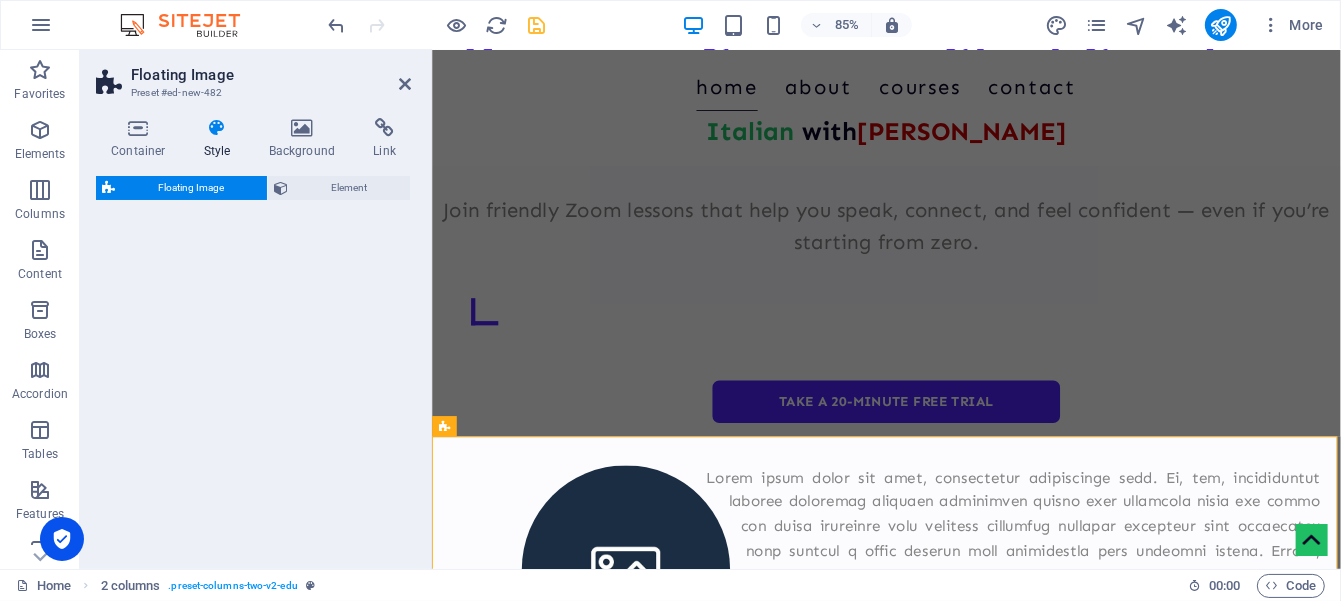 select on "rem" 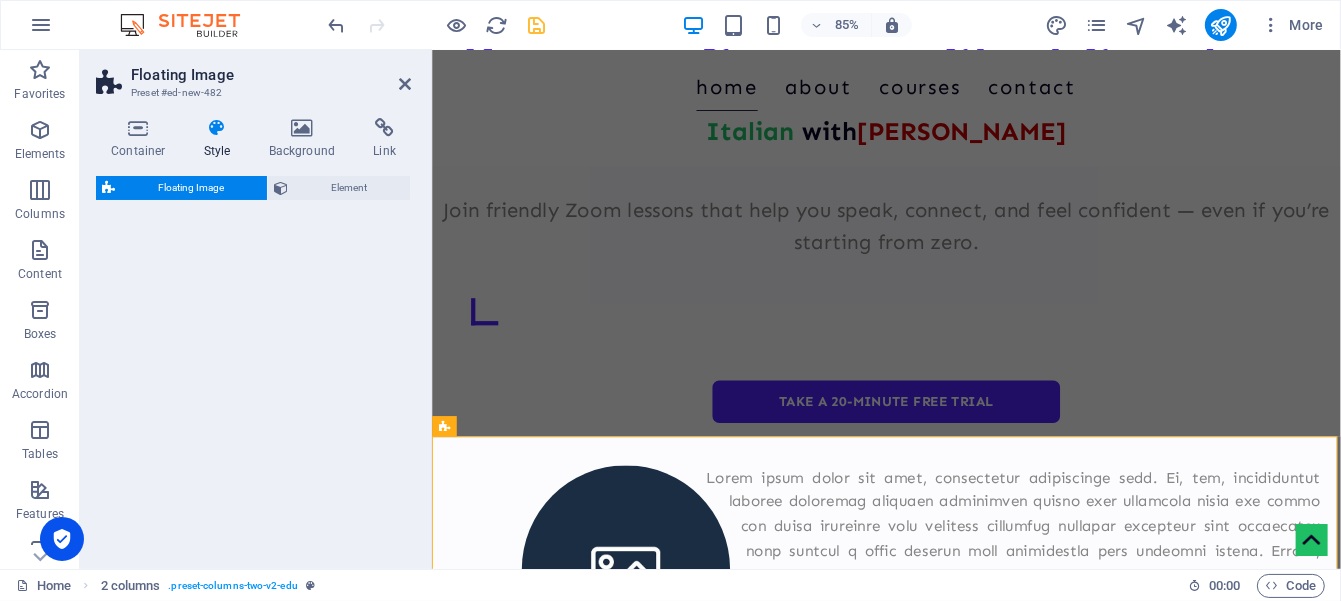 select on "%" 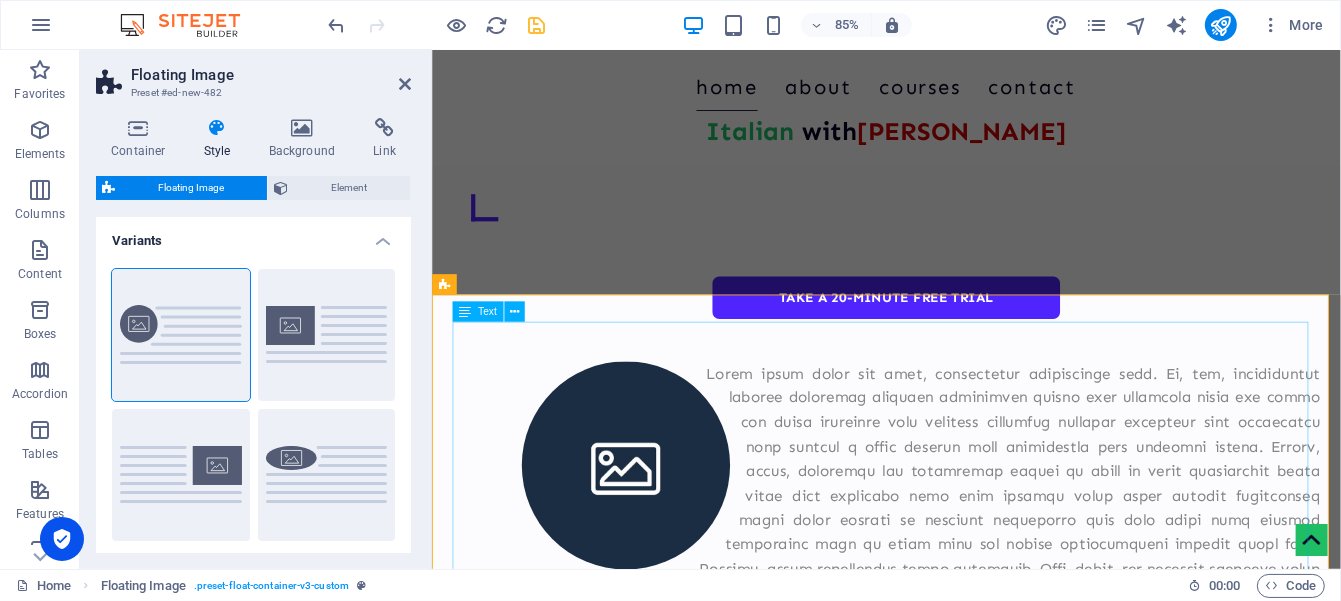 scroll, scrollTop: 499, scrollLeft: 0, axis: vertical 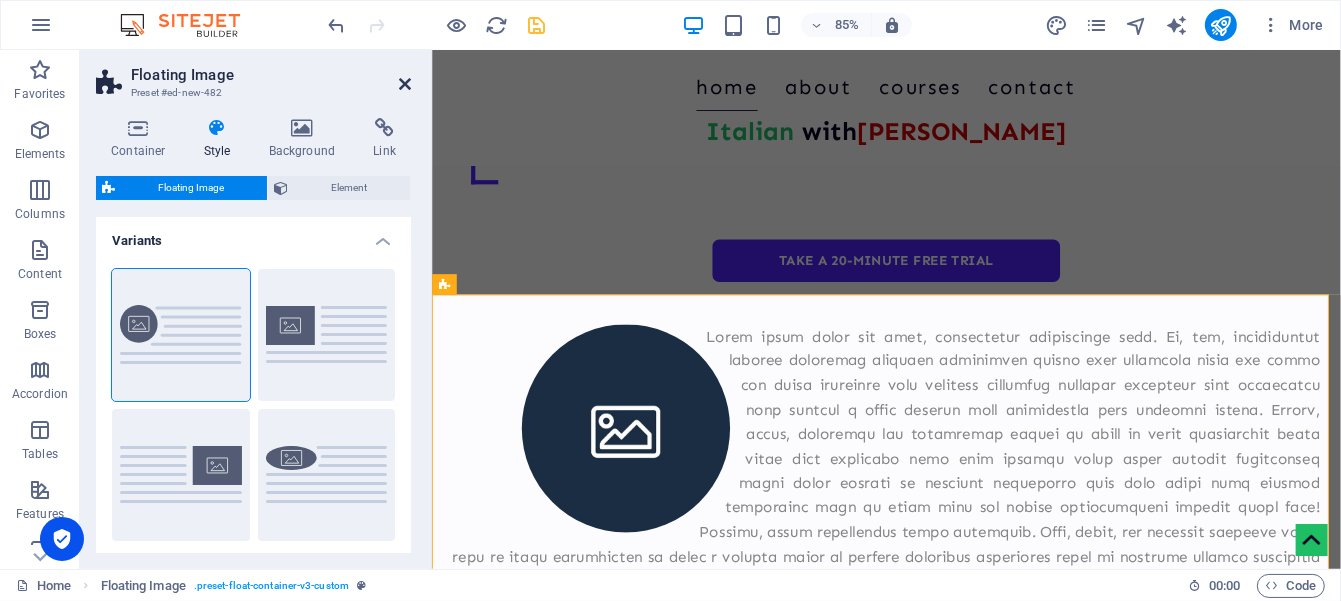click at bounding box center [405, 84] 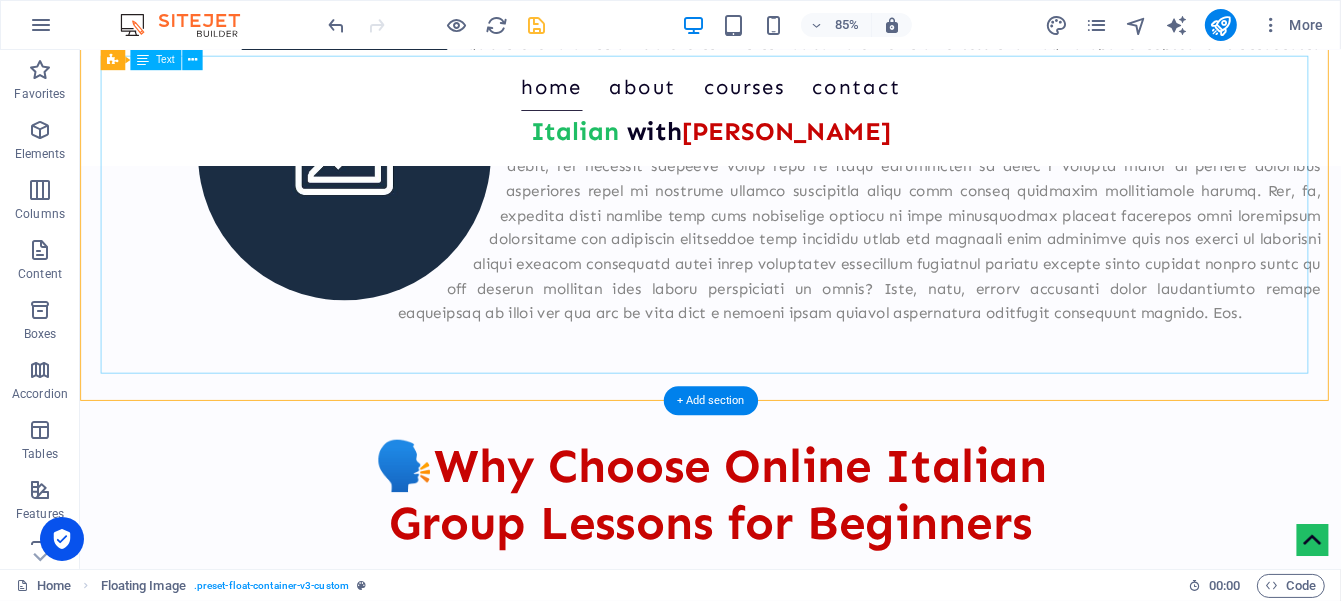 scroll, scrollTop: 594, scrollLeft: 0, axis: vertical 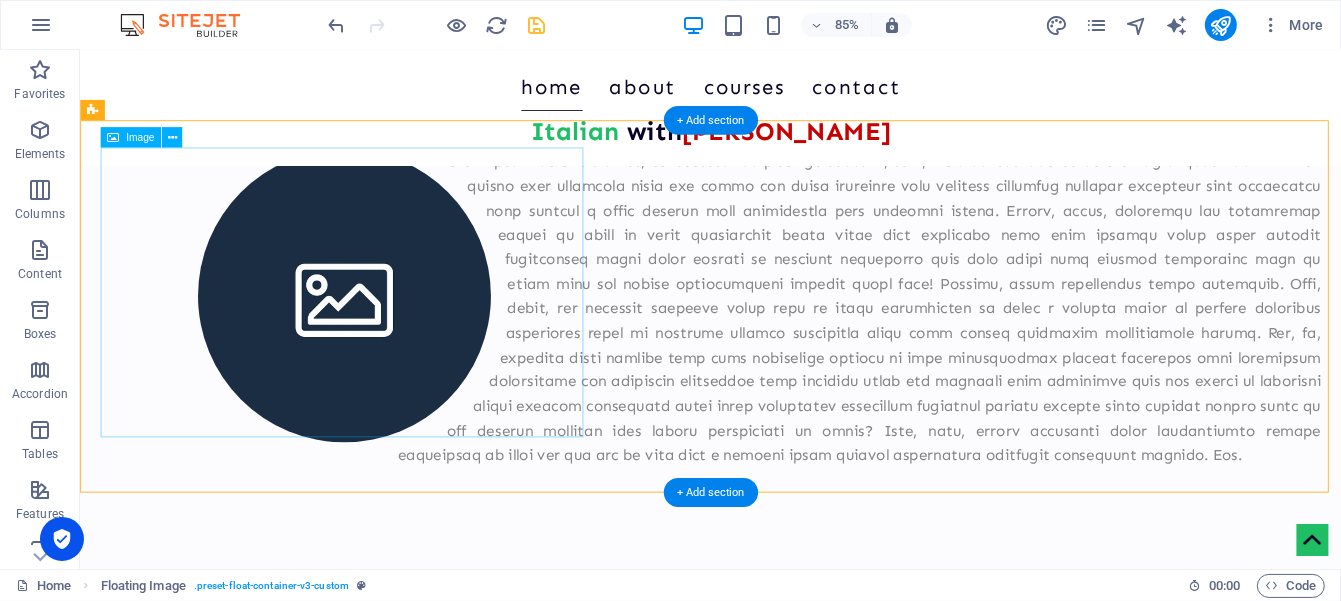 click at bounding box center [391, 339] 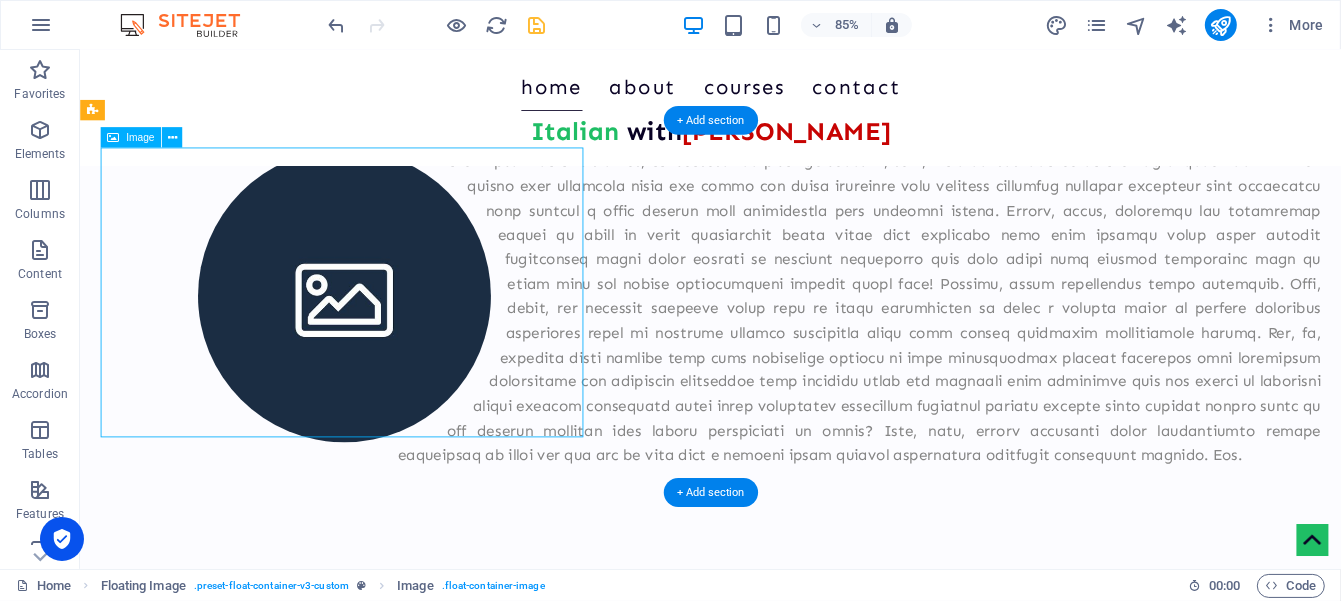 click at bounding box center (391, 339) 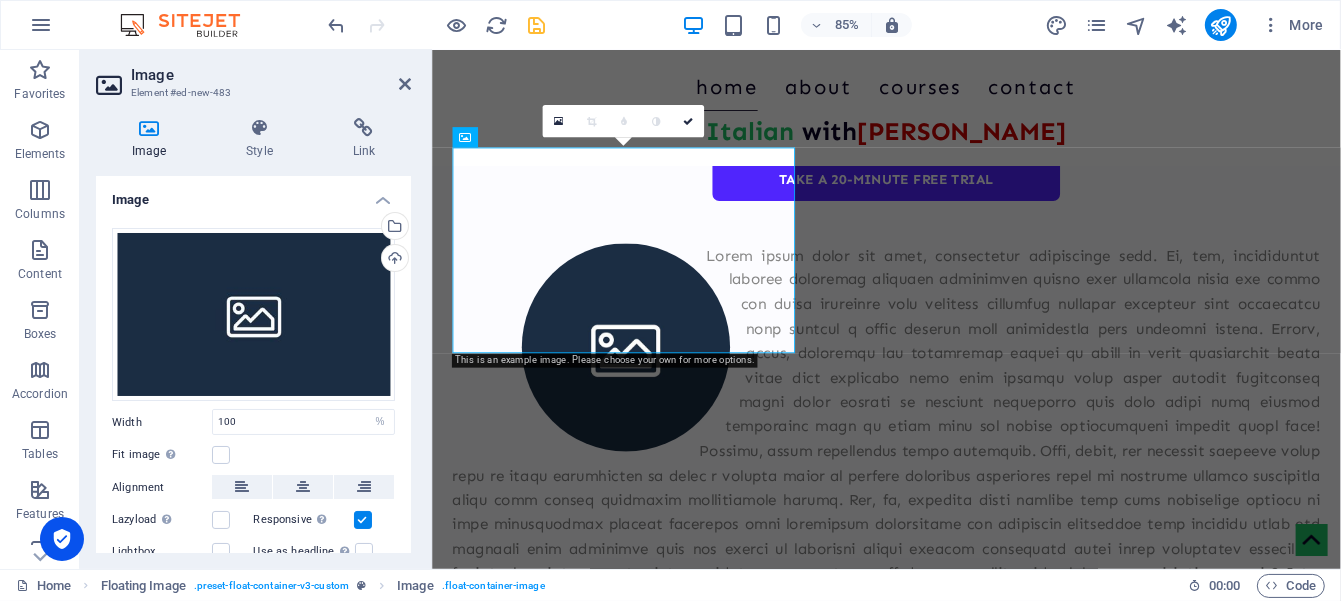 scroll, scrollTop: 705, scrollLeft: 0, axis: vertical 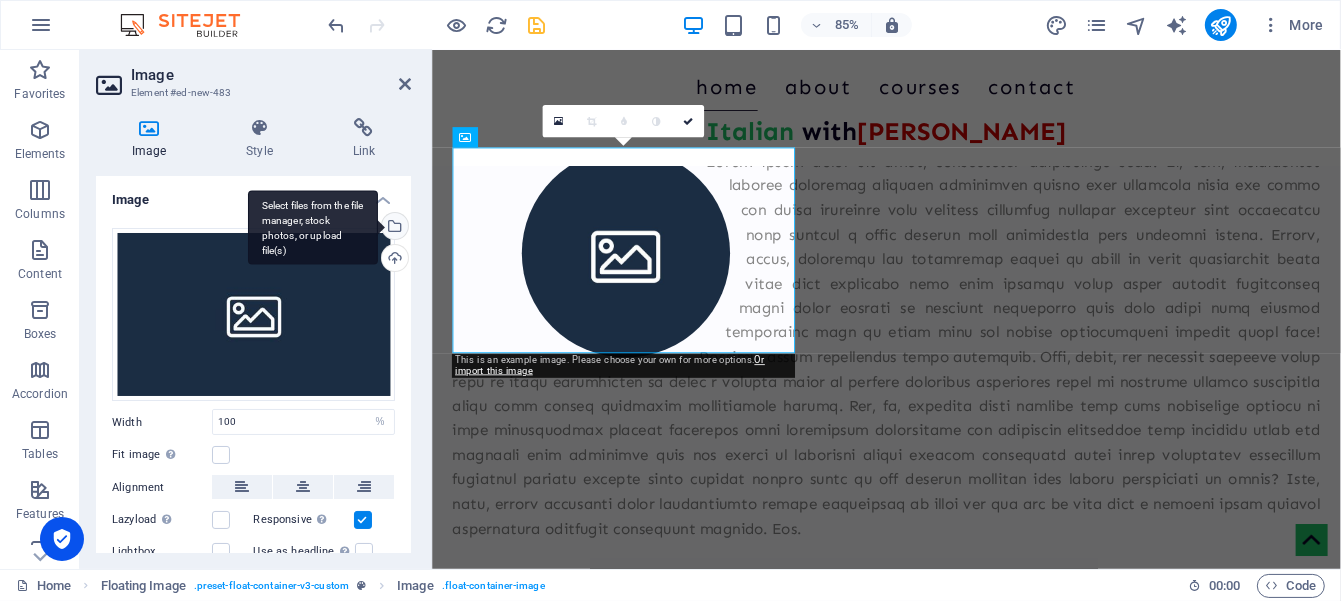 click on "Select files from the file manager, stock photos, or upload file(s)" at bounding box center (393, 228) 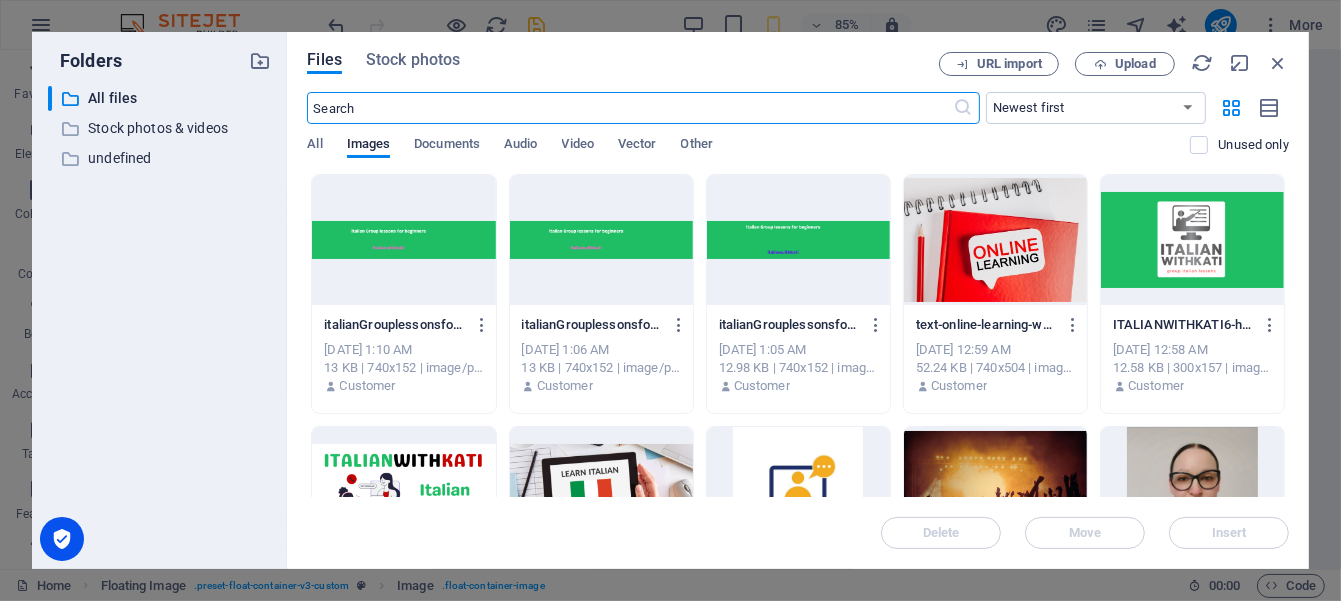 scroll, scrollTop: 706, scrollLeft: 0, axis: vertical 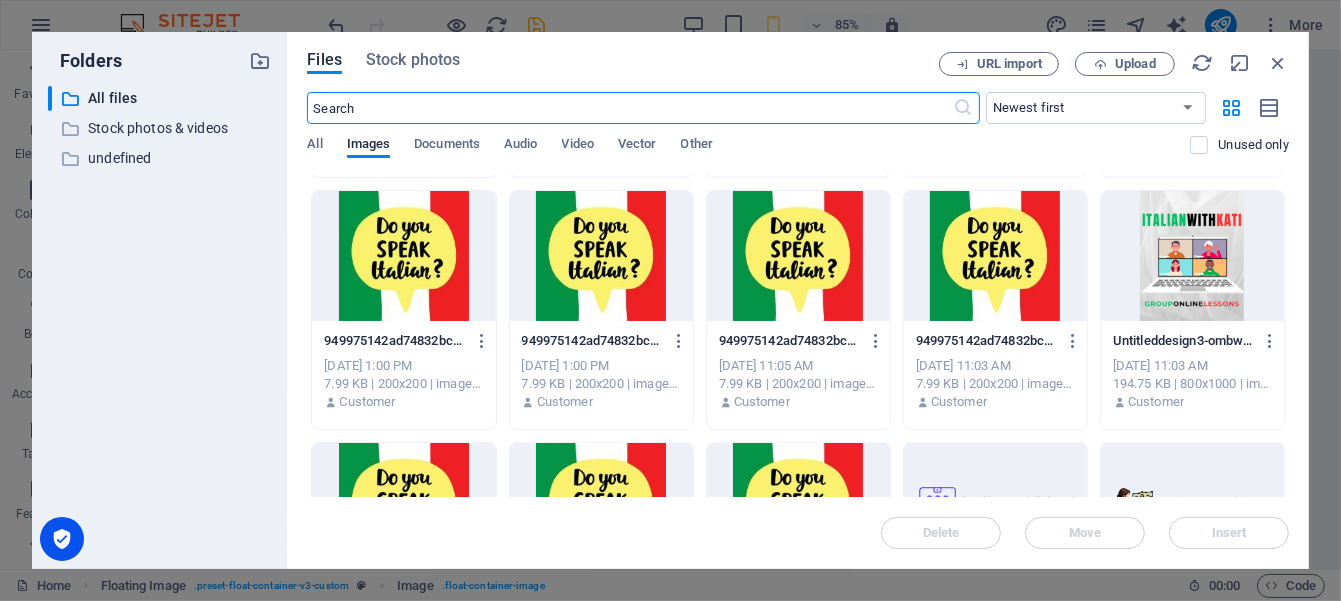 click at bounding box center [403, 256] 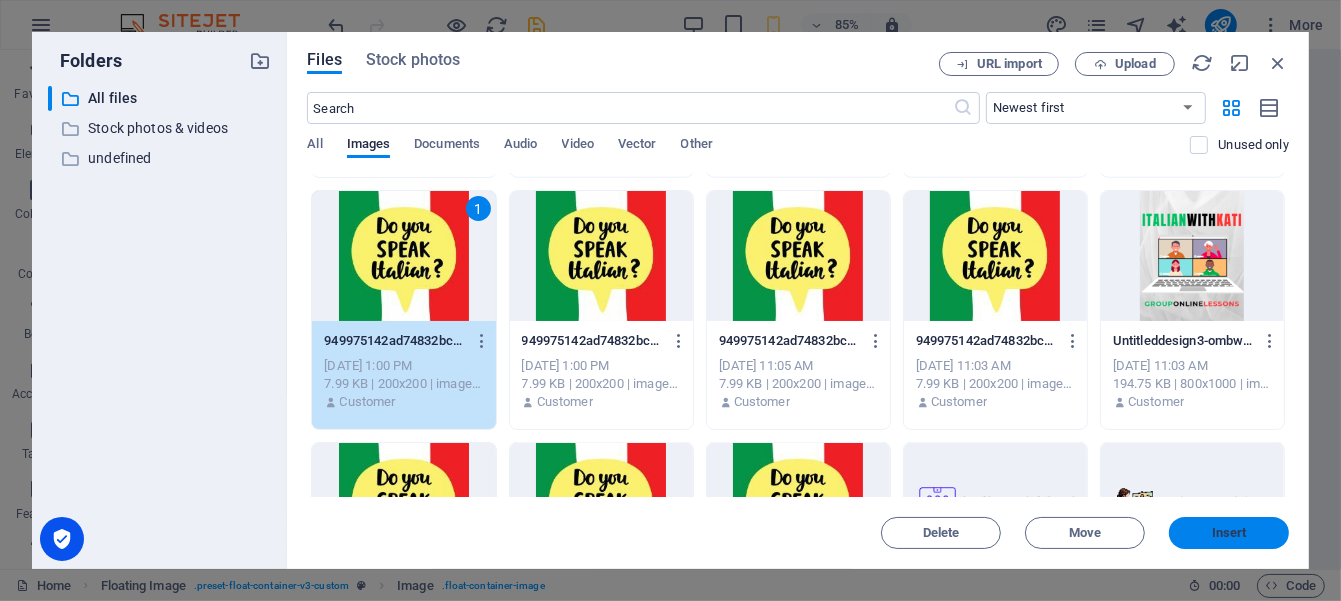 click on "Insert" at bounding box center [1229, 533] 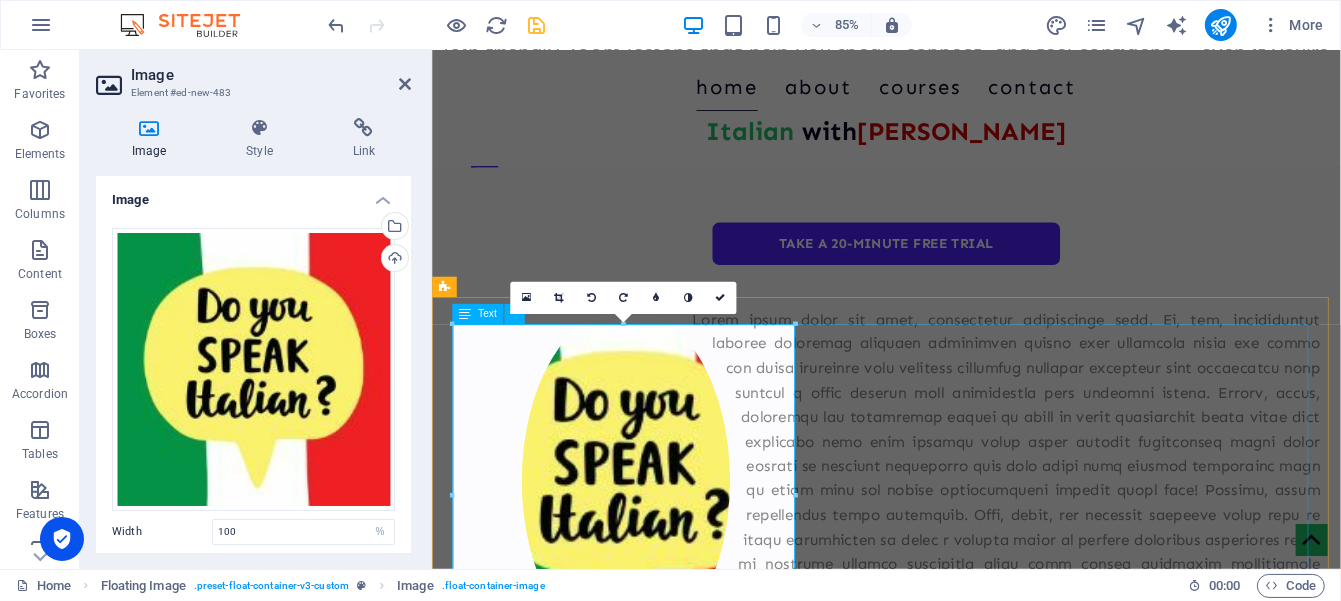 scroll, scrollTop: 538, scrollLeft: 0, axis: vertical 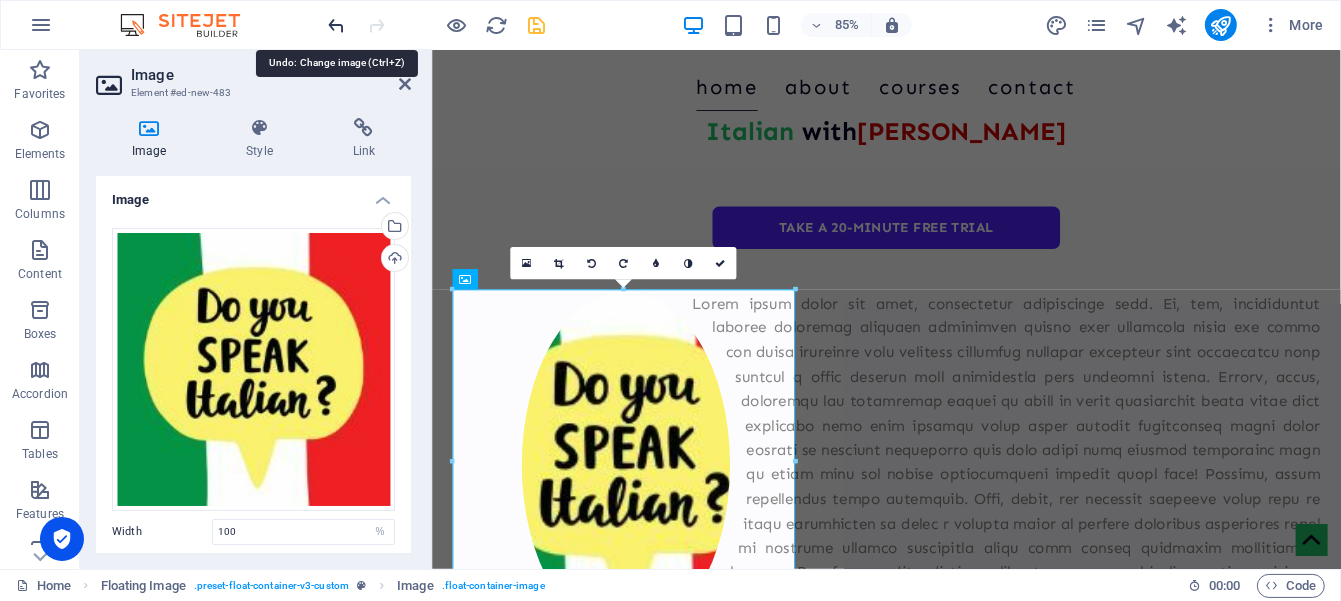 click at bounding box center (337, 25) 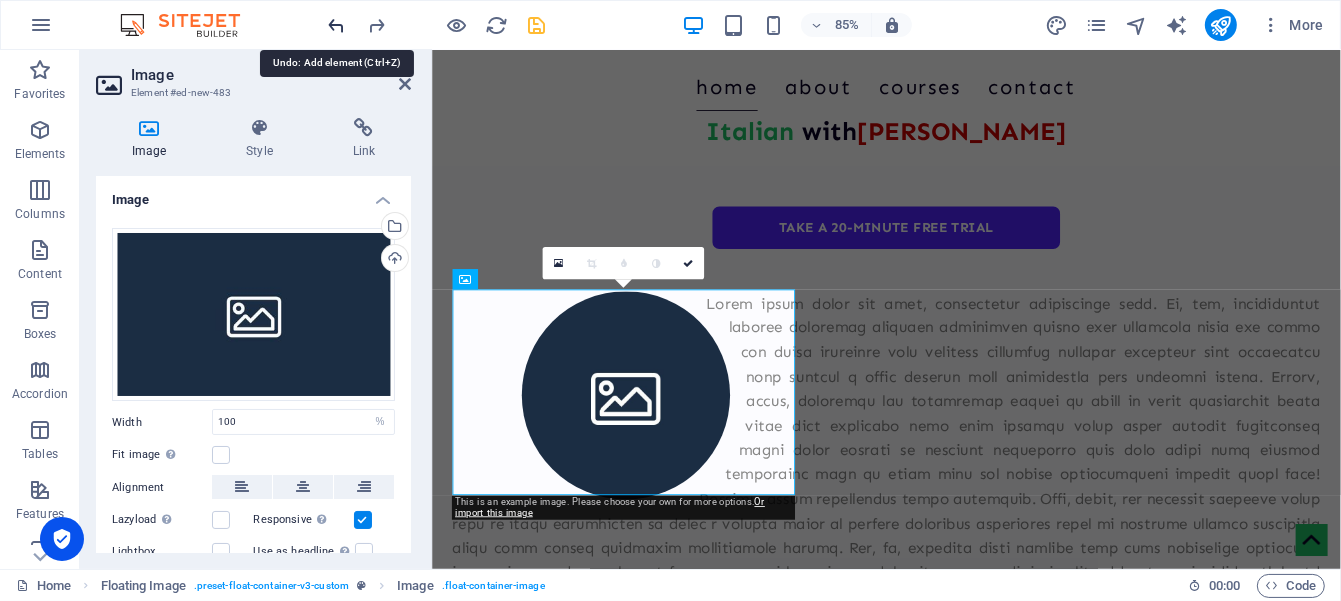 click at bounding box center [337, 25] 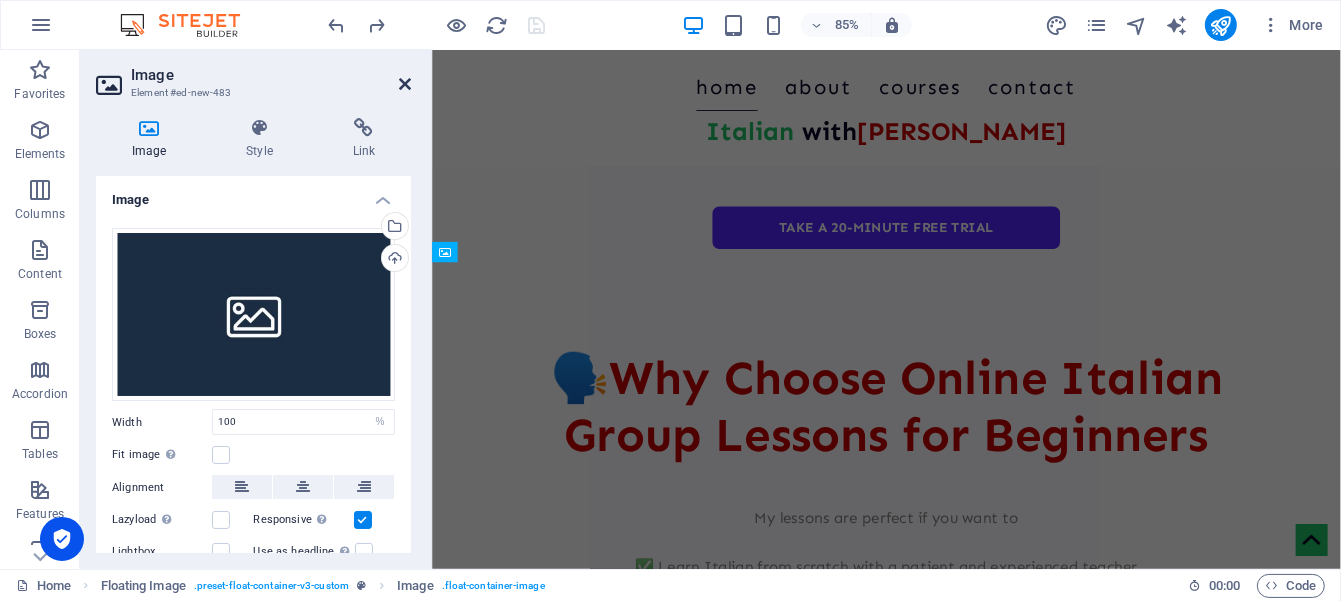 click at bounding box center [405, 84] 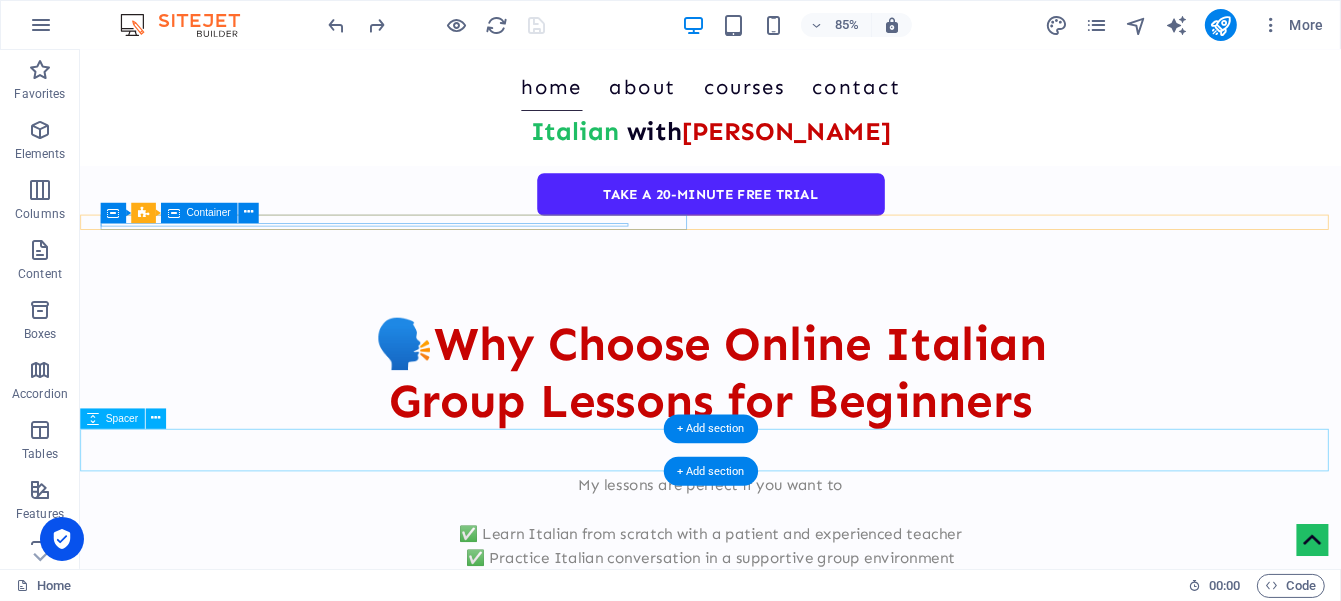 click at bounding box center (822, 523) 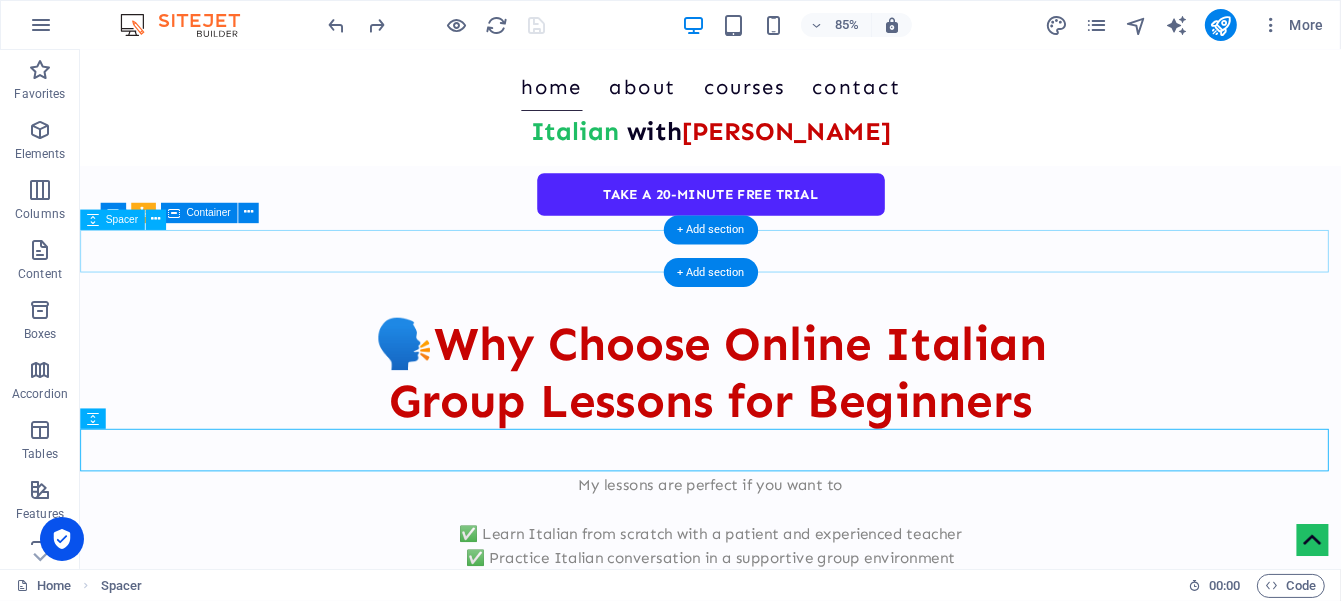click at bounding box center (822, 288) 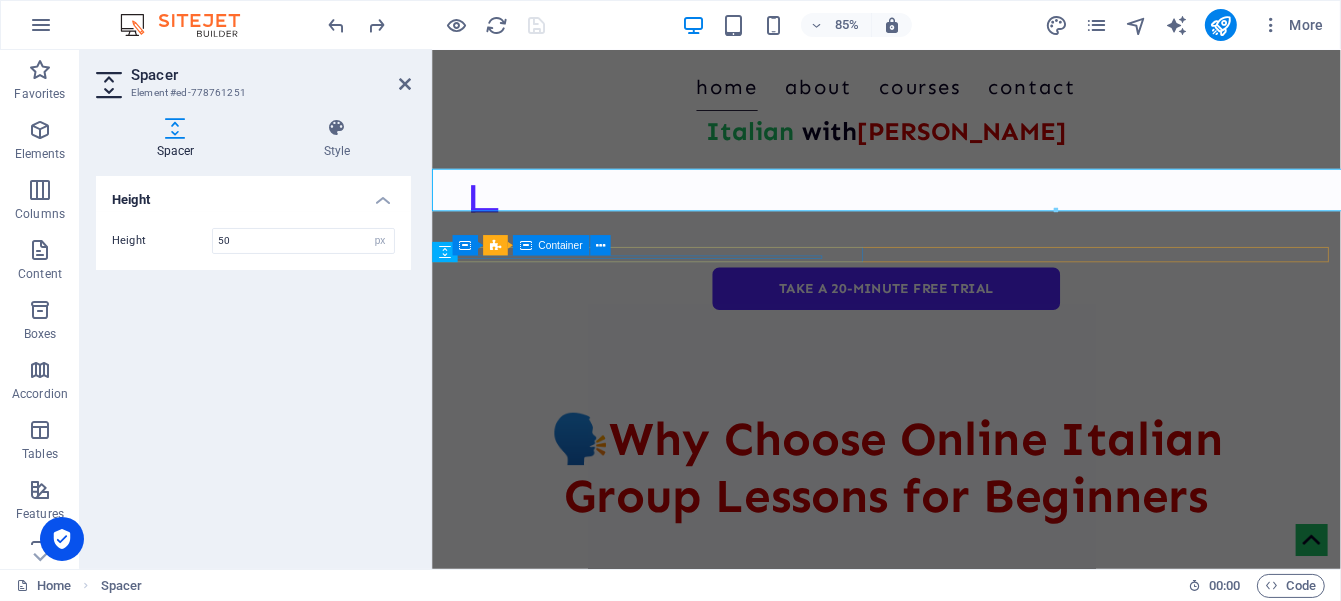 scroll, scrollTop: 538, scrollLeft: 0, axis: vertical 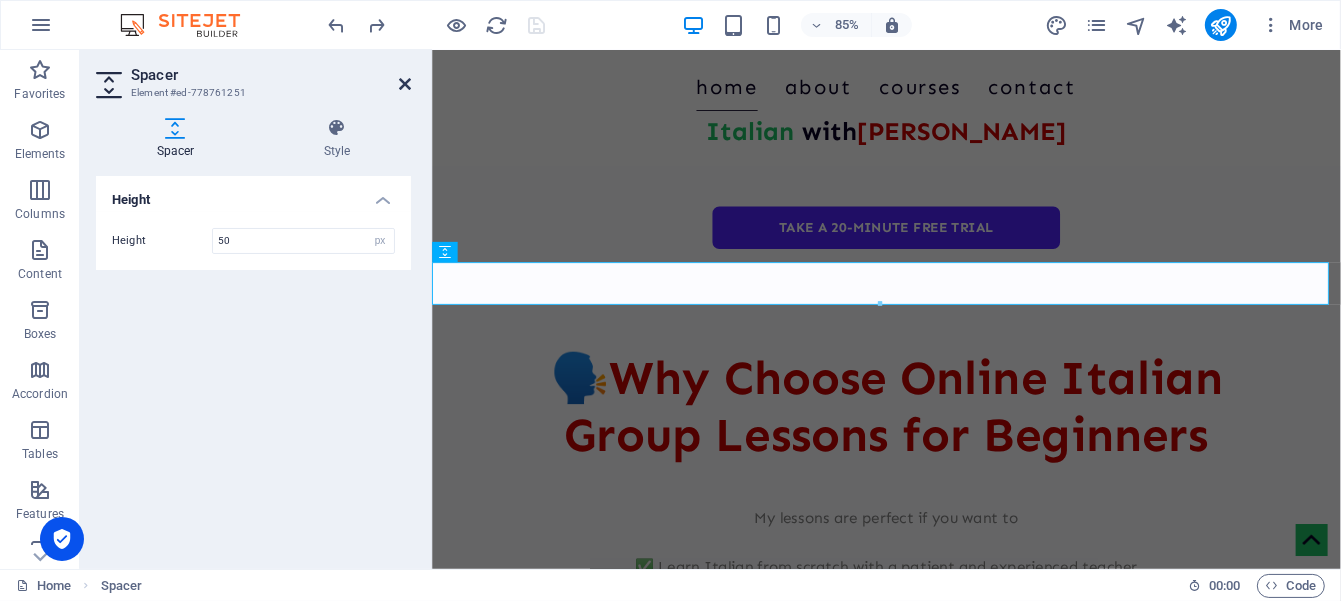 click at bounding box center (405, 84) 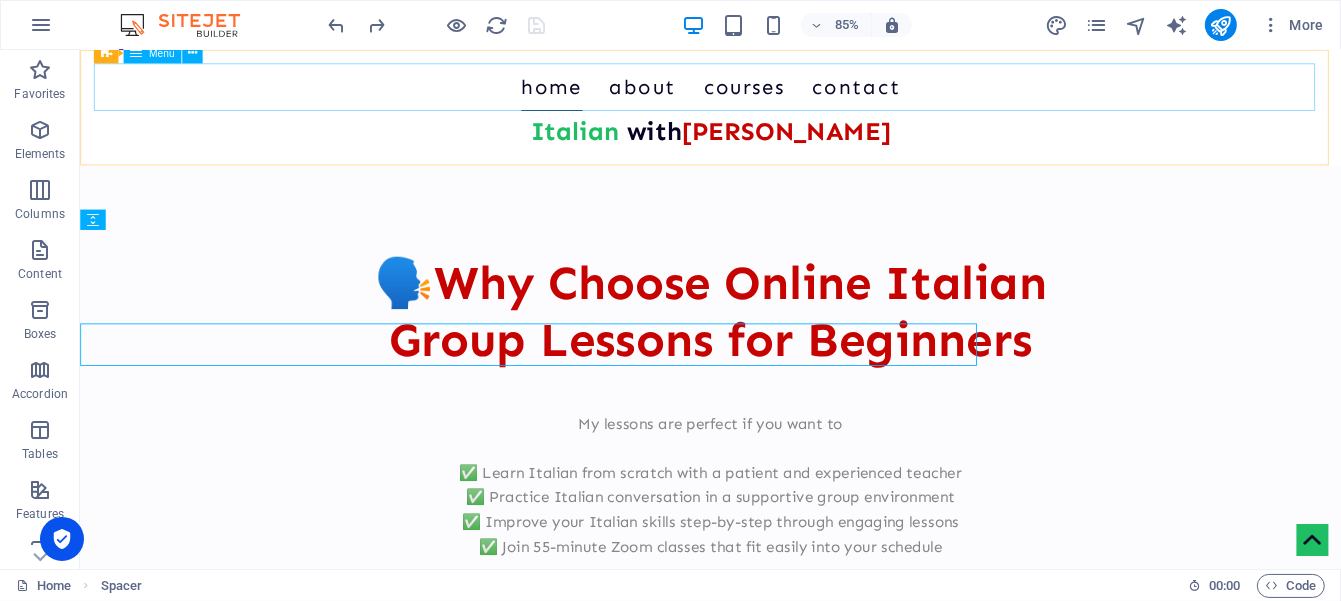 scroll, scrollTop: 466, scrollLeft: 0, axis: vertical 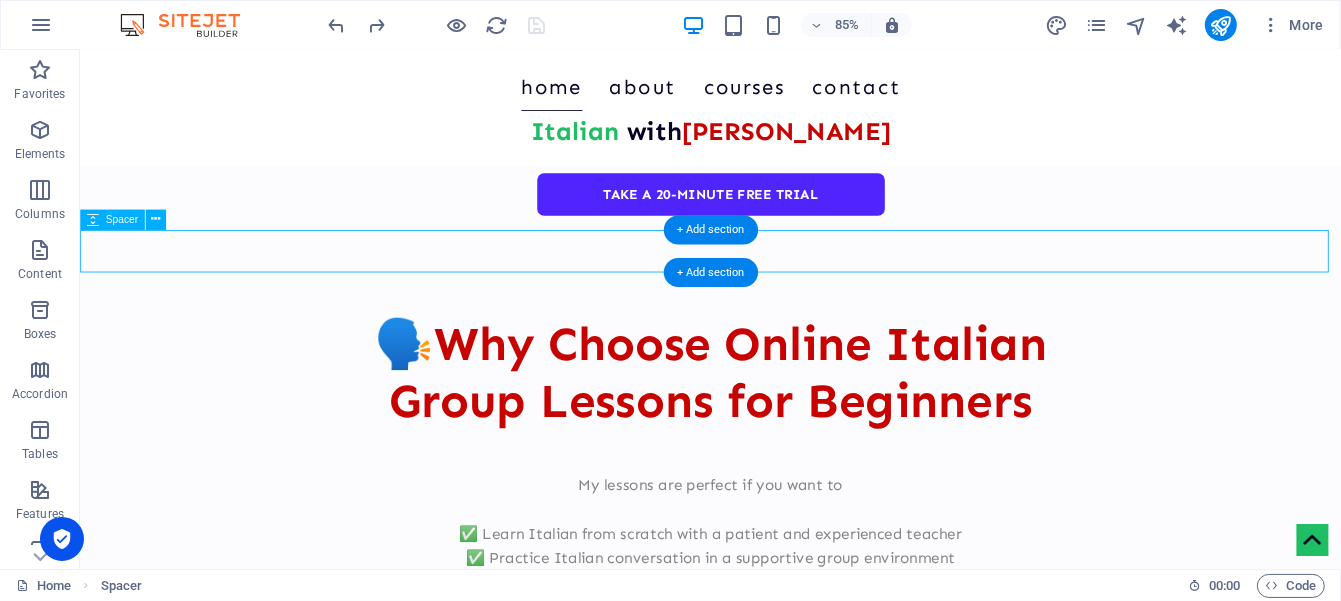 click at bounding box center (822, 288) 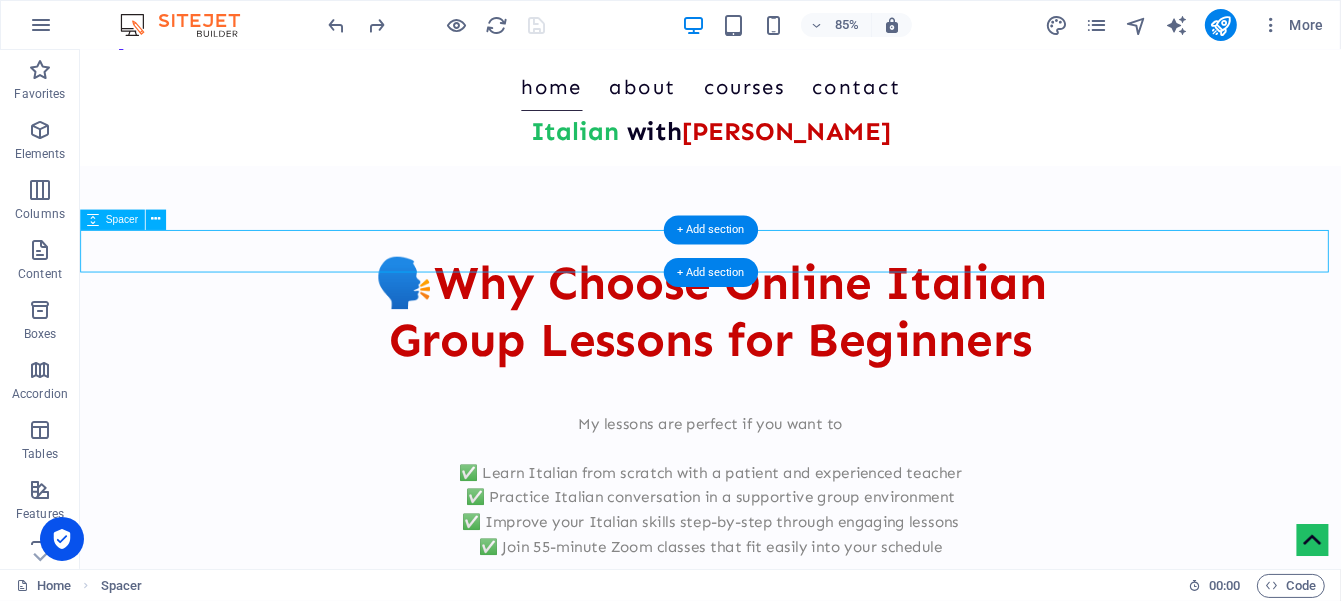 select on "px" 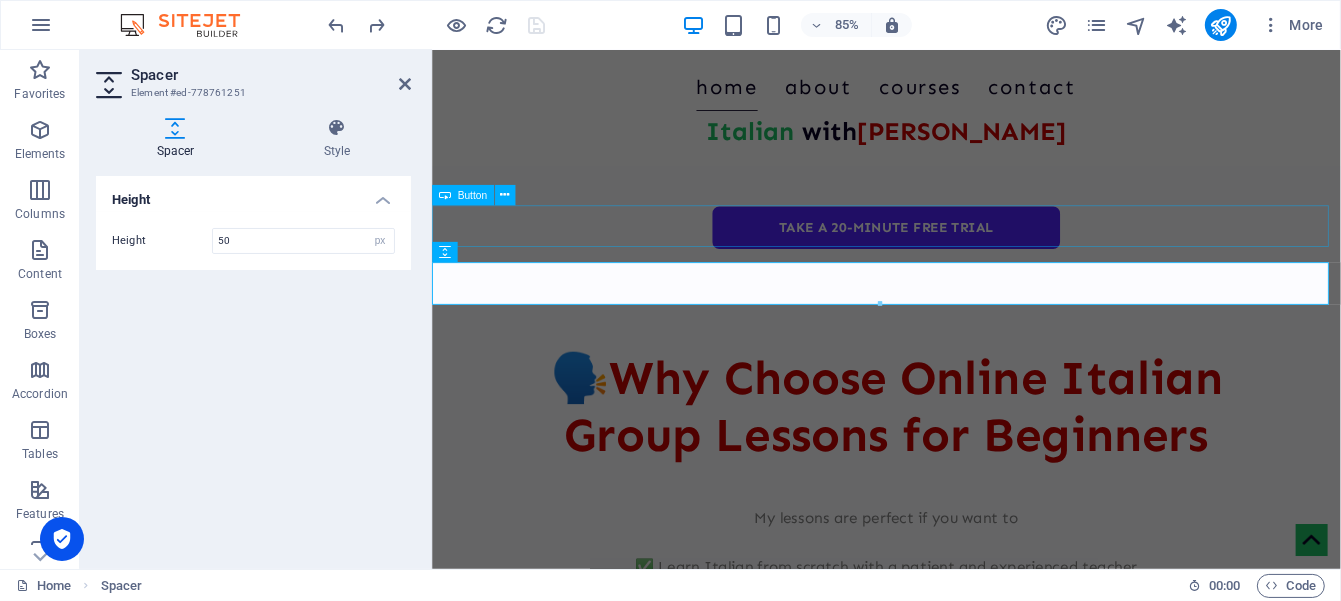 click on "TAKE A 20-MINUTE FREE TRIAL" at bounding box center (965, 259) 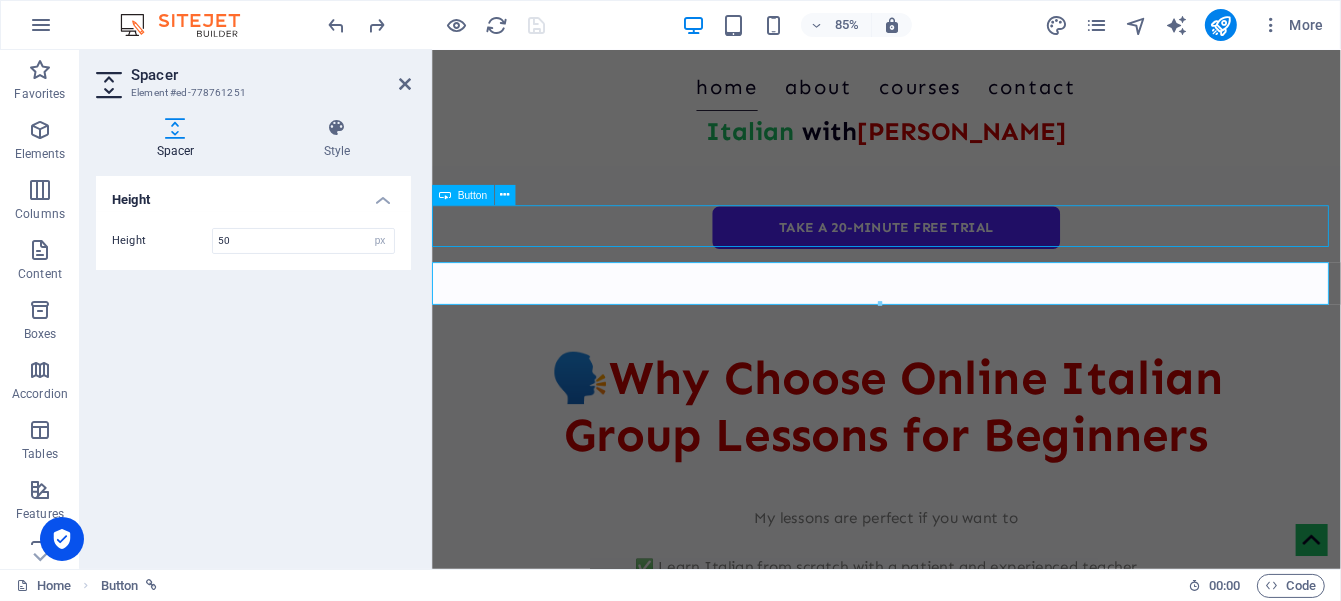 scroll, scrollTop: 466, scrollLeft: 0, axis: vertical 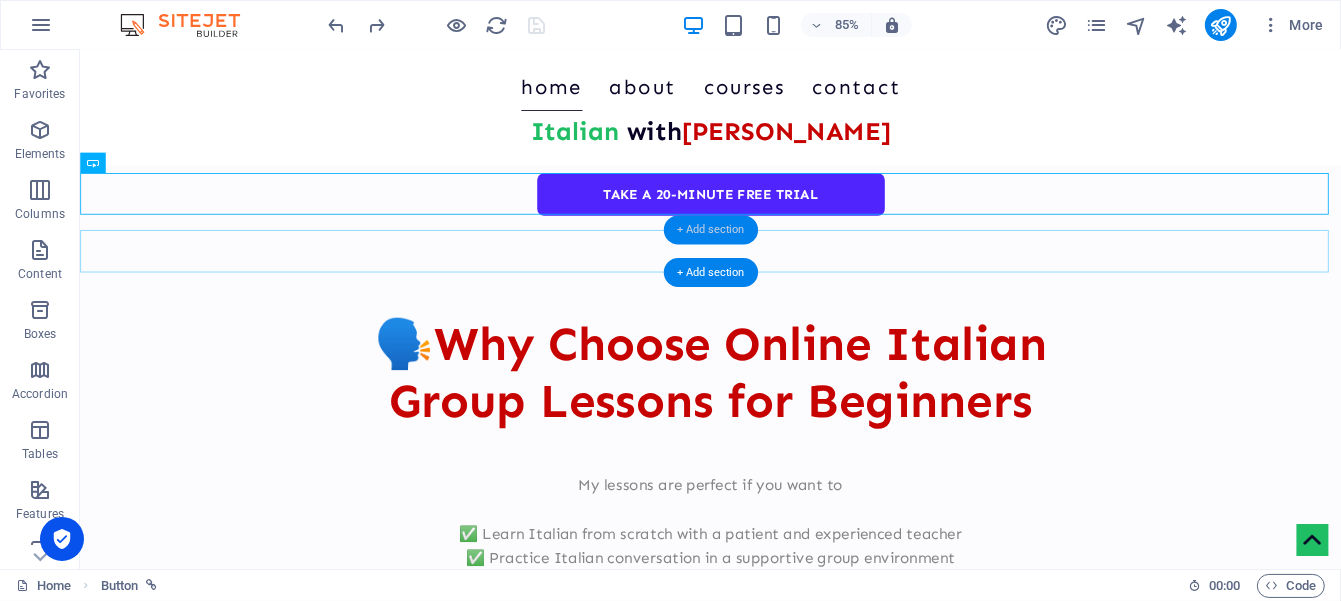 click on "+ Add section" at bounding box center [710, 229] 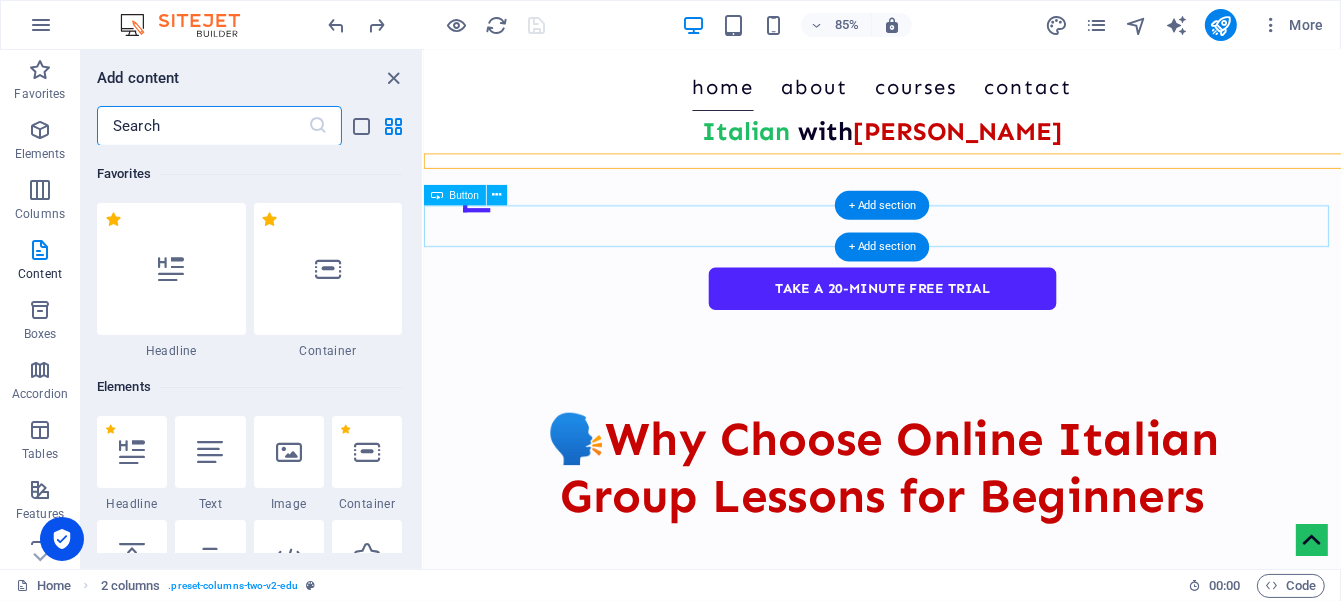 scroll, scrollTop: 538, scrollLeft: 0, axis: vertical 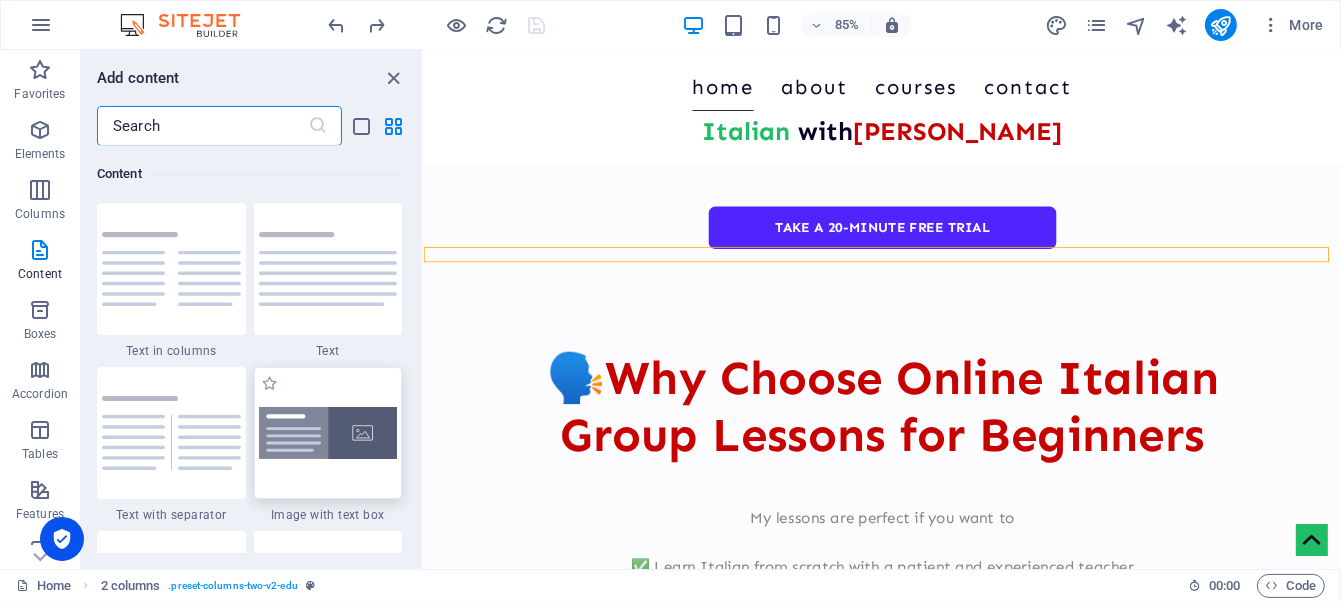 click at bounding box center [328, 433] 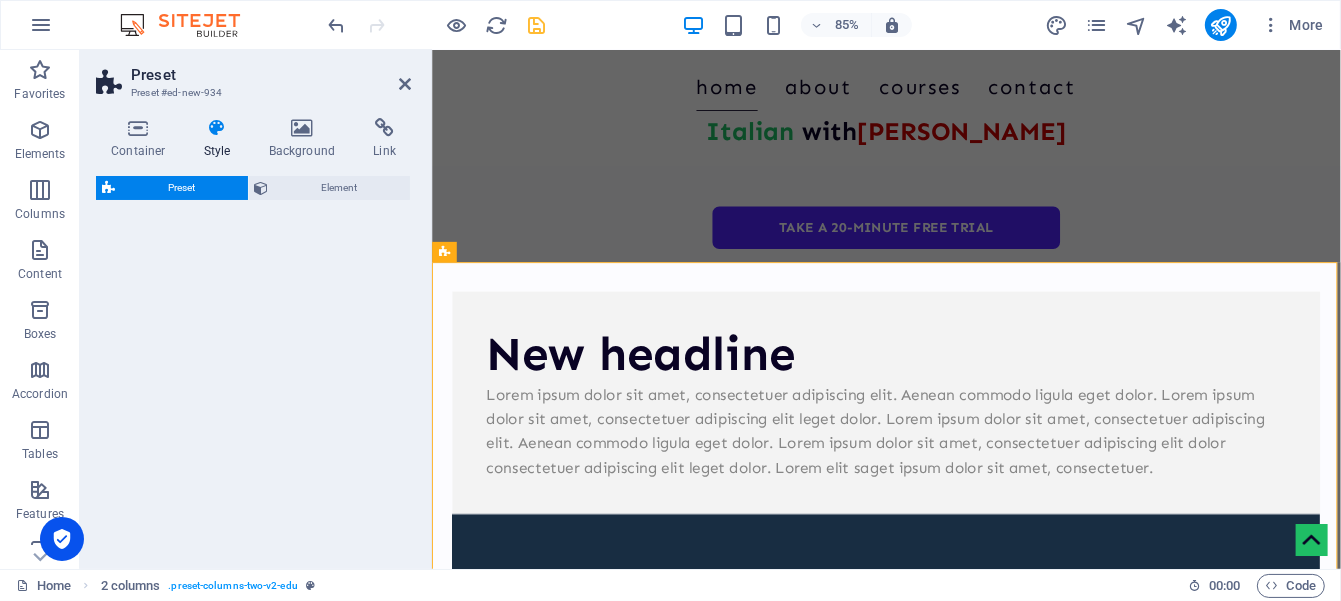 select on "rem" 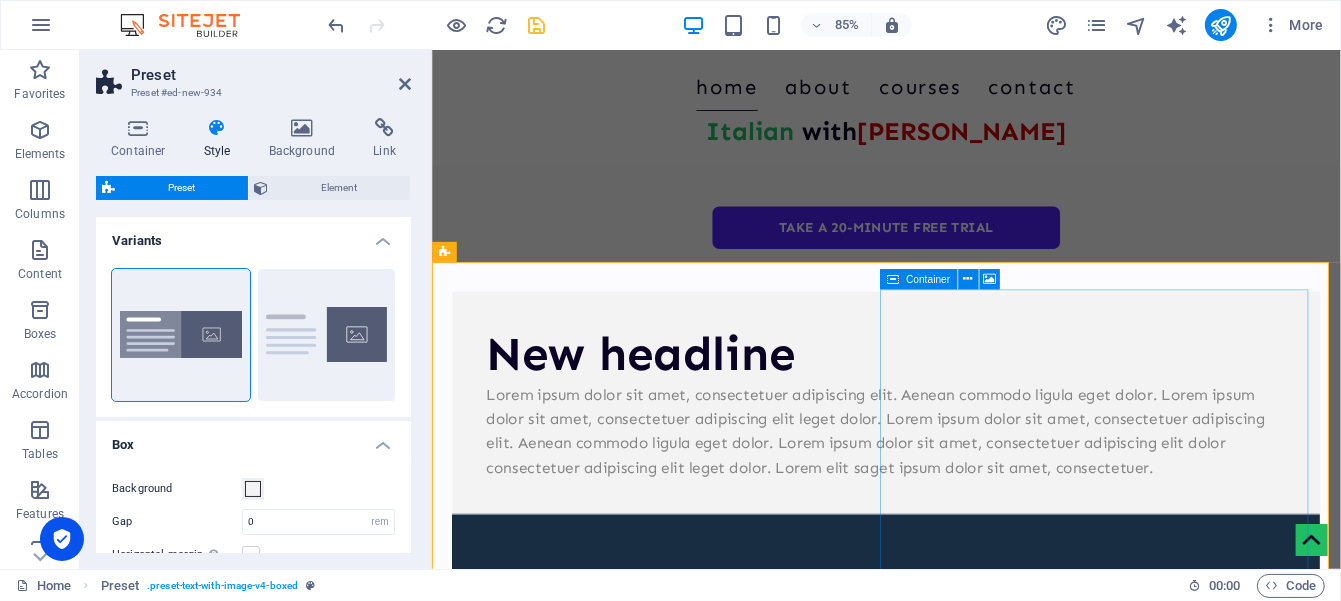 scroll, scrollTop: 705, scrollLeft: 0, axis: vertical 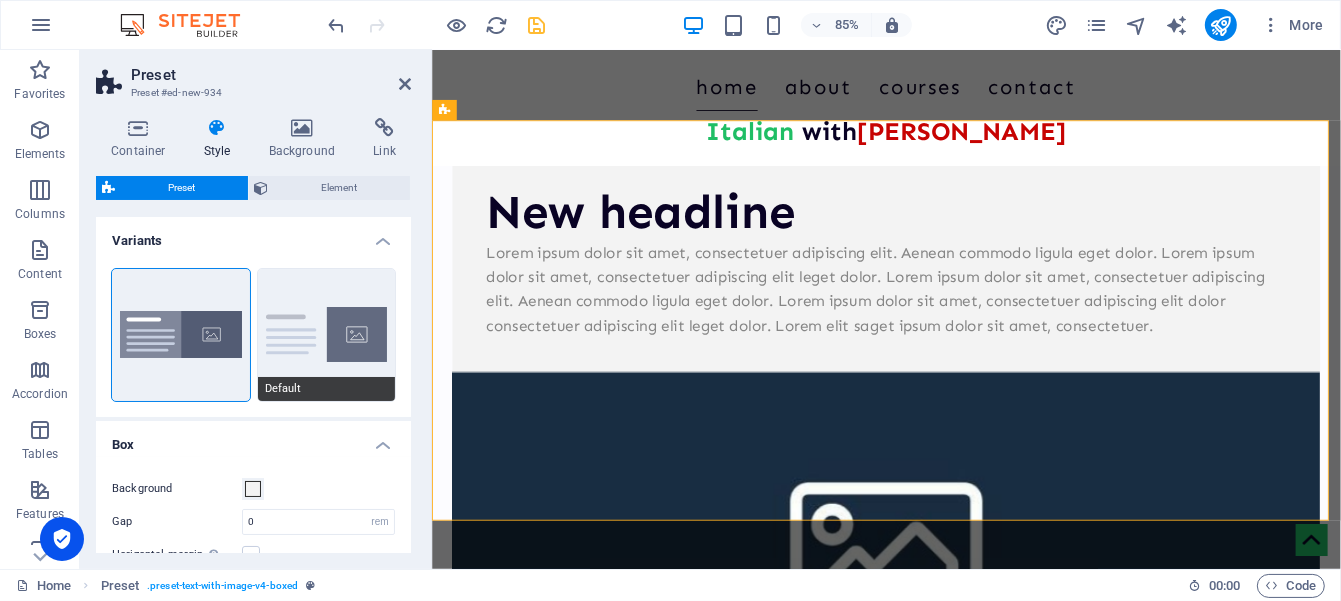click on "Default" at bounding box center [327, 335] 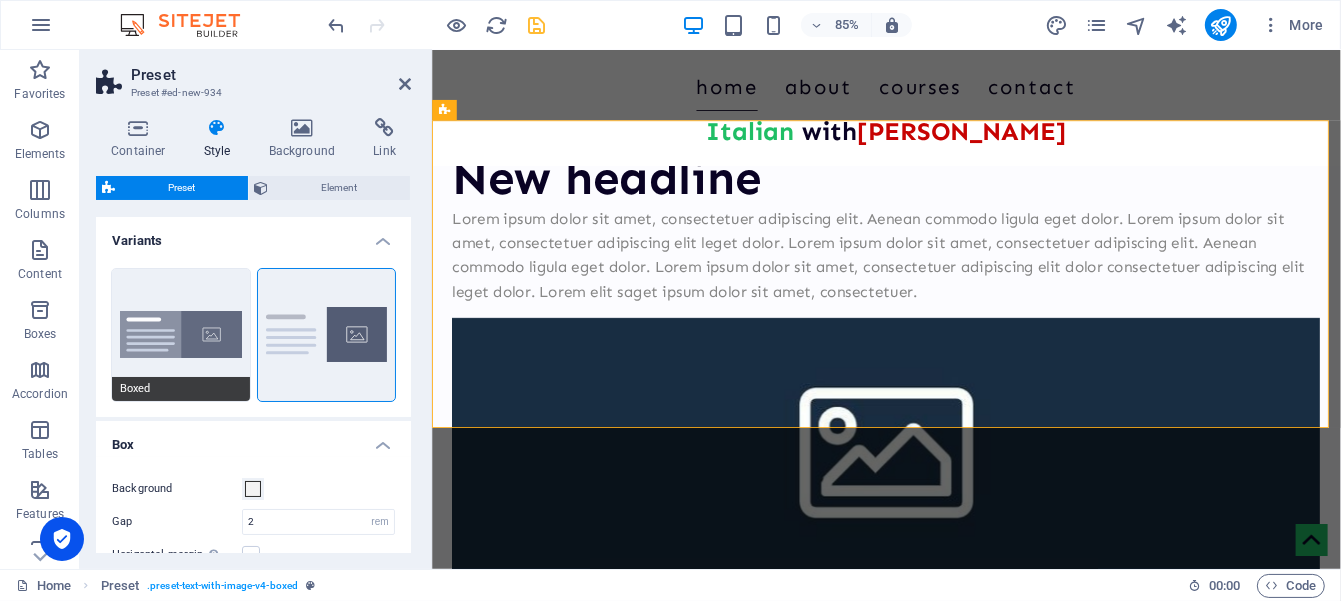 click on "Boxed" at bounding box center [181, 335] 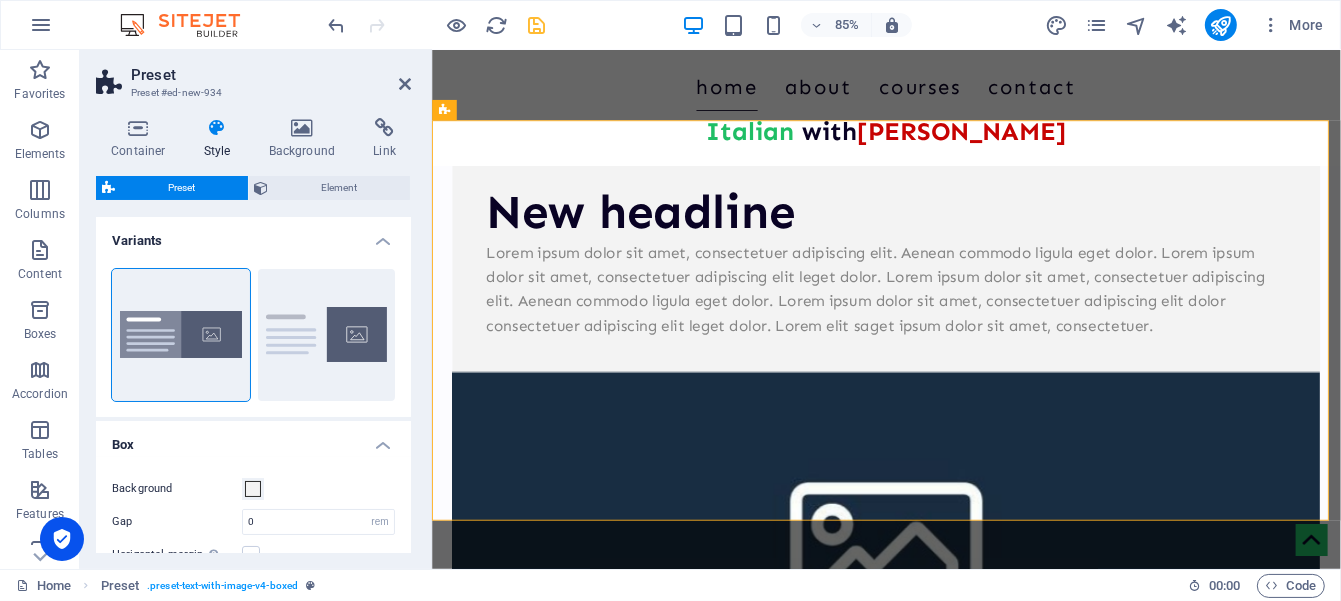 click at bounding box center [965, 632] 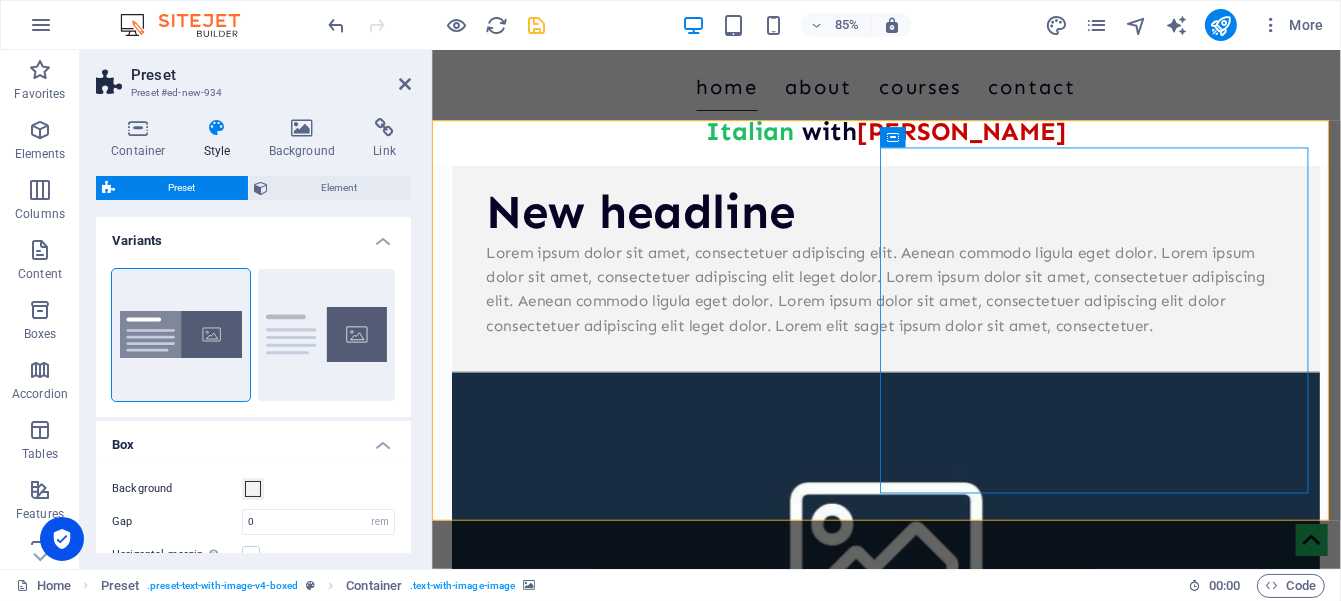 click at bounding box center [965, 632] 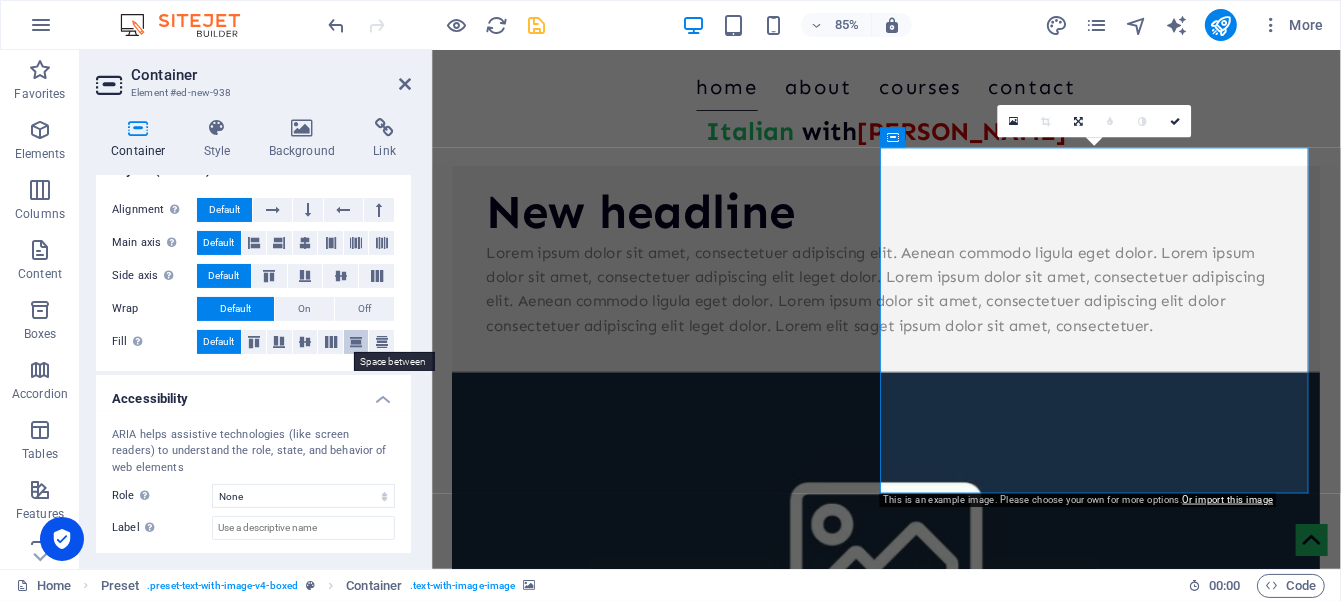 scroll, scrollTop: 0, scrollLeft: 0, axis: both 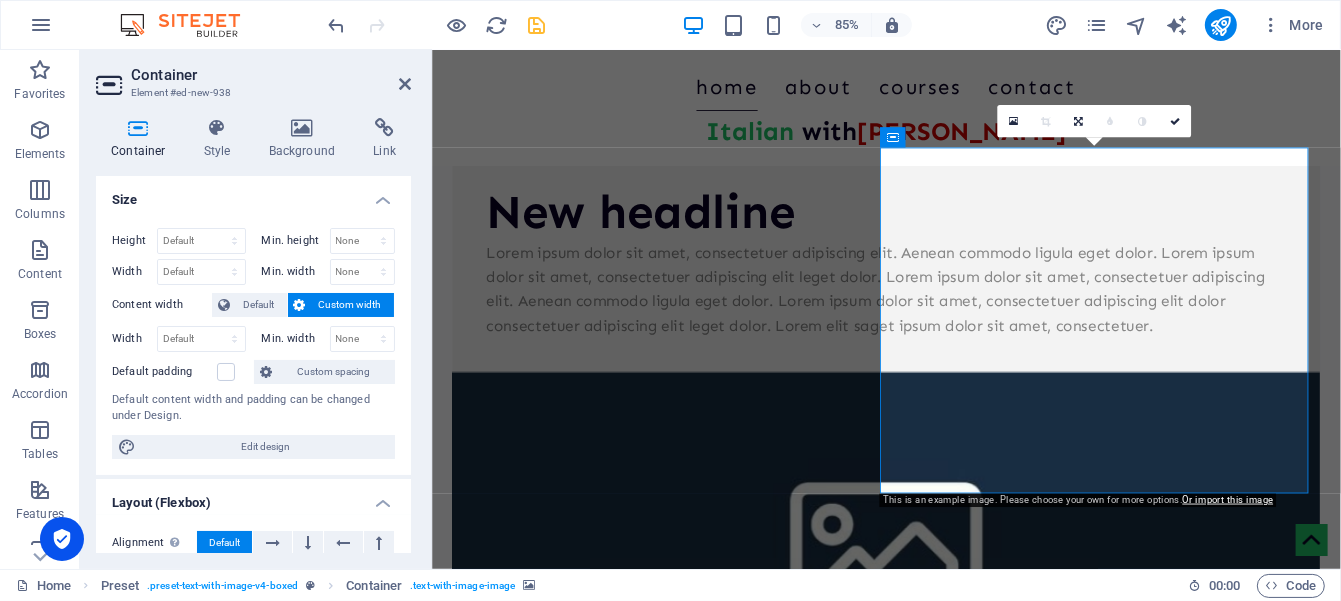 click at bounding box center [965, 632] 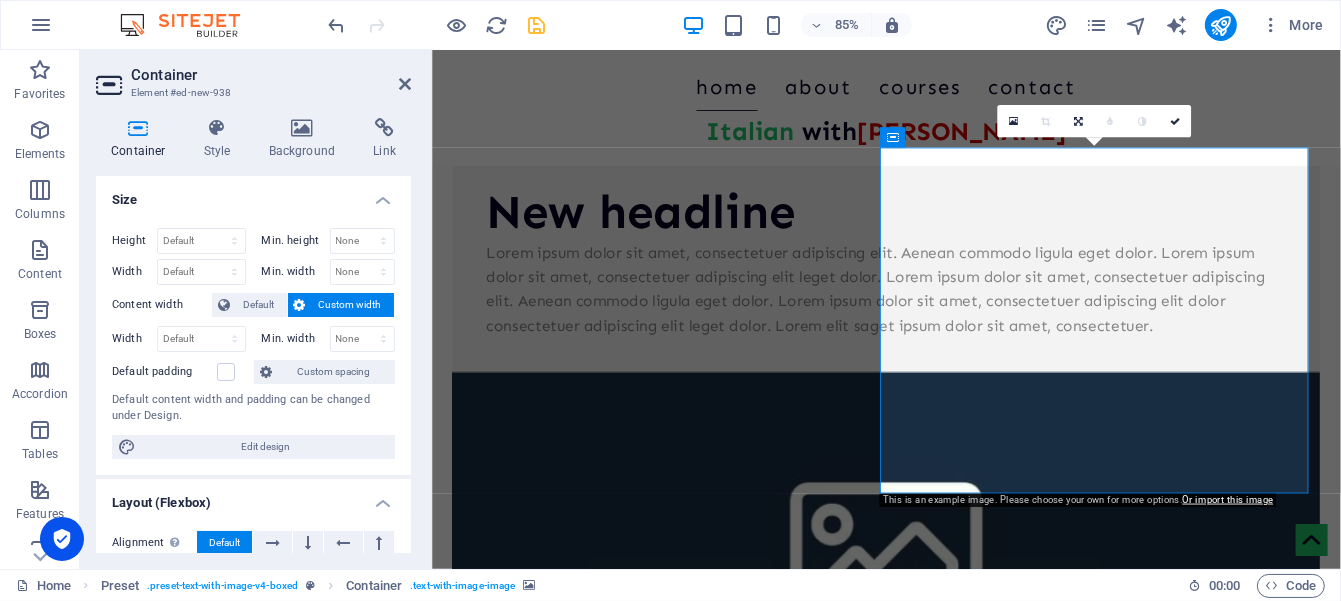 click at bounding box center [965, 632] 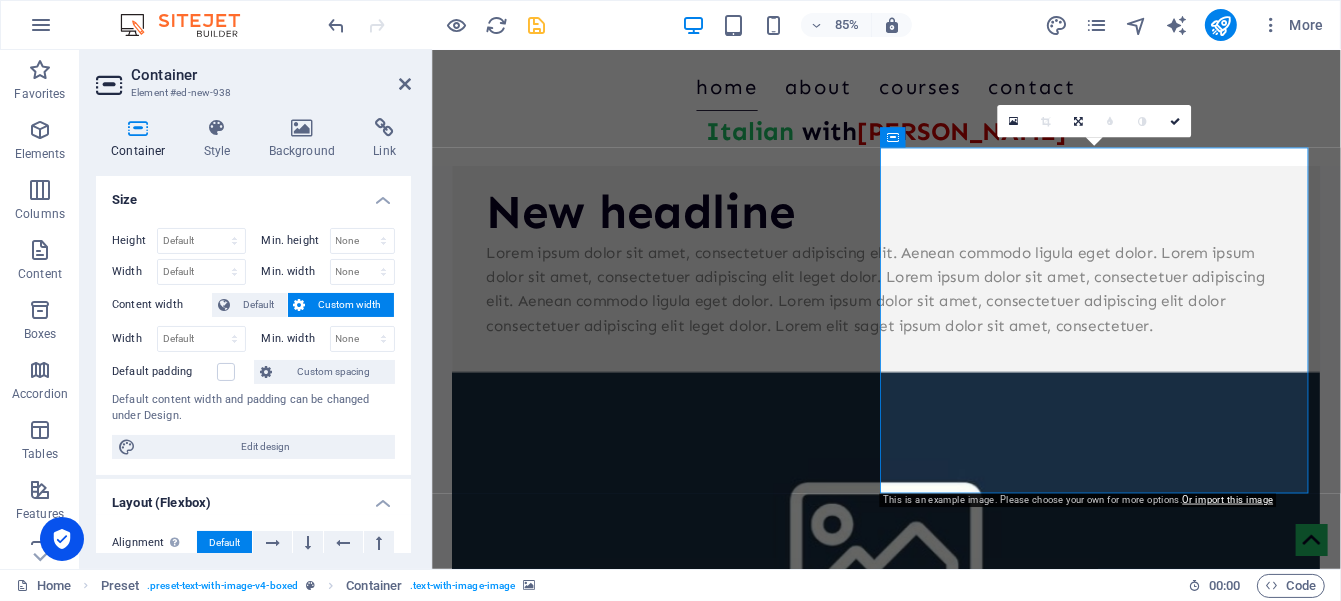 click at bounding box center [965, 632] 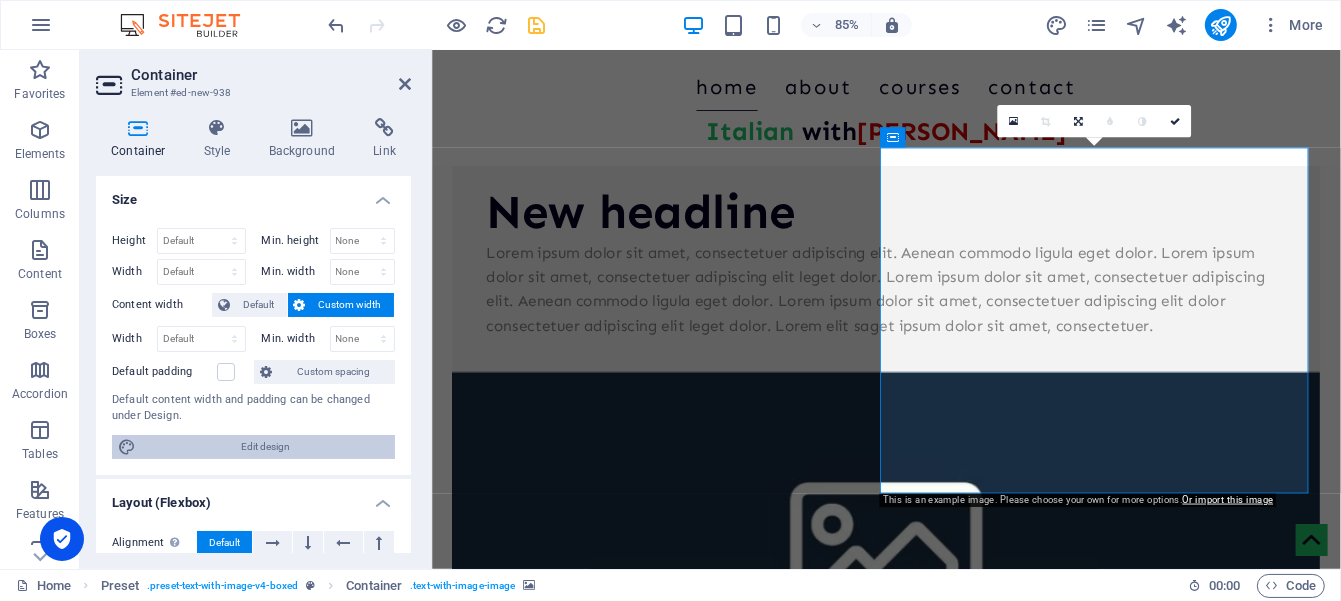 click on "Edit design" at bounding box center [265, 447] 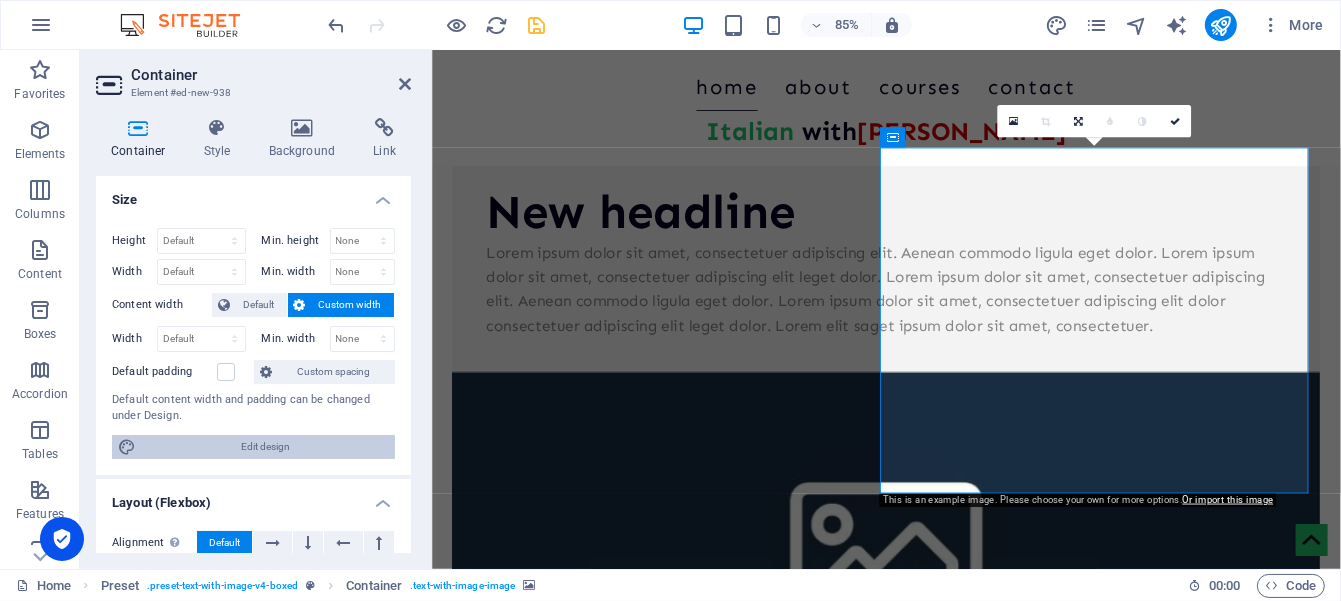 select on "400" 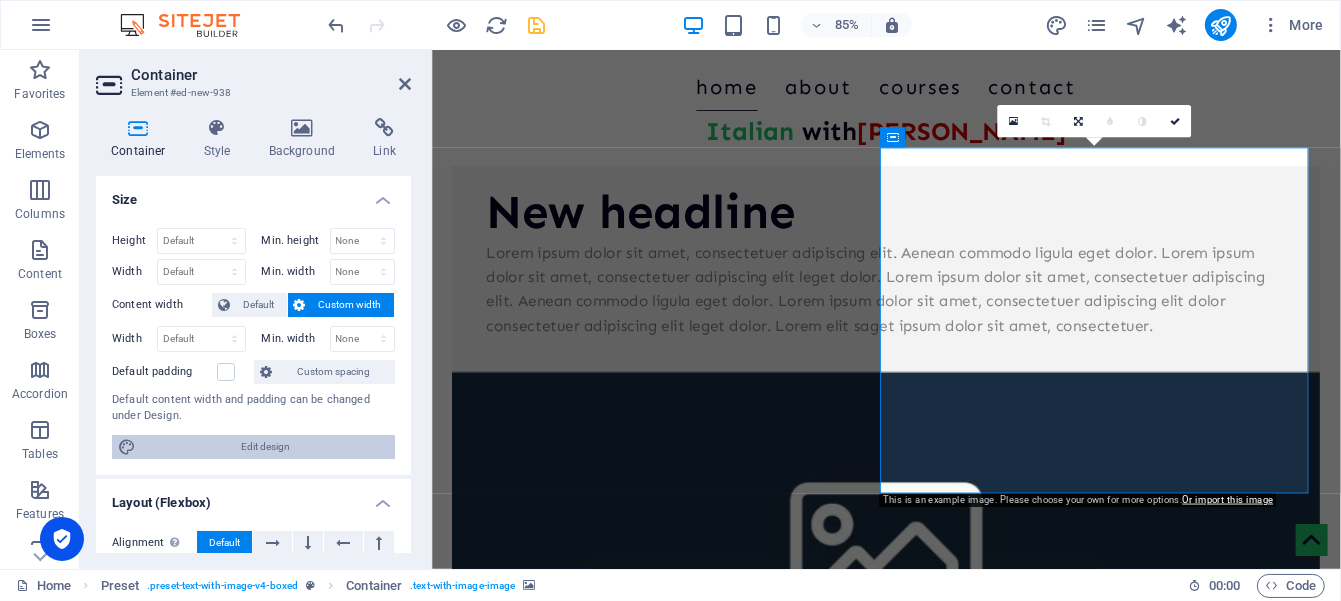 select on "rem" 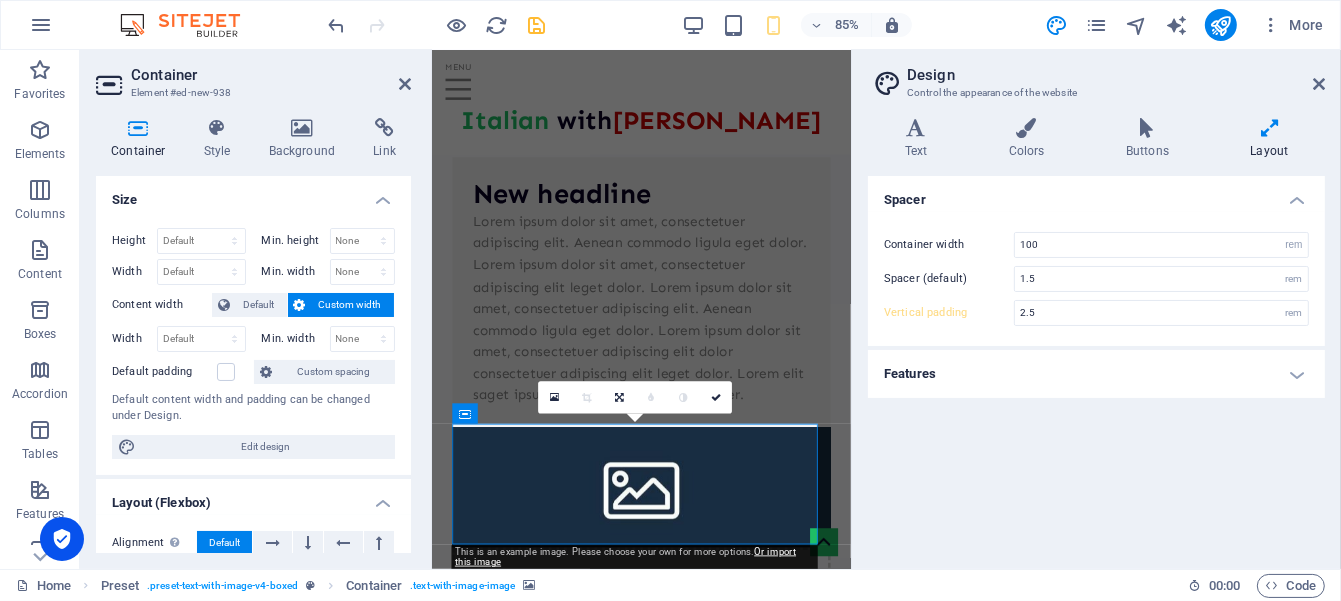 scroll, scrollTop: 706, scrollLeft: 0, axis: vertical 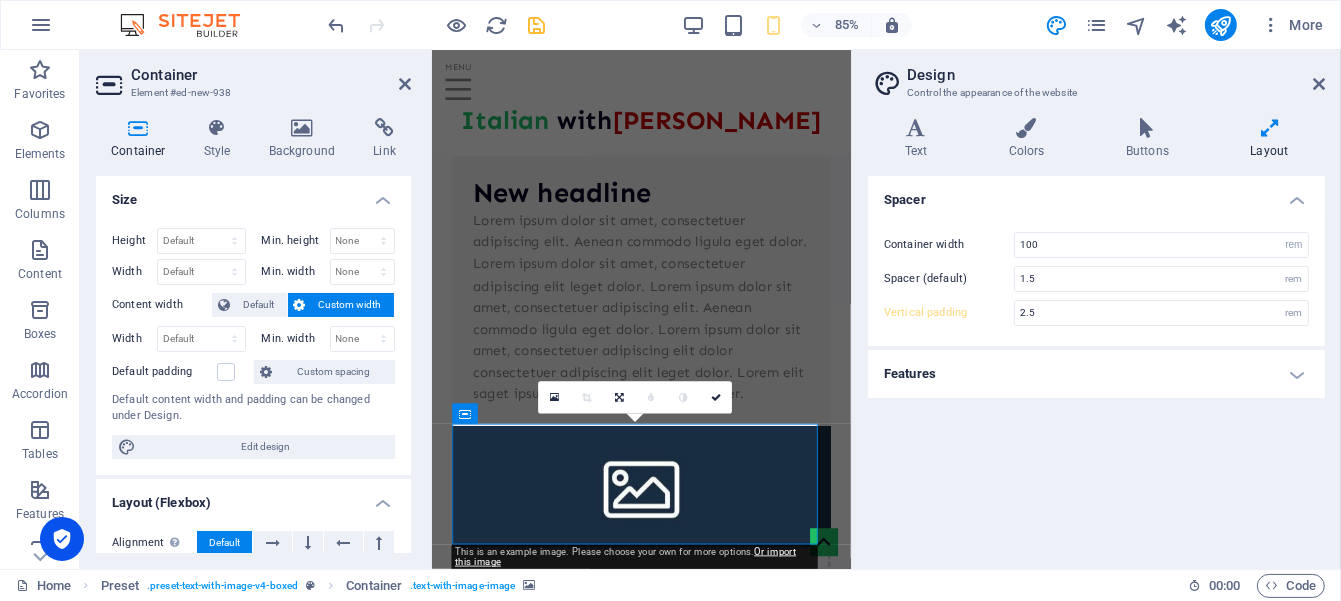 click on "Design Control the appearance of the website Variants  Text  Colors  Buttons  Layout Text Standard Bold Links Font color Font Sen Font size 16 rem px Line height 1.6 Font weight To display the font weight correctly, it may need to be enabled.  Manage Fonts Thin, 100 Extra-light, 200 Light, 300 Regular, 400 Medium, 500 Semi-bold, 600 Bold, 700 Extra-bold, 800 Black, 900 Letter spacing 0 rem px Font style Text transform Tt TT tt Text align Font weight To display the font weight correctly, it may need to be enabled.  Manage Fonts Thin, 100 Extra-light, 200 Light, 300 Regular, 400 Medium, 500 Semi-bold, 600 Bold, 700 Extra-bold, 800 Black, 900 Default Hover / Active Font color Font color Decoration None Decoration None Transition duration 0.3 s Transition function Ease Ease In Ease Out Ease In/Ease Out Linear Headlines All H1 / Textlogo H2 H3 H4 H5 H6 Font color Font Sen Line height 1.5 Font weight To display the font weight correctly, it may need to be enabled.  Manage Fonts Thin, 100 Extra-light, 200 Light, 300" at bounding box center [1096, 309] 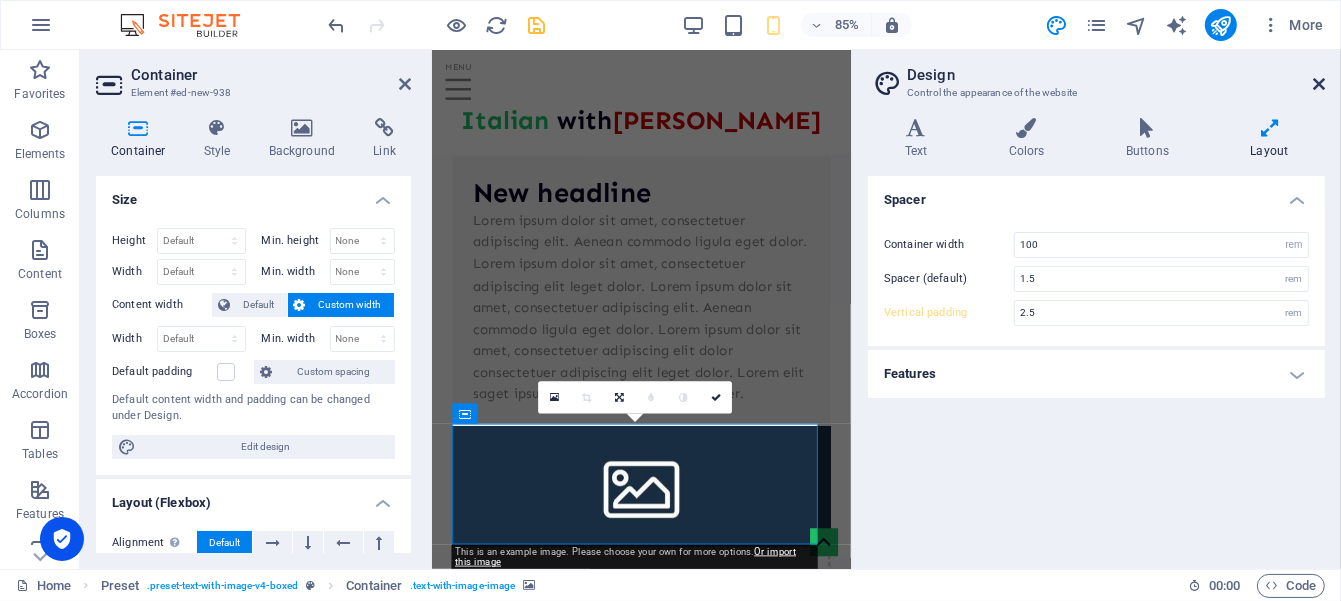 click at bounding box center [1319, 84] 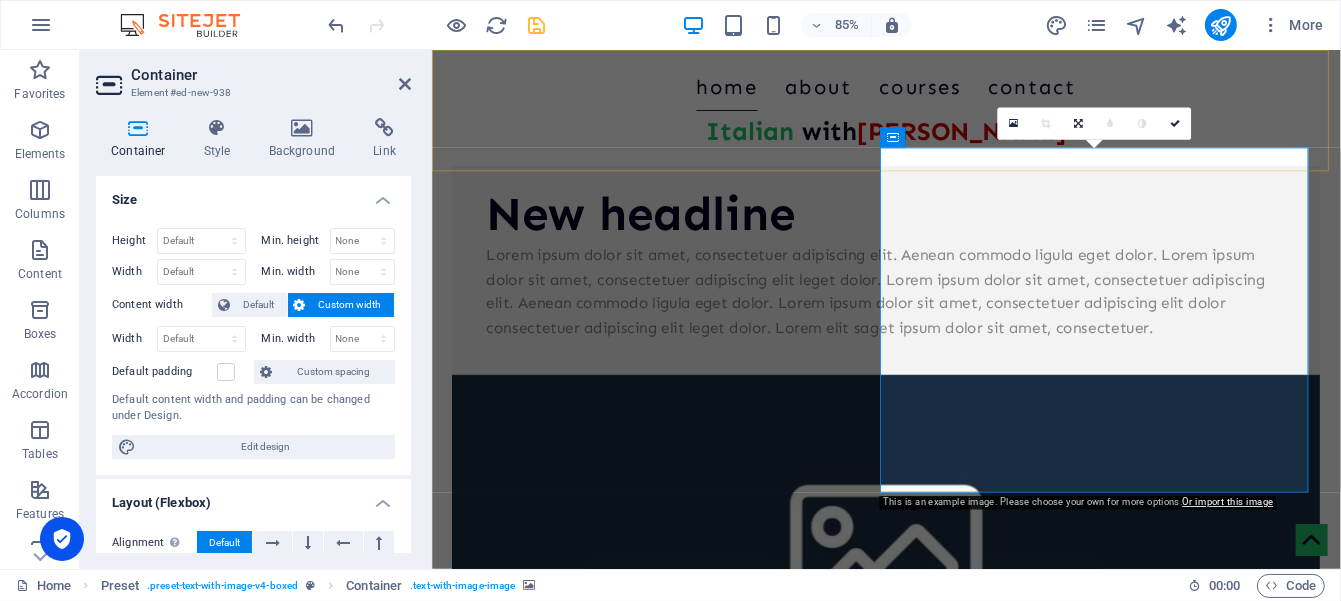 scroll, scrollTop: 705, scrollLeft: 0, axis: vertical 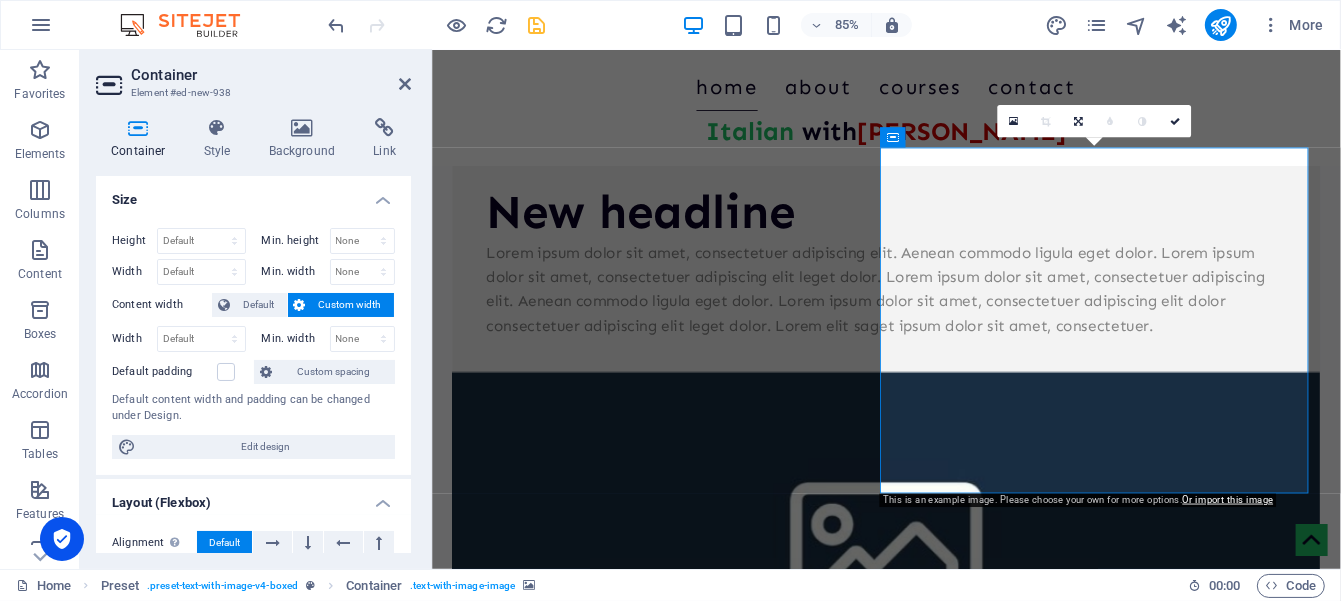 click at bounding box center [965, 632] 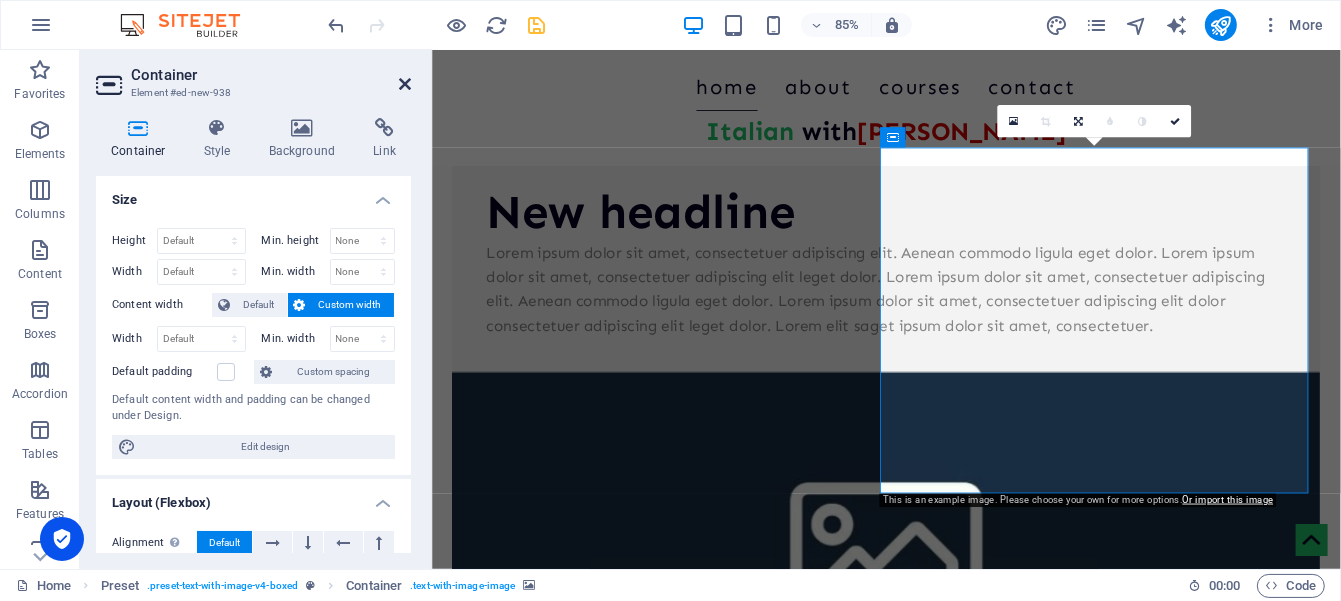 click at bounding box center (405, 84) 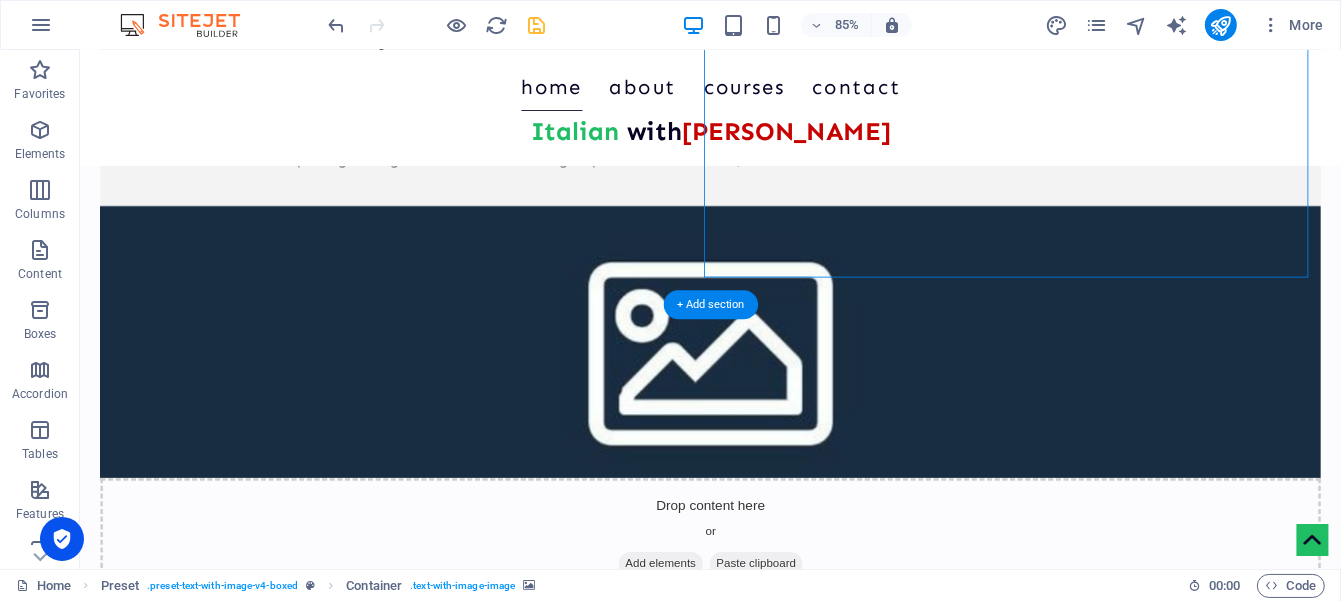 scroll, scrollTop: 427, scrollLeft: 0, axis: vertical 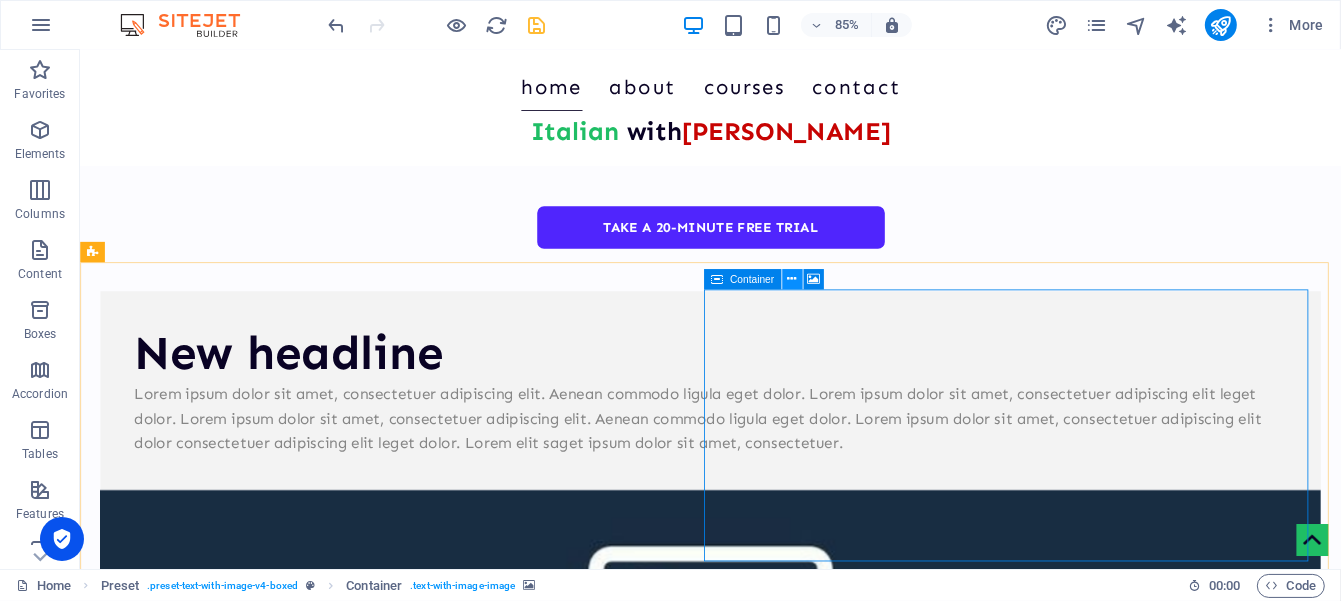 click at bounding box center (791, 280) 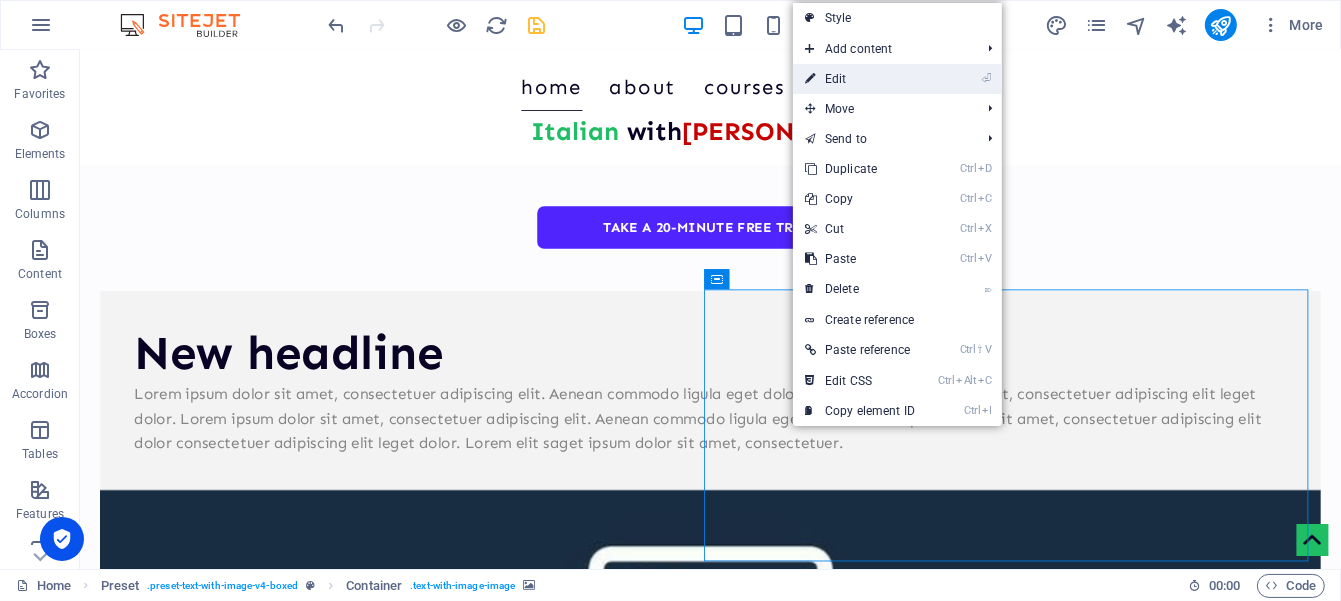 click on "⏎  Edit" at bounding box center [860, 79] 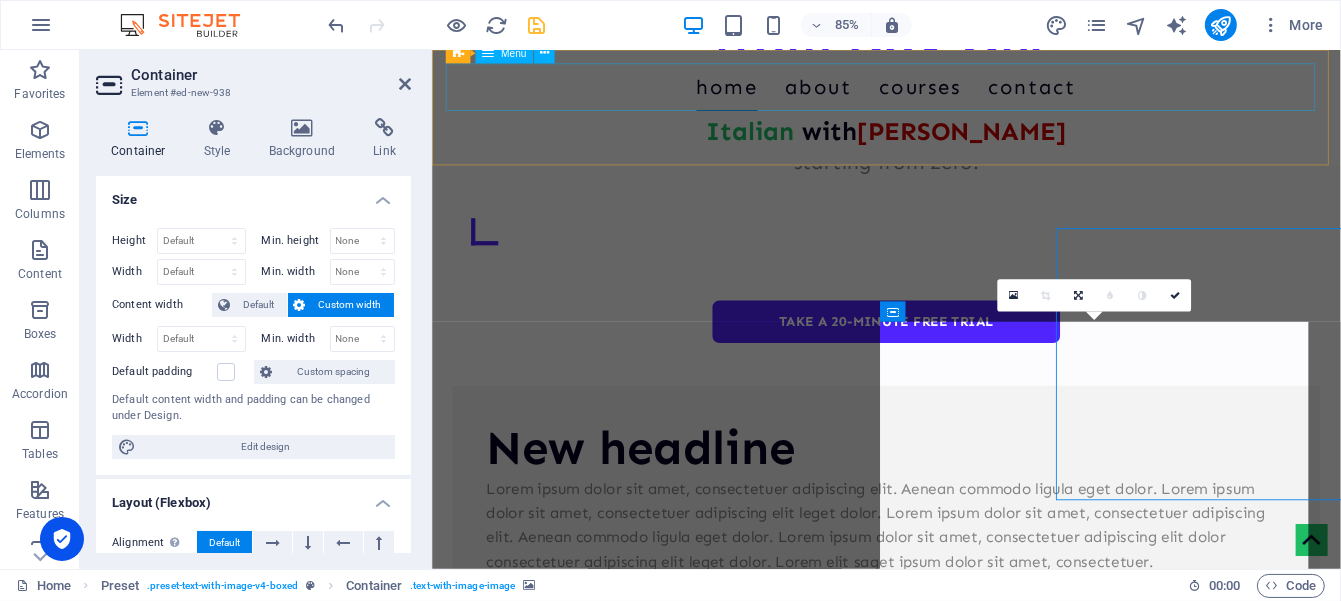 scroll, scrollTop: 499, scrollLeft: 0, axis: vertical 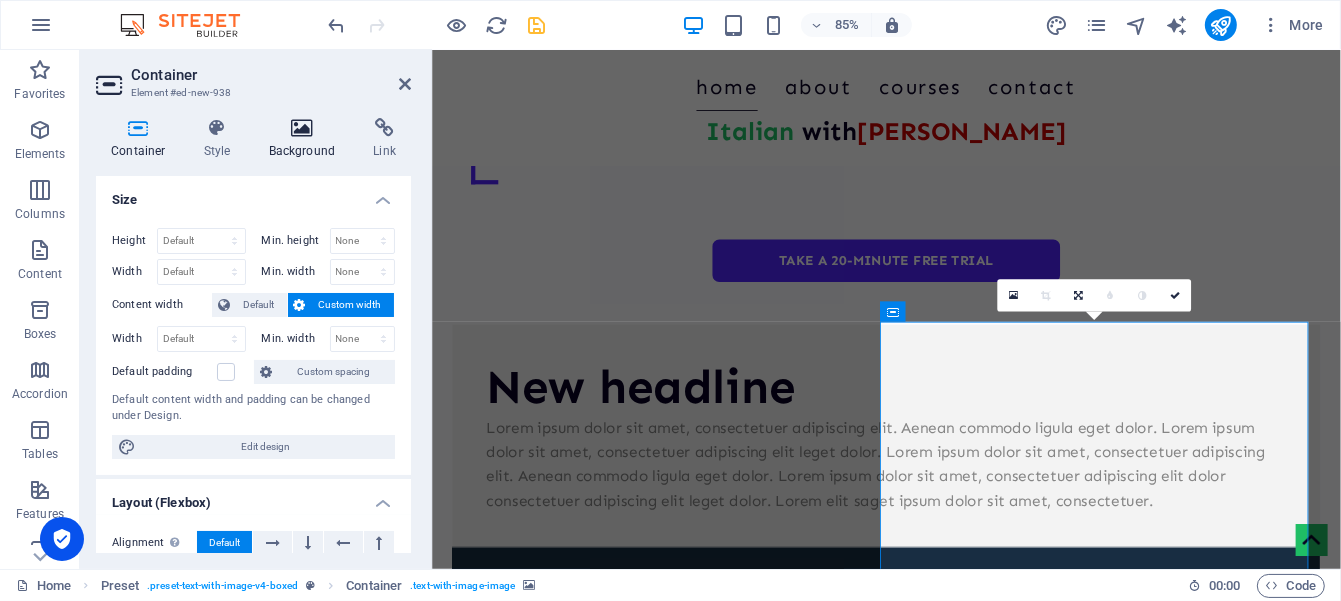 click at bounding box center [302, 128] 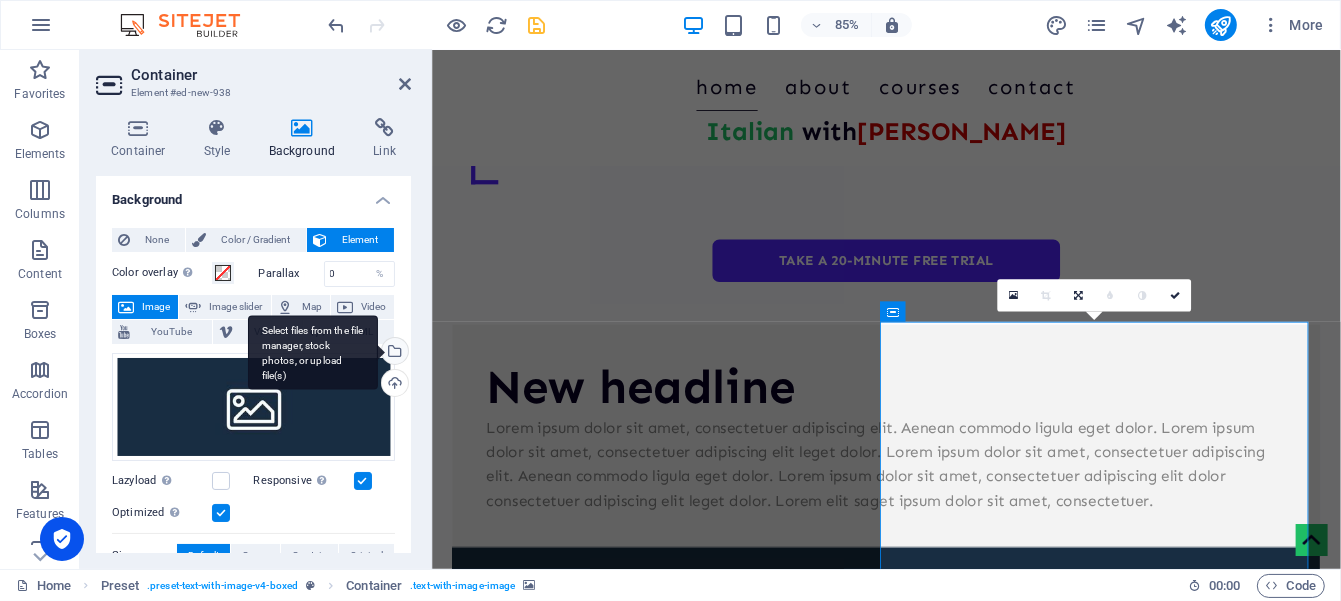 click on "Select files from the file manager, stock photos, or upload file(s)" at bounding box center (393, 353) 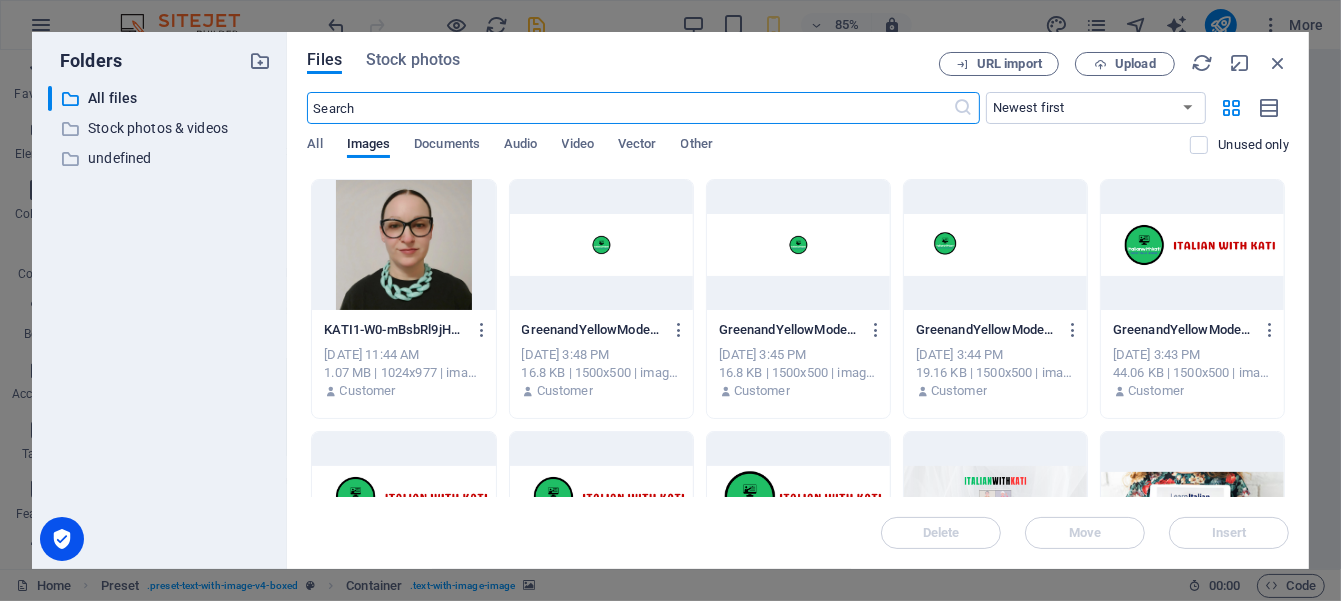 scroll, scrollTop: 333, scrollLeft: 0, axis: vertical 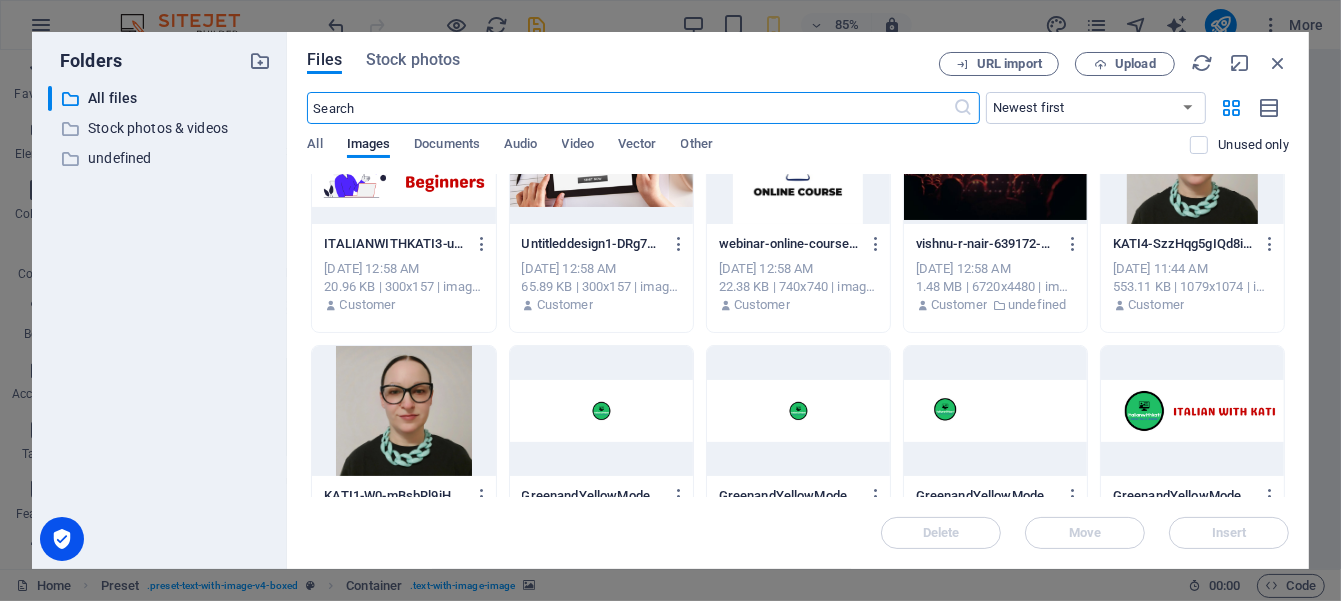 click at bounding box center [1192, 159] 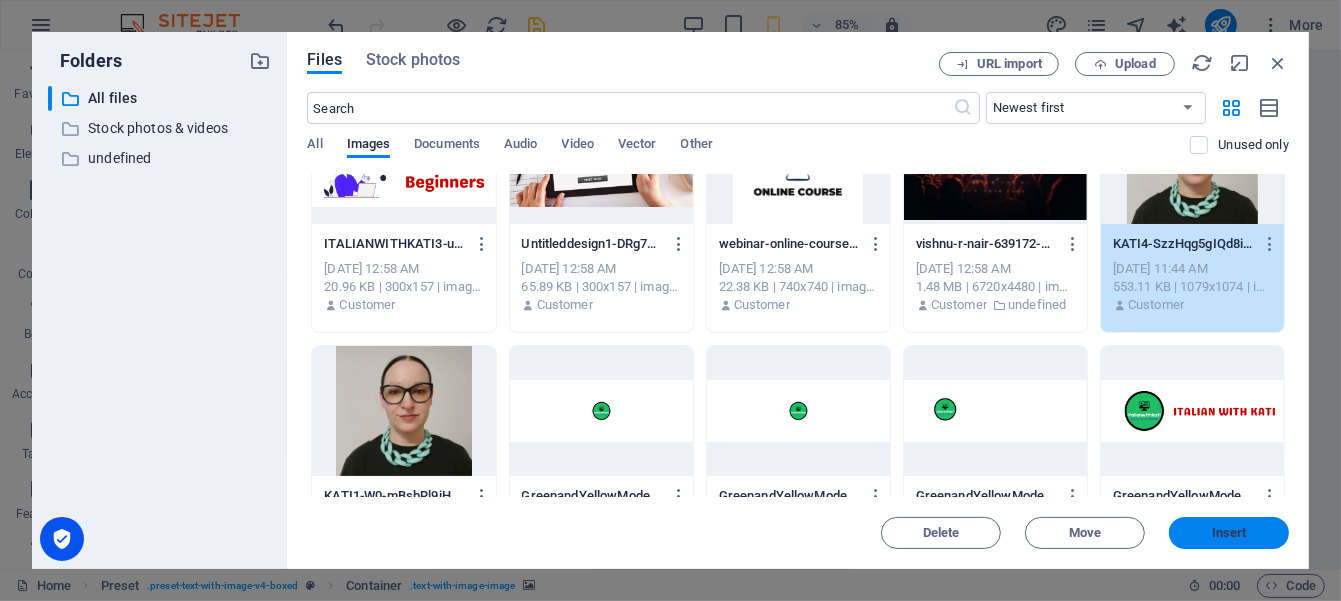 click on "Insert" at bounding box center (1229, 533) 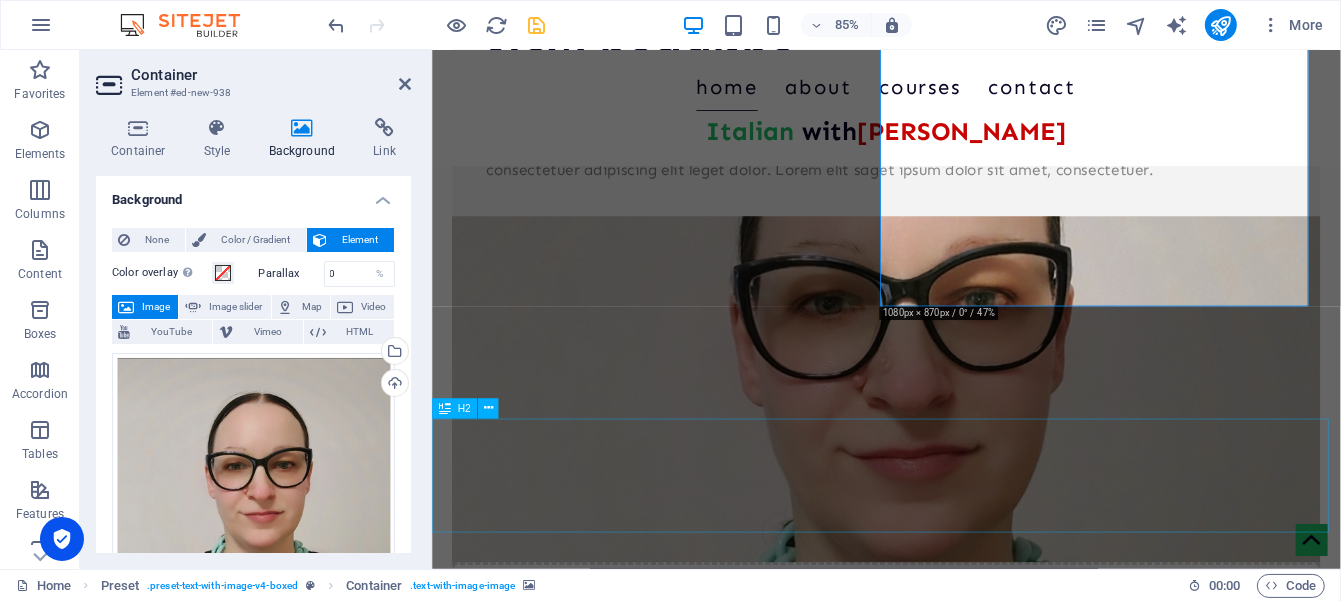 scroll, scrollTop: 592, scrollLeft: 0, axis: vertical 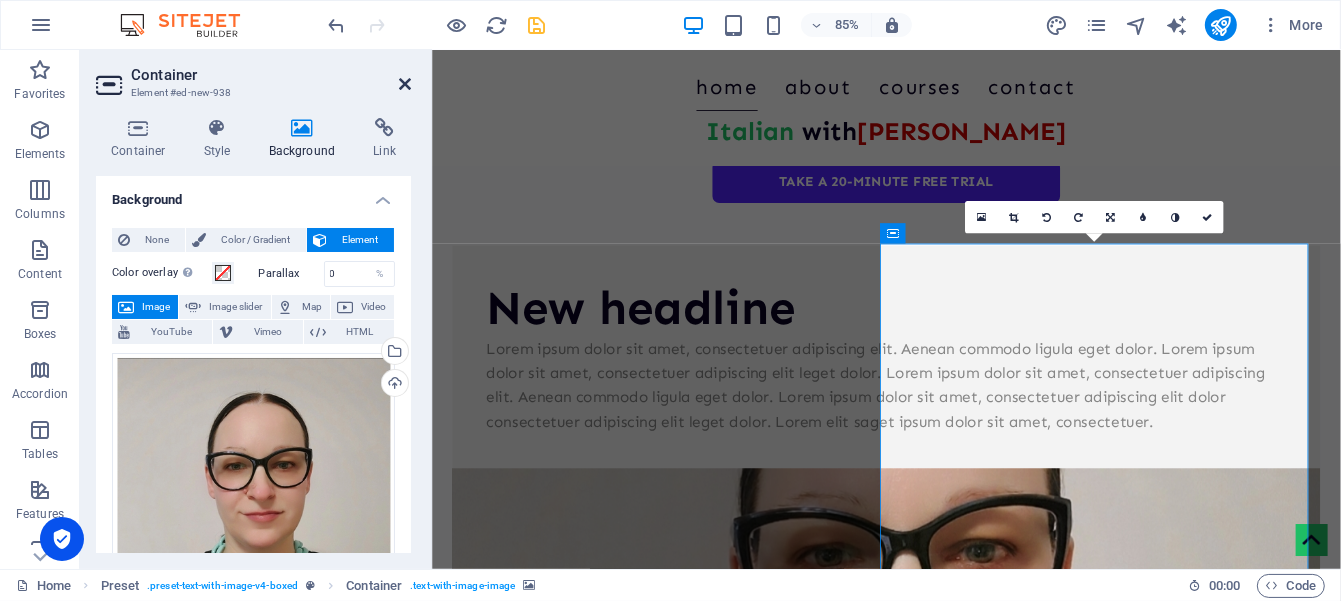 click at bounding box center [405, 84] 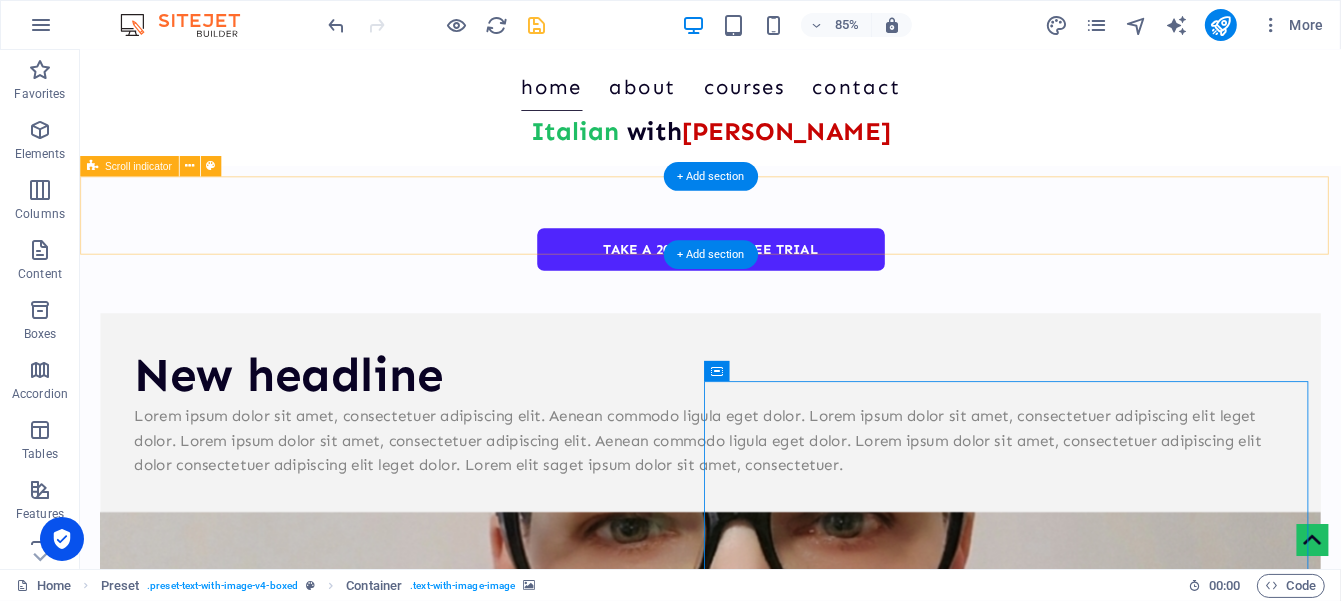 scroll, scrollTop: 425, scrollLeft: 0, axis: vertical 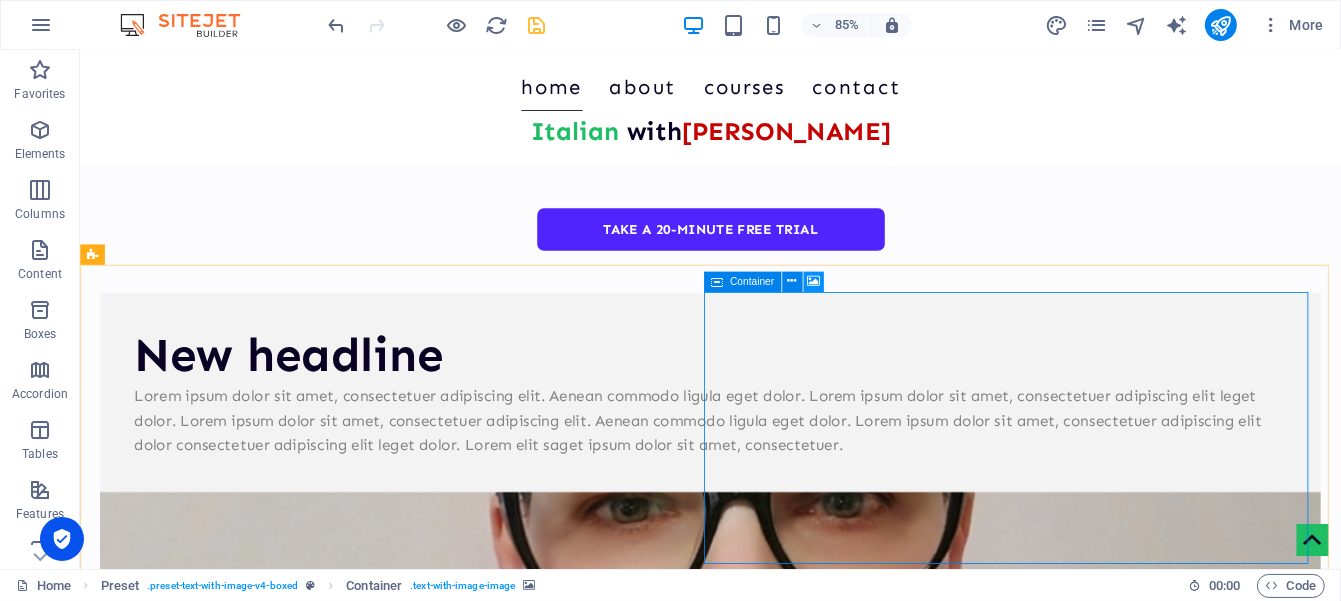 click at bounding box center [813, 282] 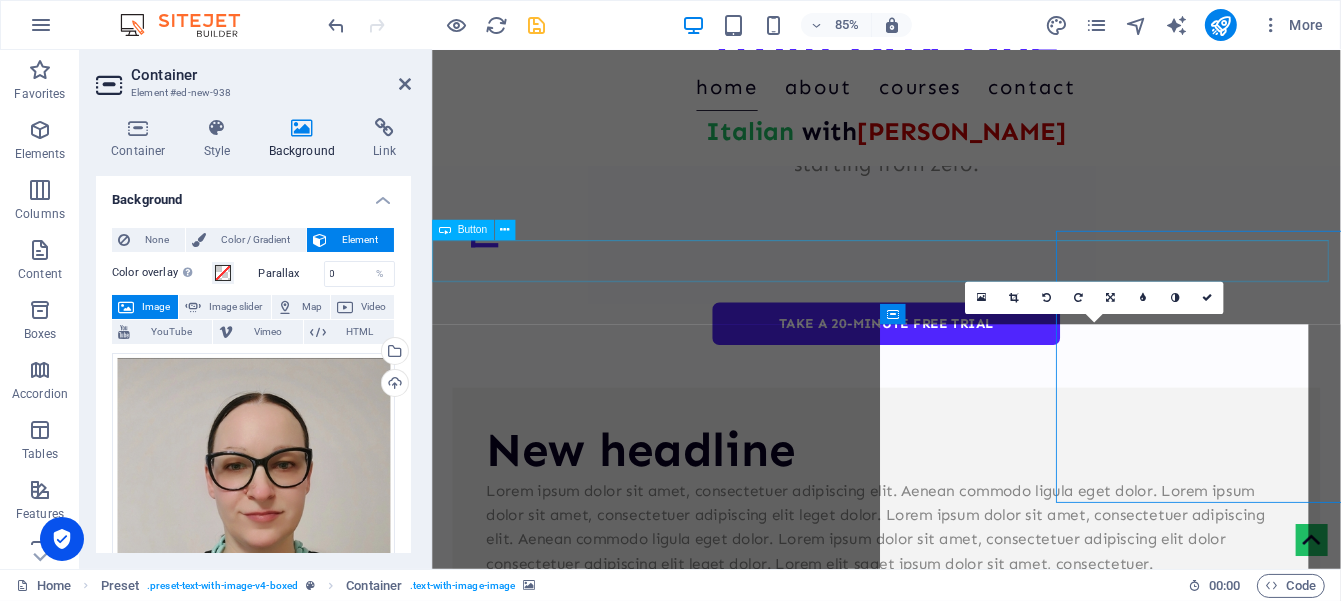 scroll, scrollTop: 497, scrollLeft: 0, axis: vertical 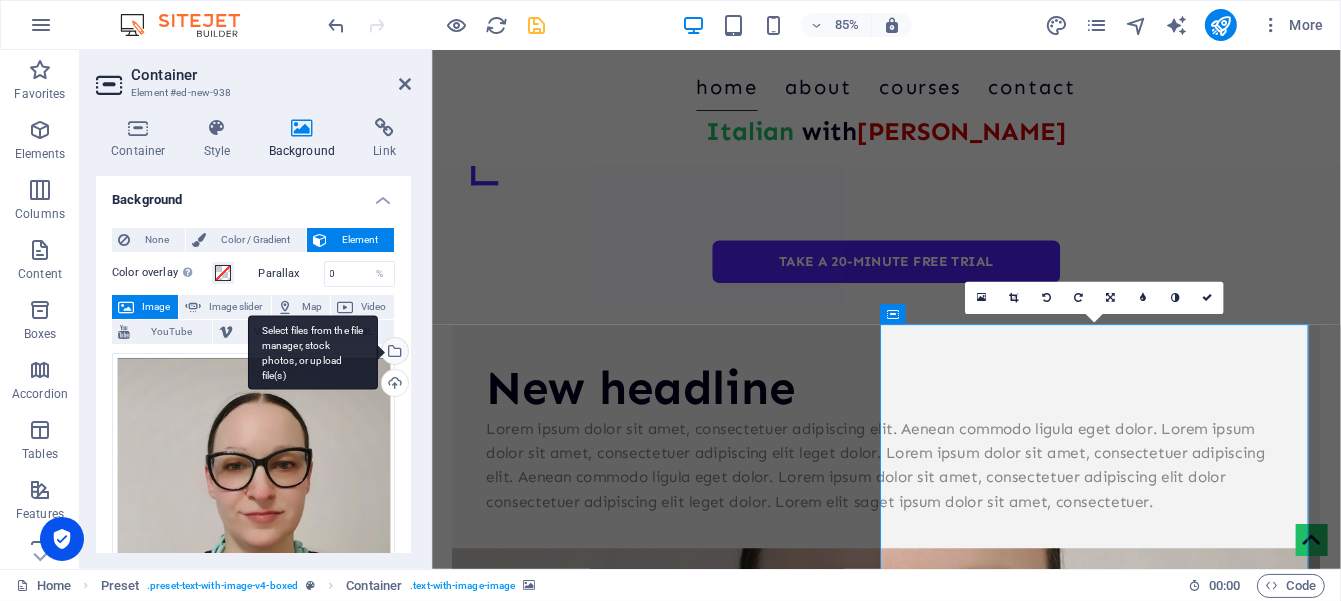 click on "Select files from the file manager, stock photos, or upload file(s)" at bounding box center [393, 353] 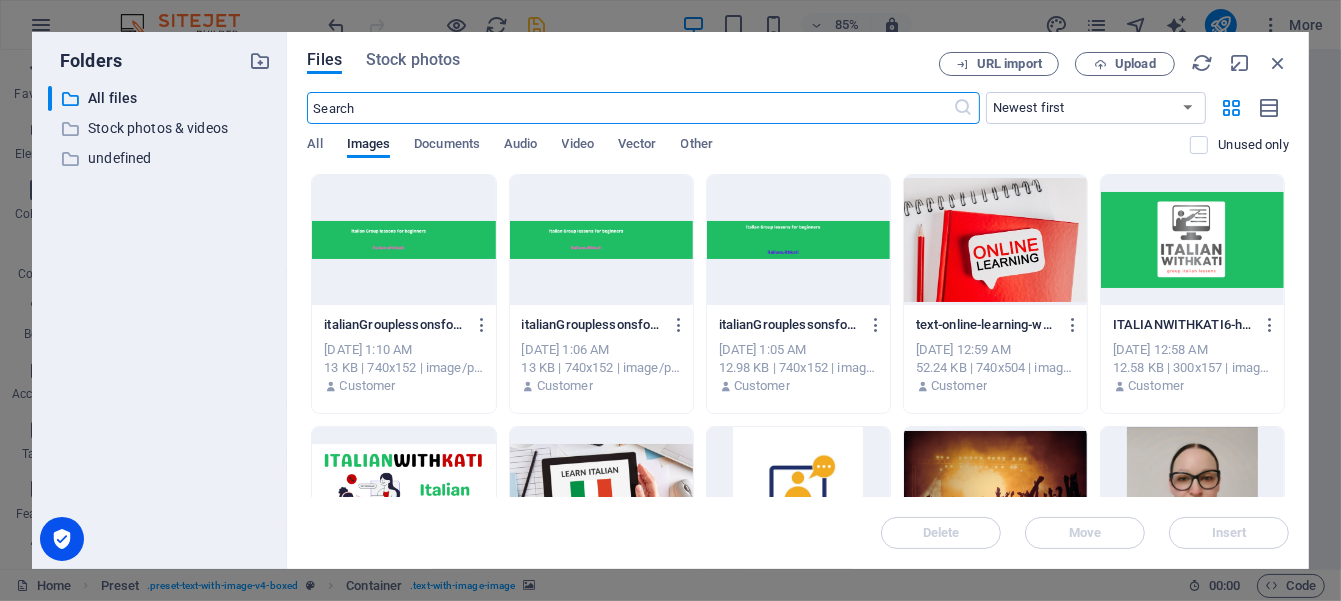 scroll, scrollTop: 912, scrollLeft: 0, axis: vertical 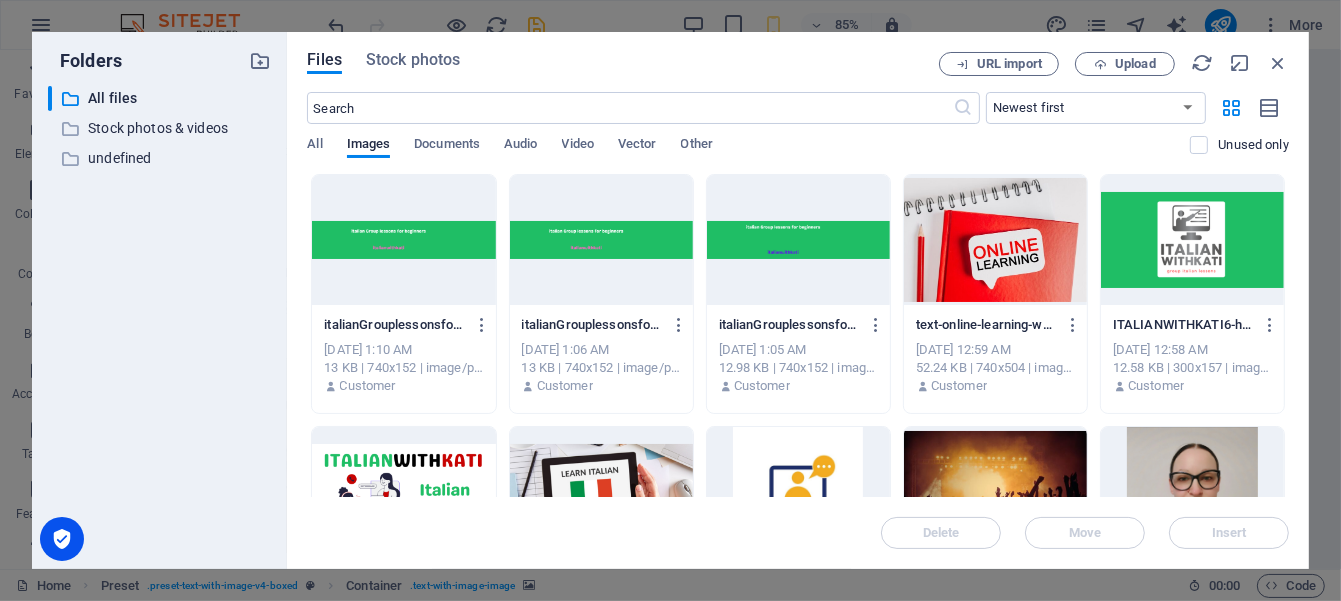 click at bounding box center [995, 240] 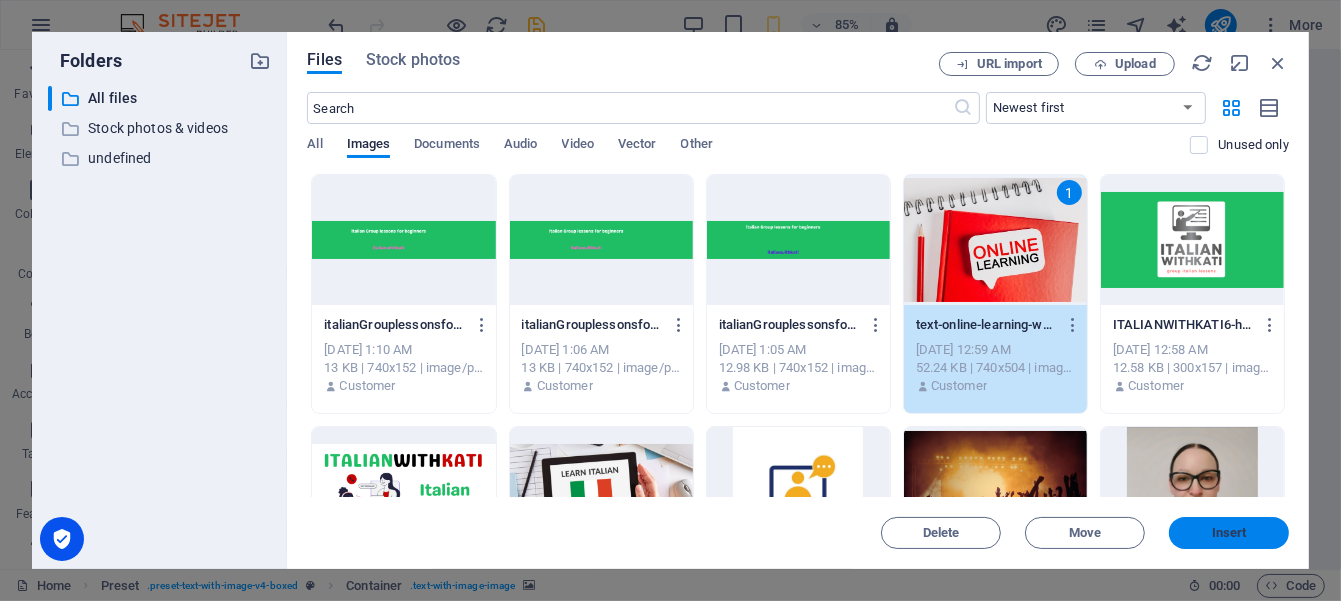 click on "Insert" at bounding box center (1229, 533) 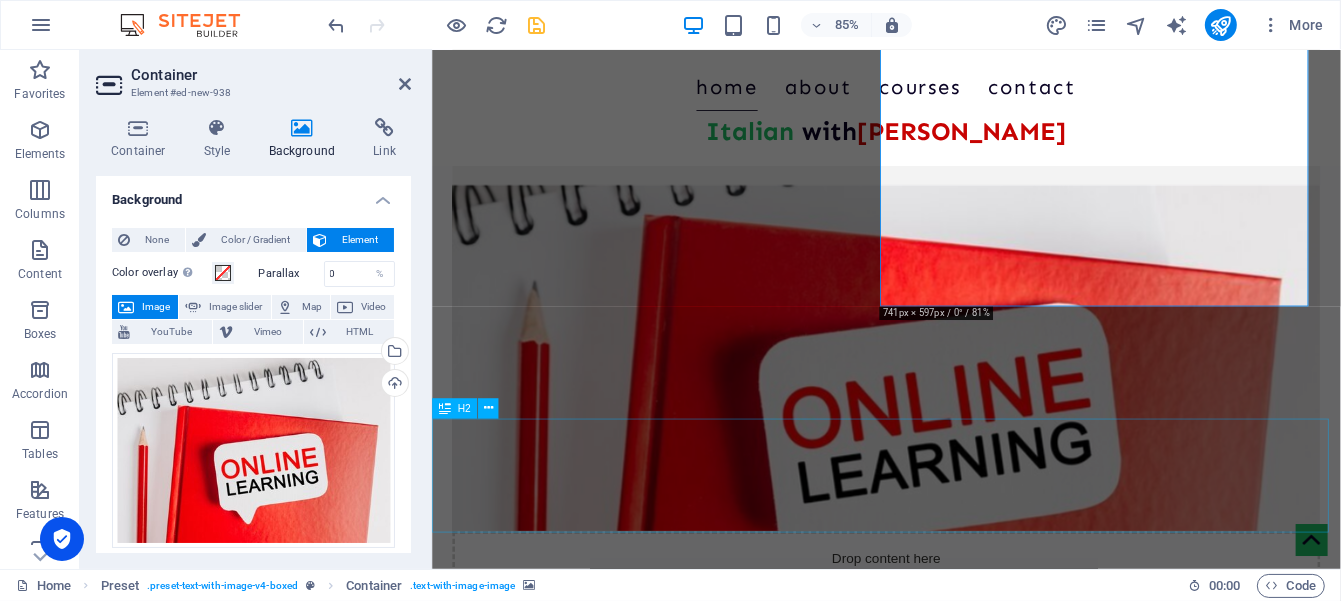 scroll, scrollTop: 592, scrollLeft: 0, axis: vertical 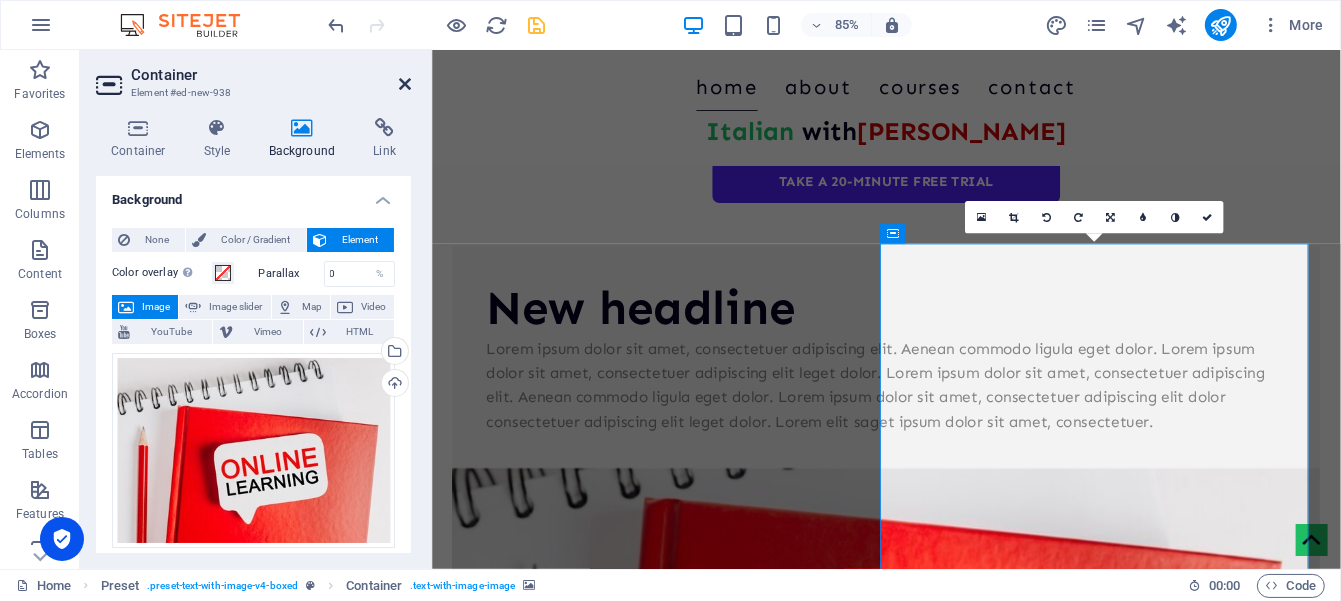 click at bounding box center (405, 84) 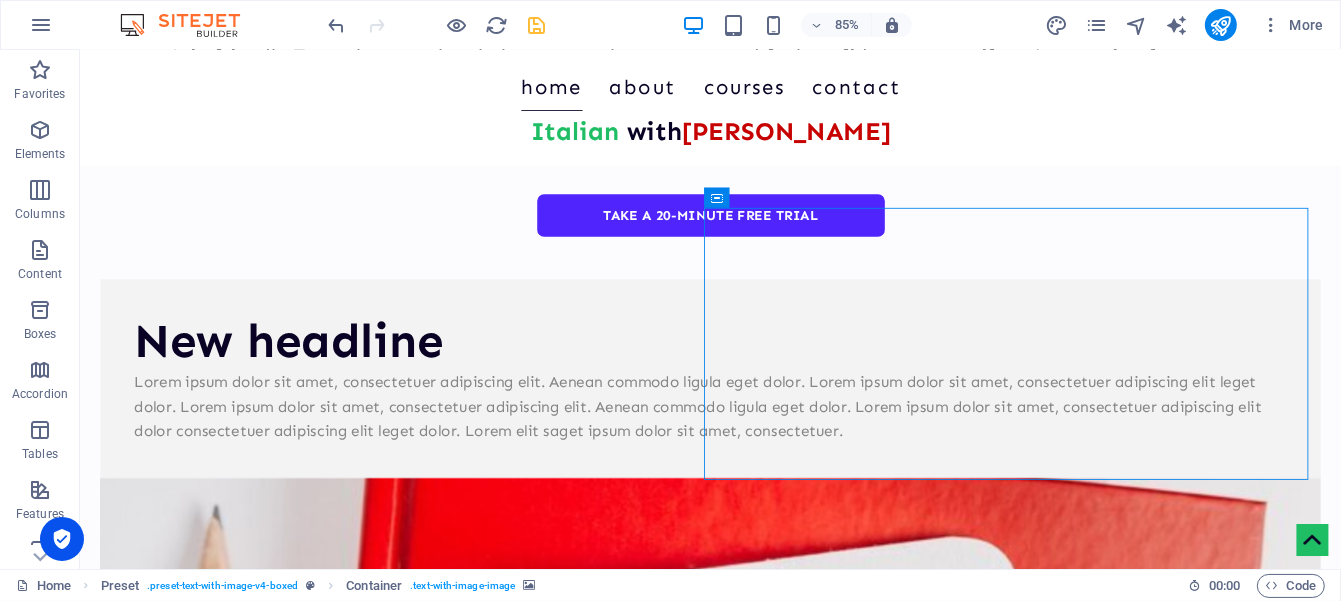 scroll, scrollTop: 425, scrollLeft: 0, axis: vertical 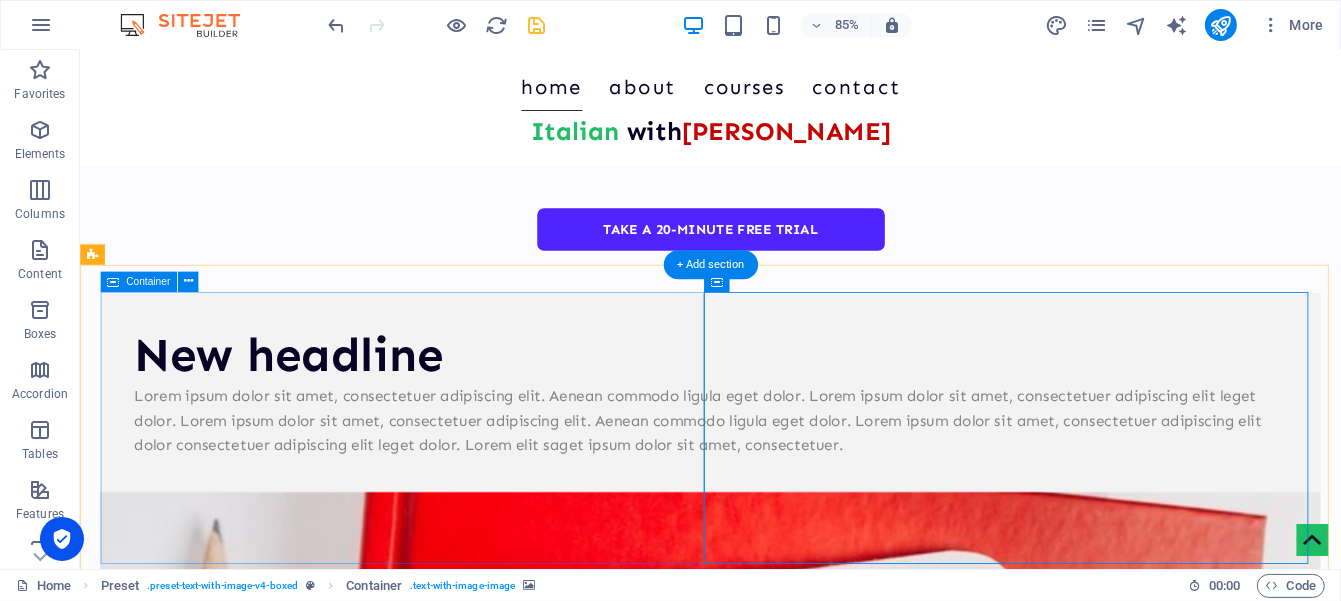 click on "New headline Lorem ipsum dolor sit amet, consectetuer adipiscing elit. Aenean commodo ligula eget dolor. Lorem ipsum dolor sit amet, consectetuer adipiscing elit leget dolor. Lorem ipsum dolor sit amet, consectetuer adipiscing elit. Aenean commodo ligula eget dolor. Lorem ipsum dolor sit amet, consectetuer adipiscing elit dolor consectetuer adipiscing elit leget dolor. Lorem elit saget ipsum dolor sit amet, consectetuer." at bounding box center (822, 453) 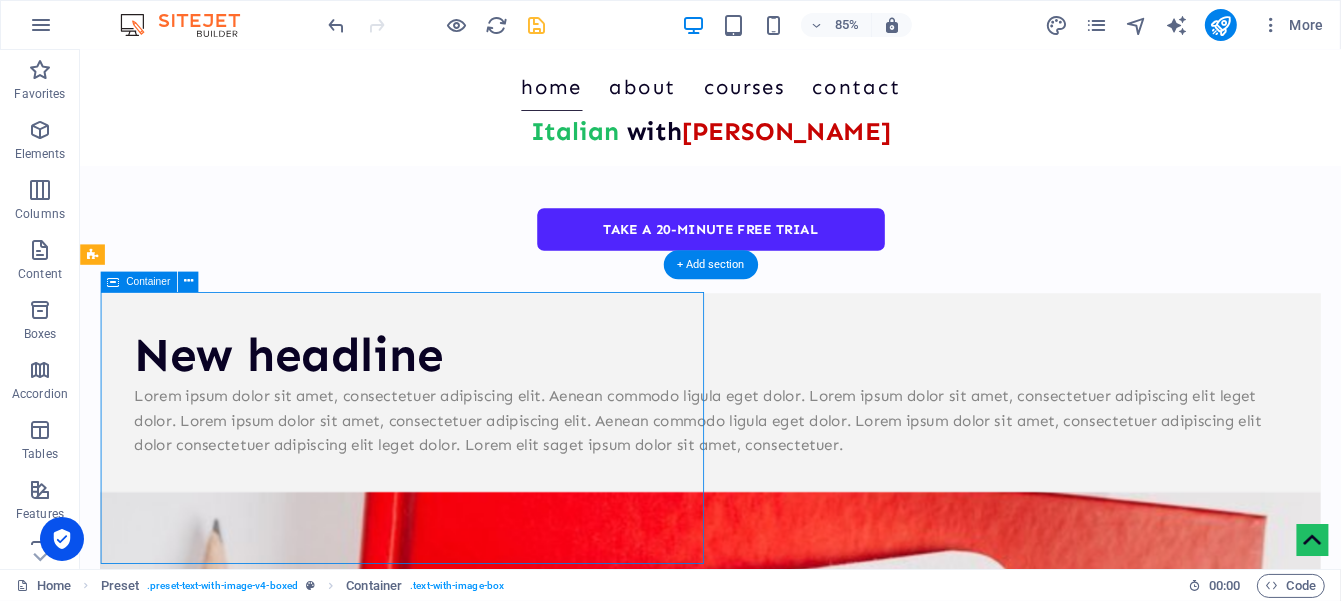 click on "New headline Lorem ipsum dolor sit amet, consectetuer adipiscing elit. Aenean commodo ligula eget dolor. Lorem ipsum dolor sit amet, consectetuer adipiscing elit leget dolor. Lorem ipsum dolor sit amet, consectetuer adipiscing elit. Aenean commodo ligula eget dolor. Lorem ipsum dolor sit amet, consectetuer adipiscing elit dolor consectetuer adipiscing elit leget dolor. Lorem elit saget ipsum dolor sit amet, consectetuer." at bounding box center (822, 453) 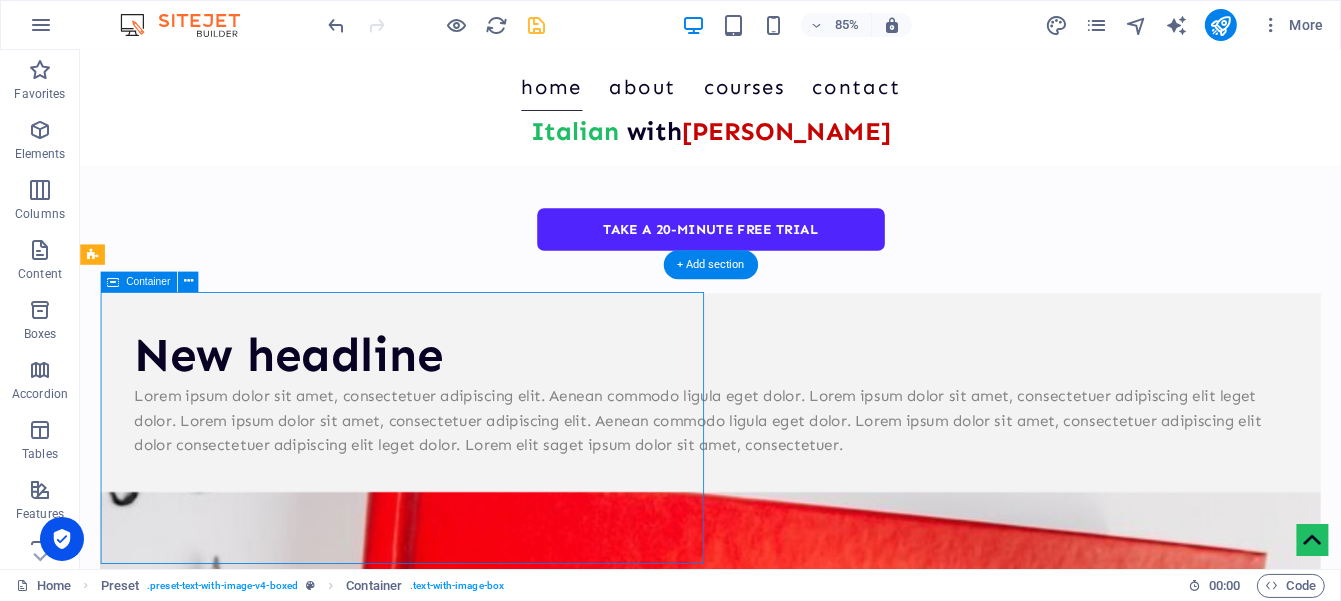 scroll, scrollTop: 497, scrollLeft: 0, axis: vertical 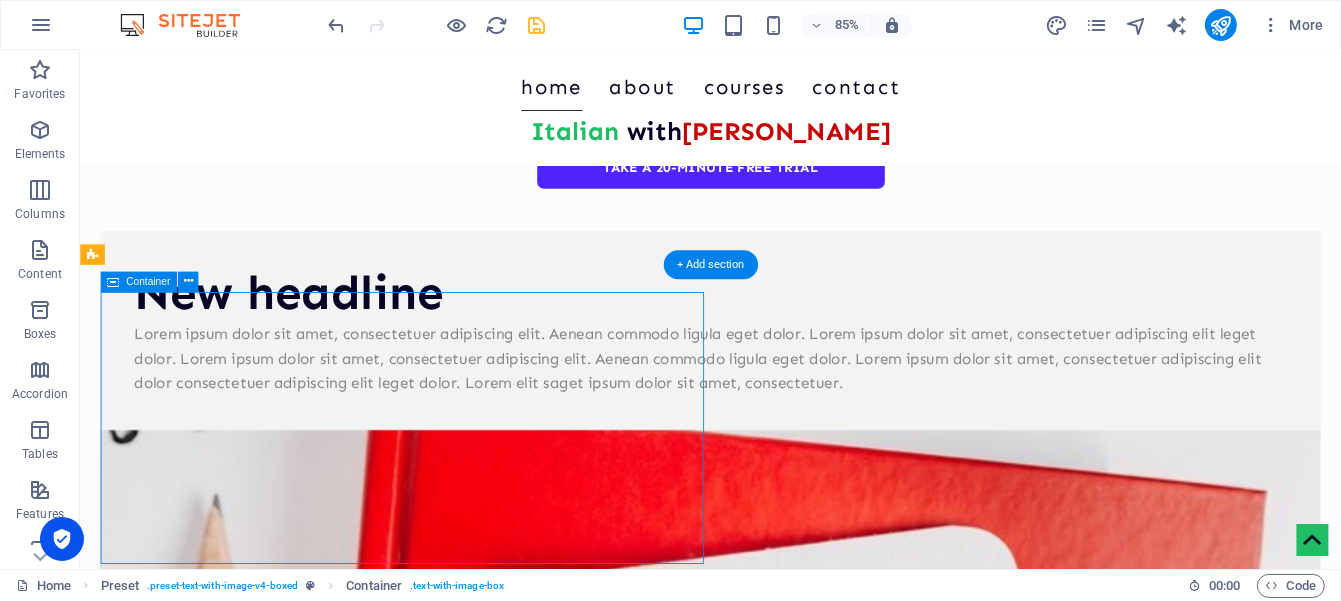 select on "px" 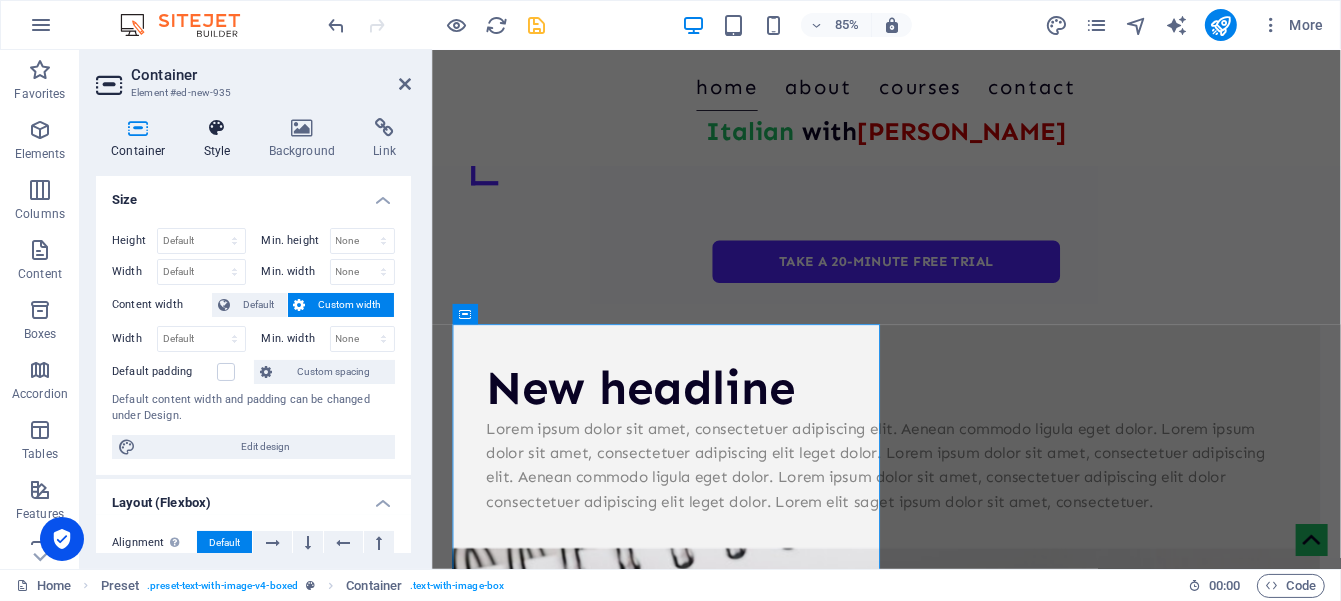 click at bounding box center [217, 128] 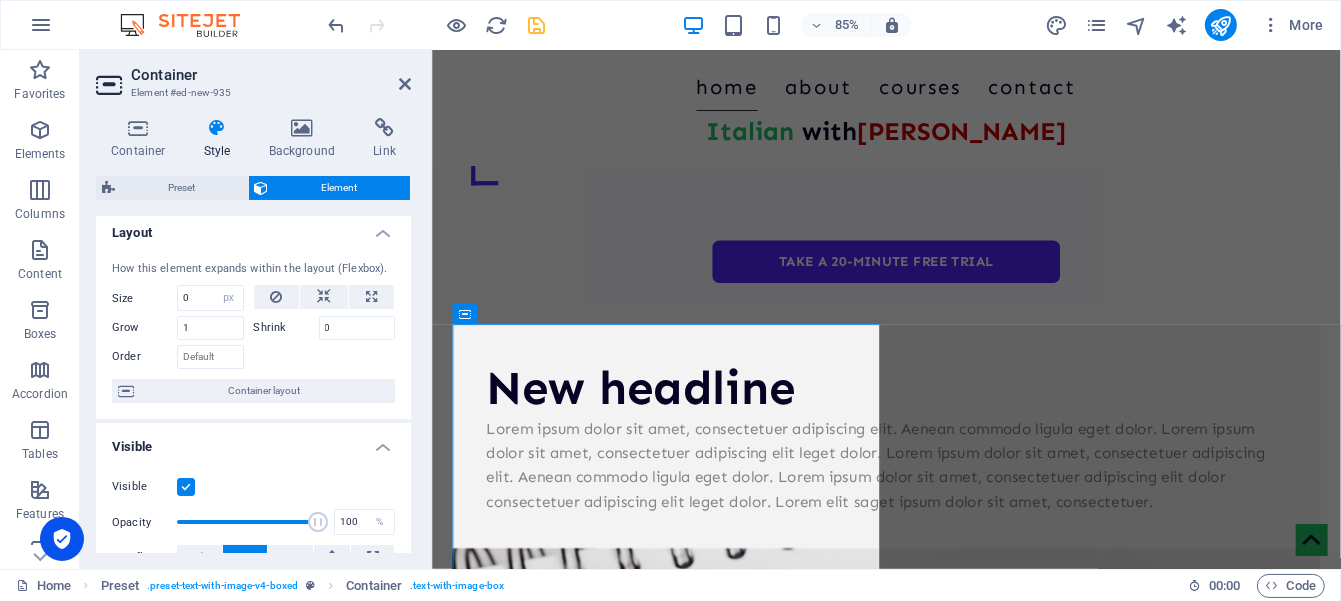 scroll, scrollTop: 0, scrollLeft: 0, axis: both 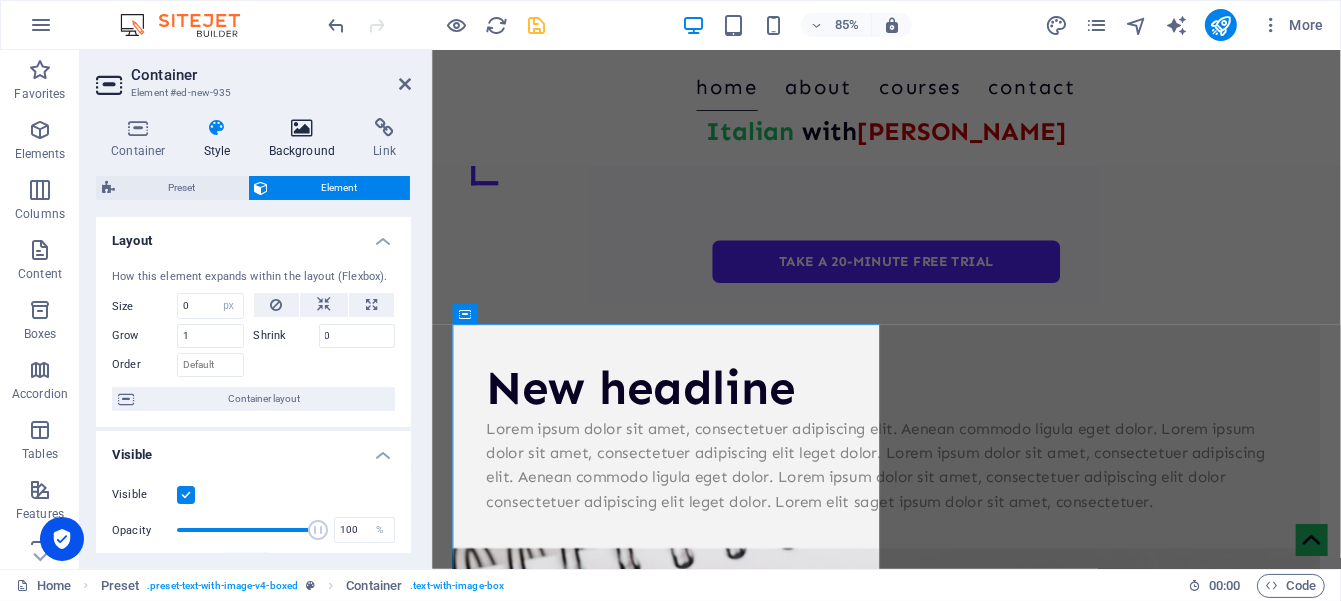 click at bounding box center (302, 128) 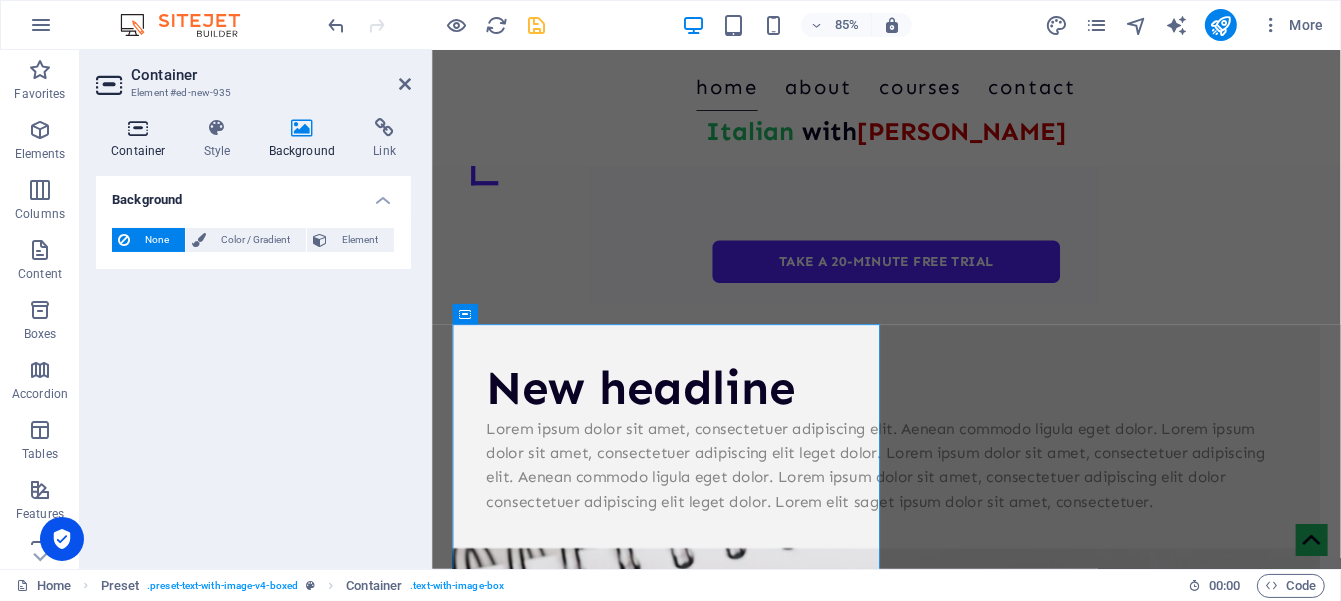 click at bounding box center [138, 128] 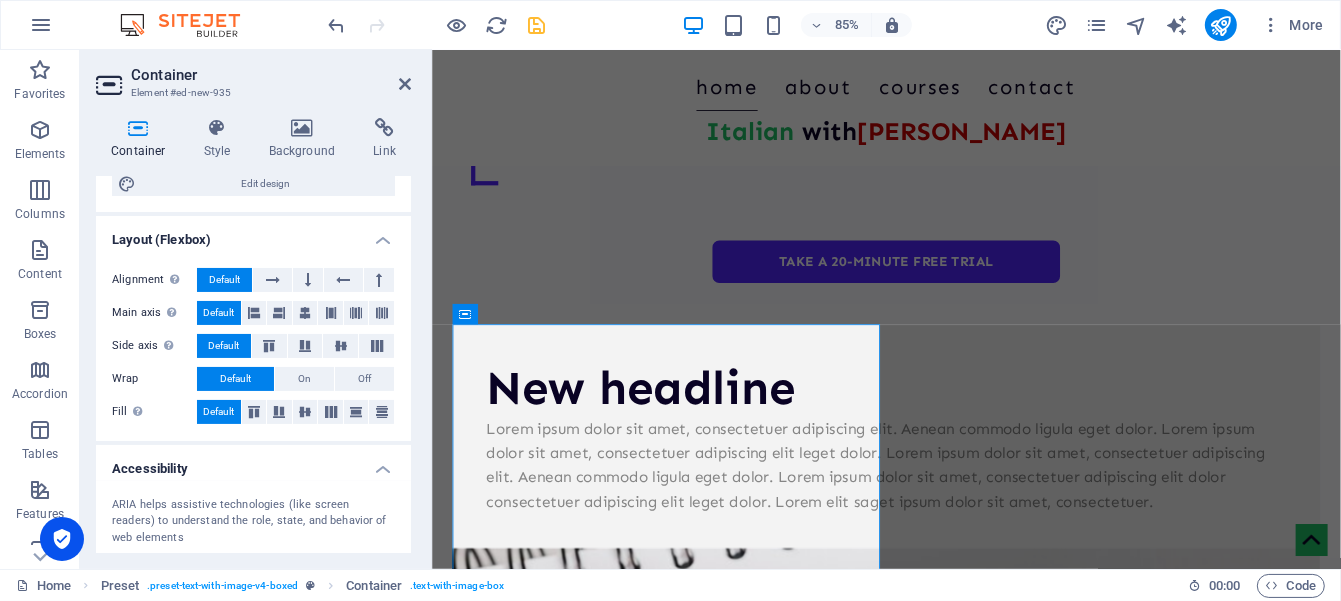 scroll, scrollTop: 430, scrollLeft: 0, axis: vertical 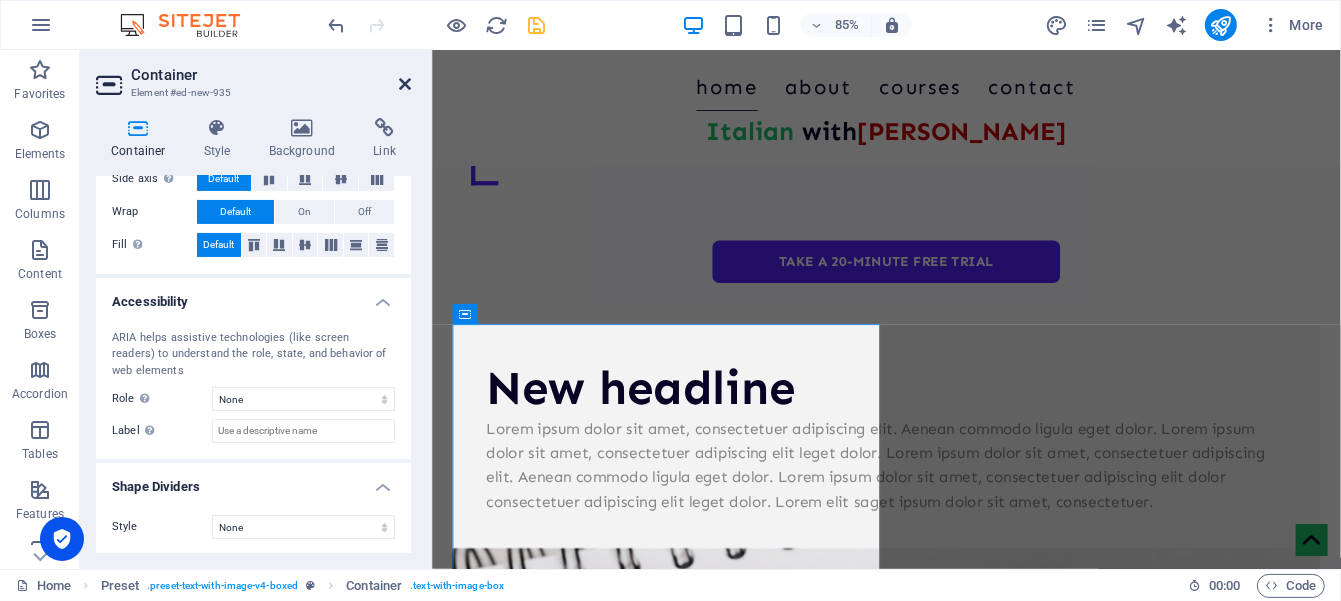 click at bounding box center (405, 84) 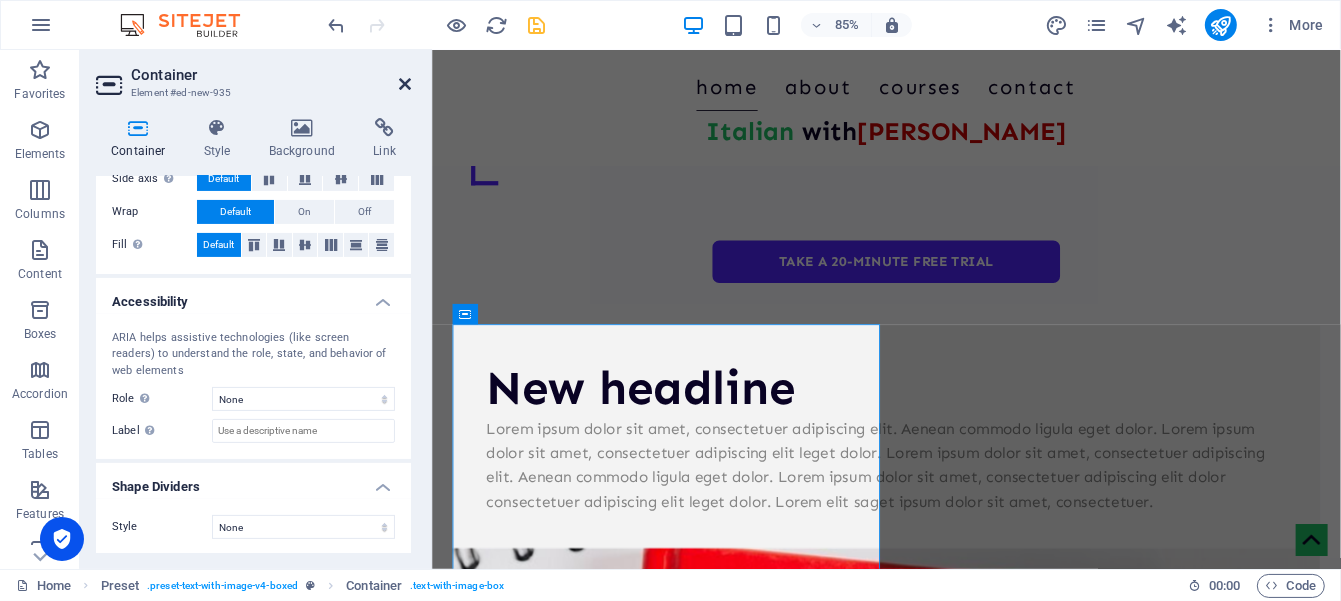 scroll, scrollTop: 425, scrollLeft: 0, axis: vertical 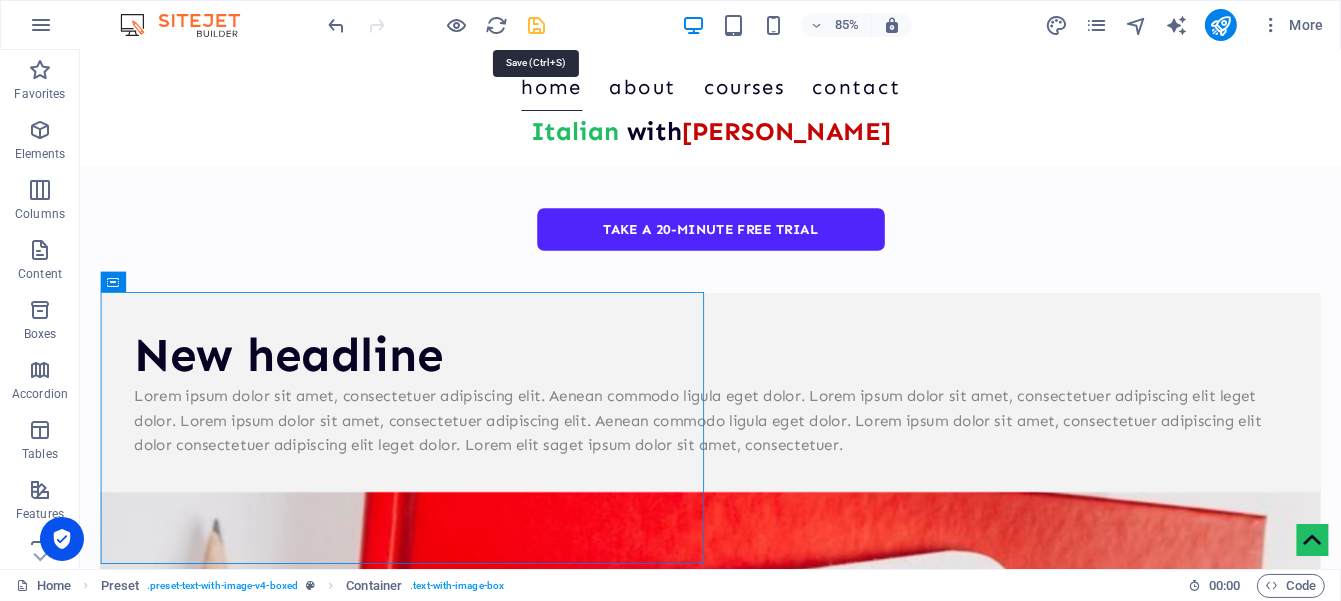 click at bounding box center [537, 25] 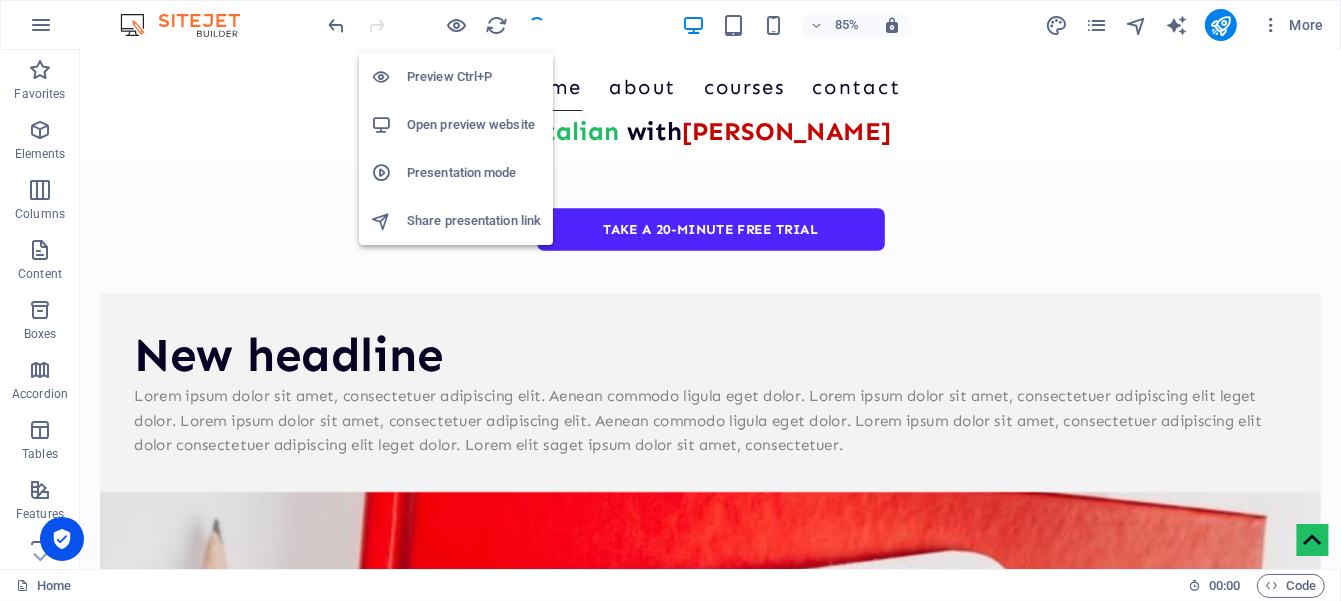 click on "Open preview website" at bounding box center (474, 125) 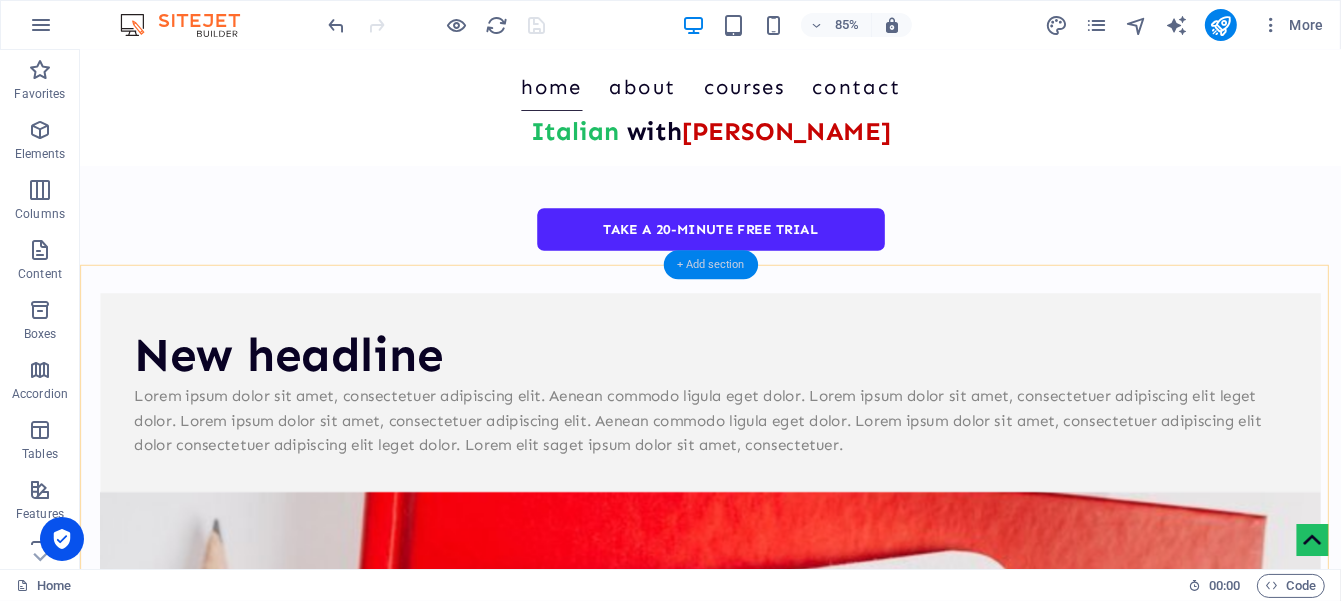 click on "+ Add section" at bounding box center [710, 264] 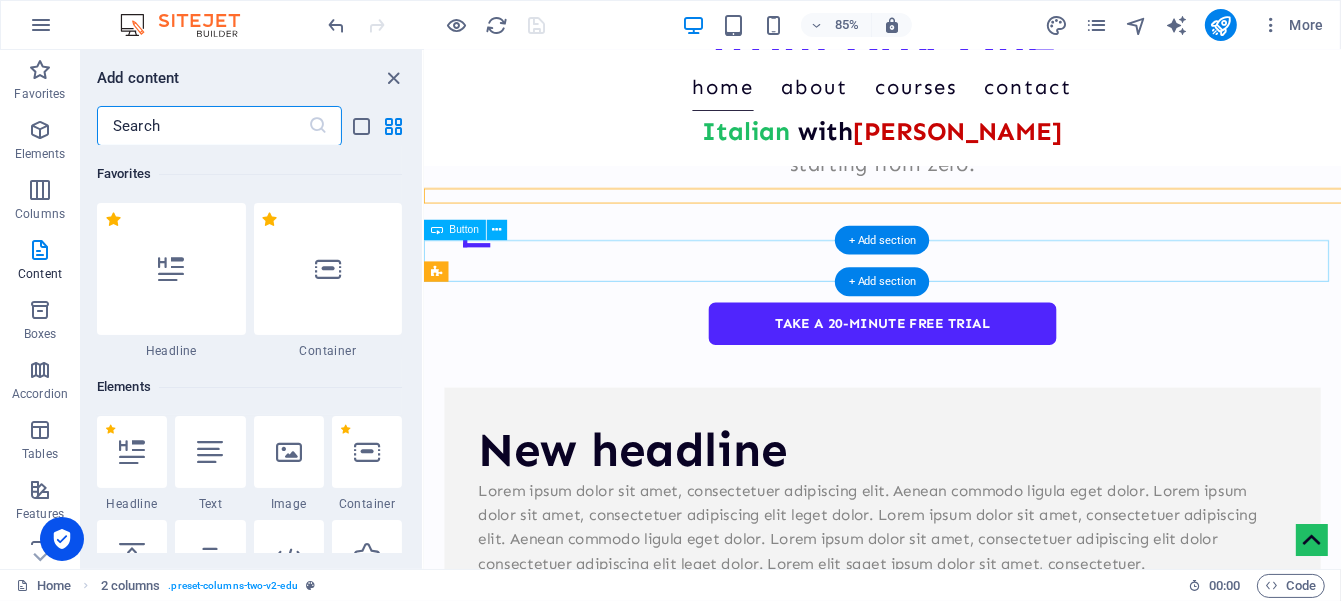 scroll, scrollTop: 497, scrollLeft: 0, axis: vertical 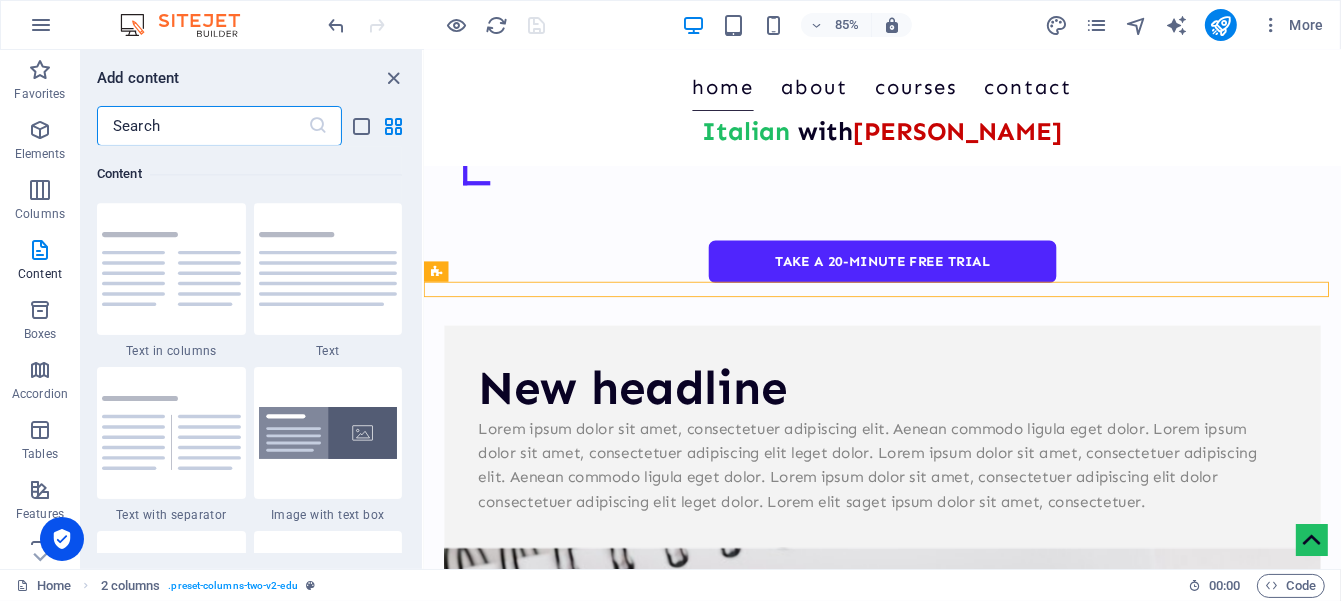 click at bounding box center [202, 126] 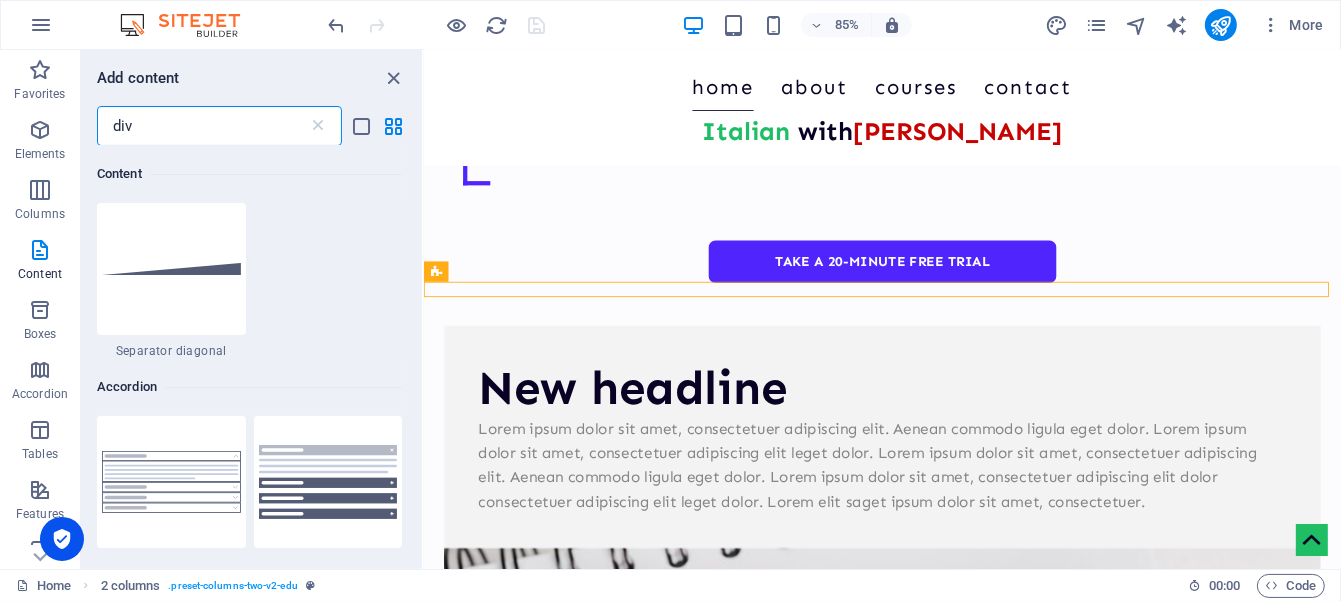scroll, scrollTop: 0, scrollLeft: 0, axis: both 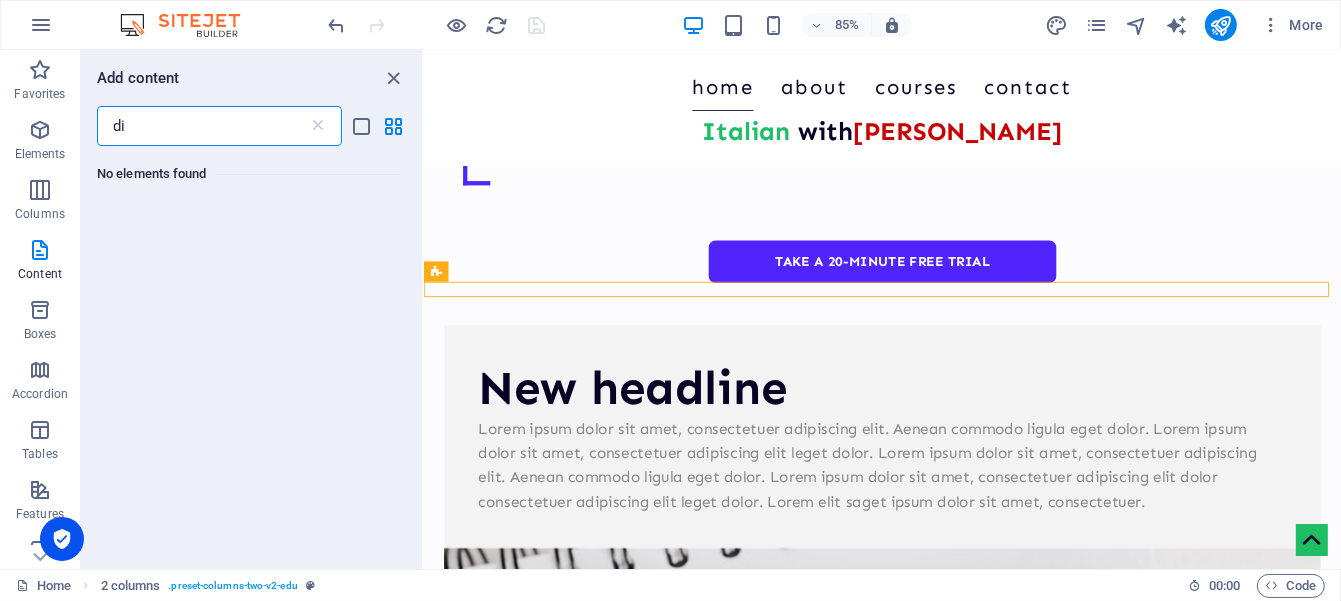 type on "d" 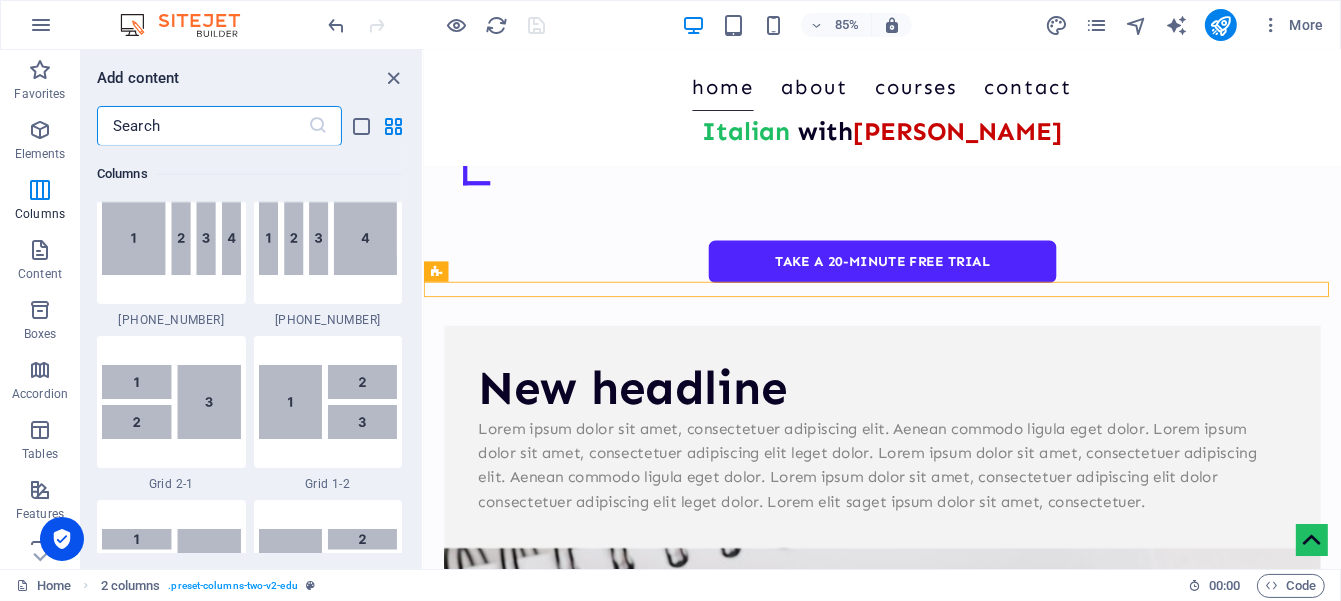 scroll, scrollTop: 2666, scrollLeft: 0, axis: vertical 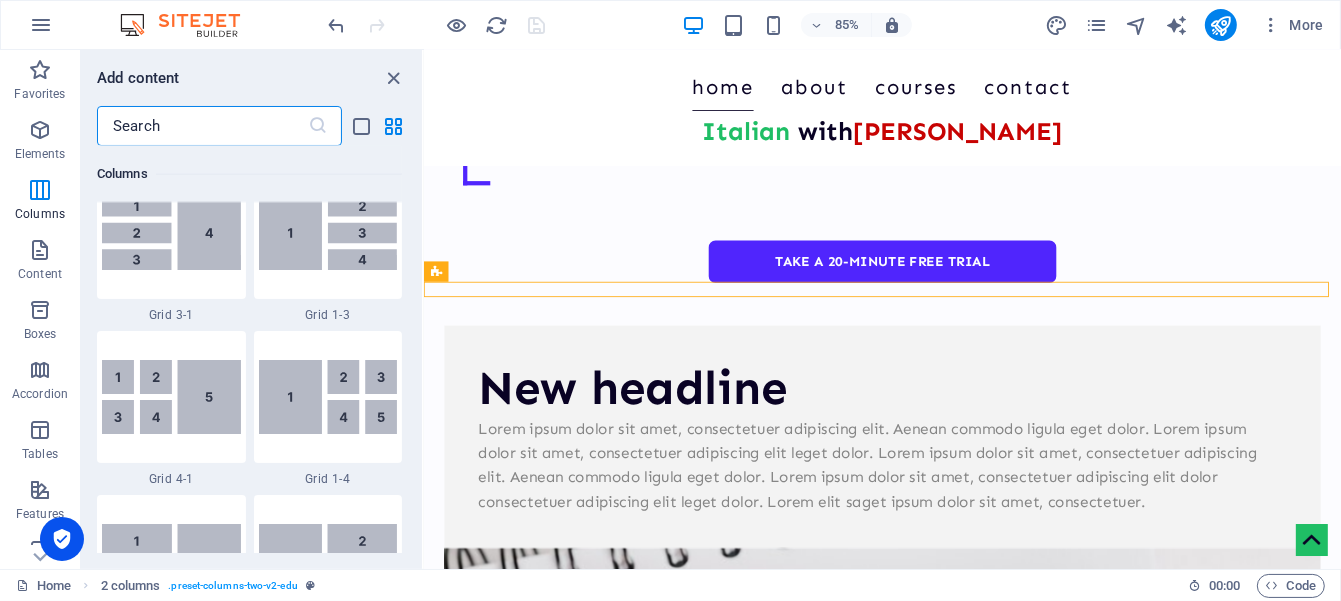 click at bounding box center (202, 126) 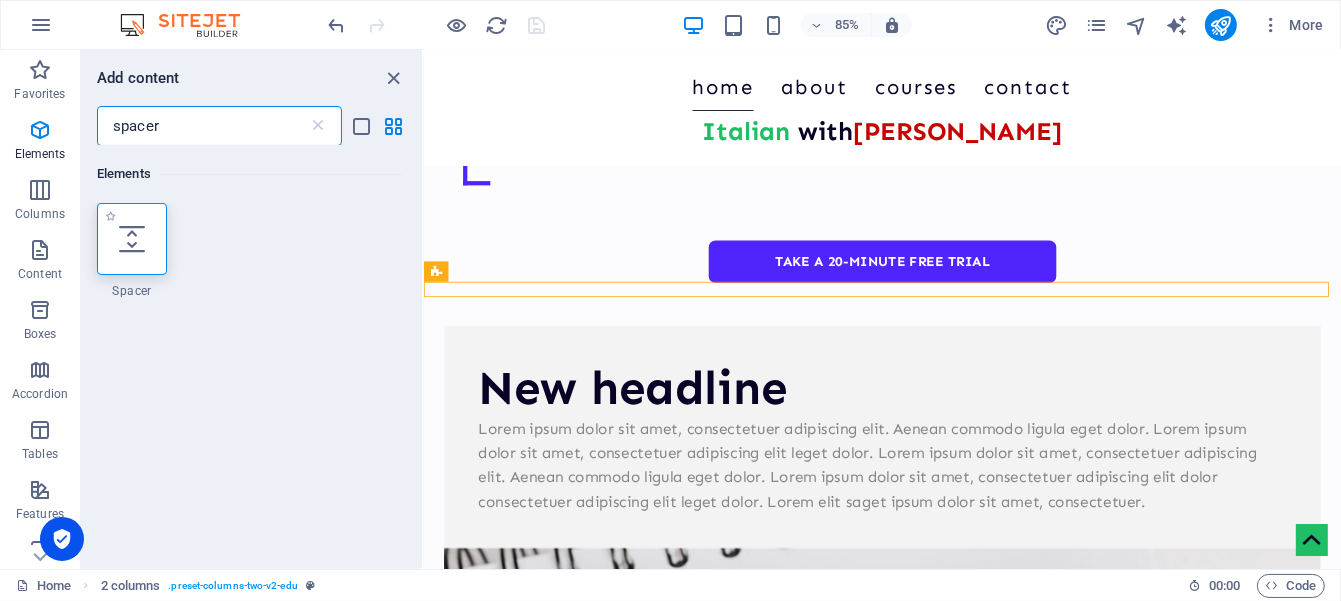 scroll, scrollTop: 0, scrollLeft: 0, axis: both 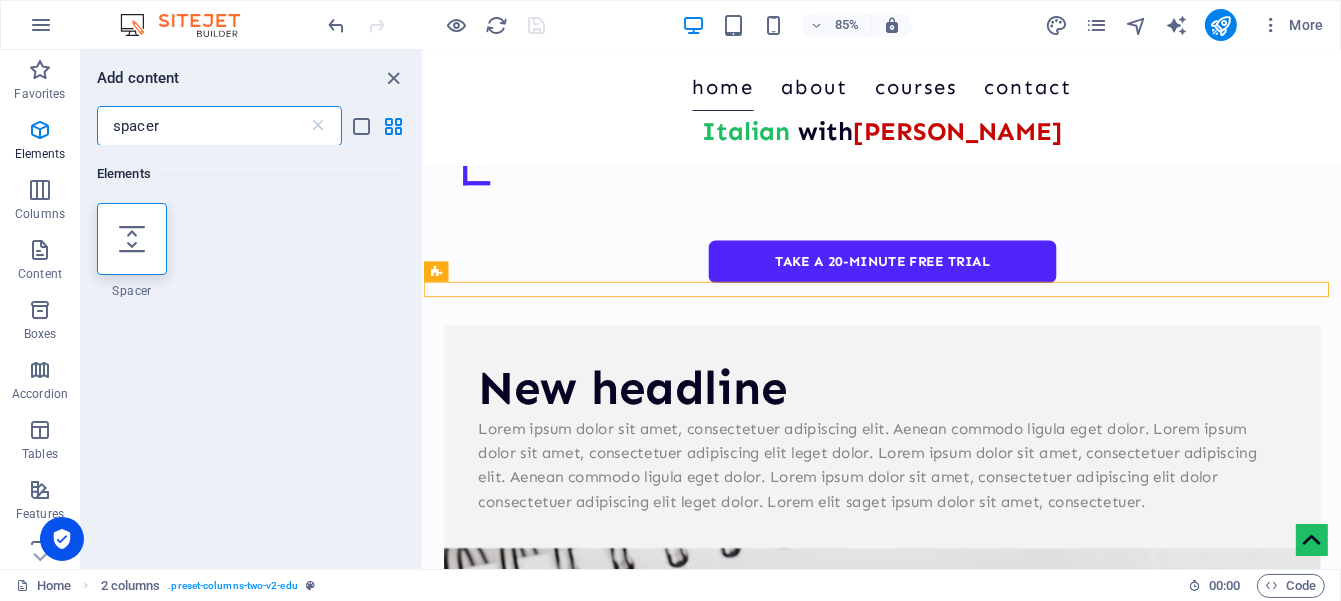 select on "px" 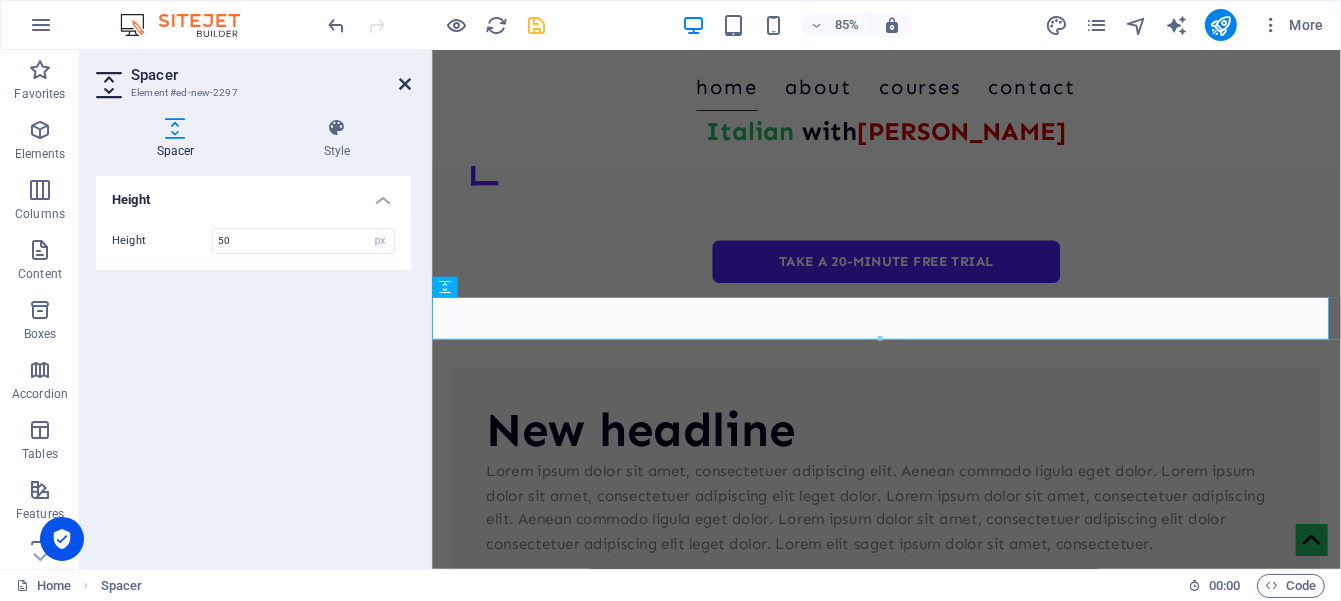 click at bounding box center (405, 84) 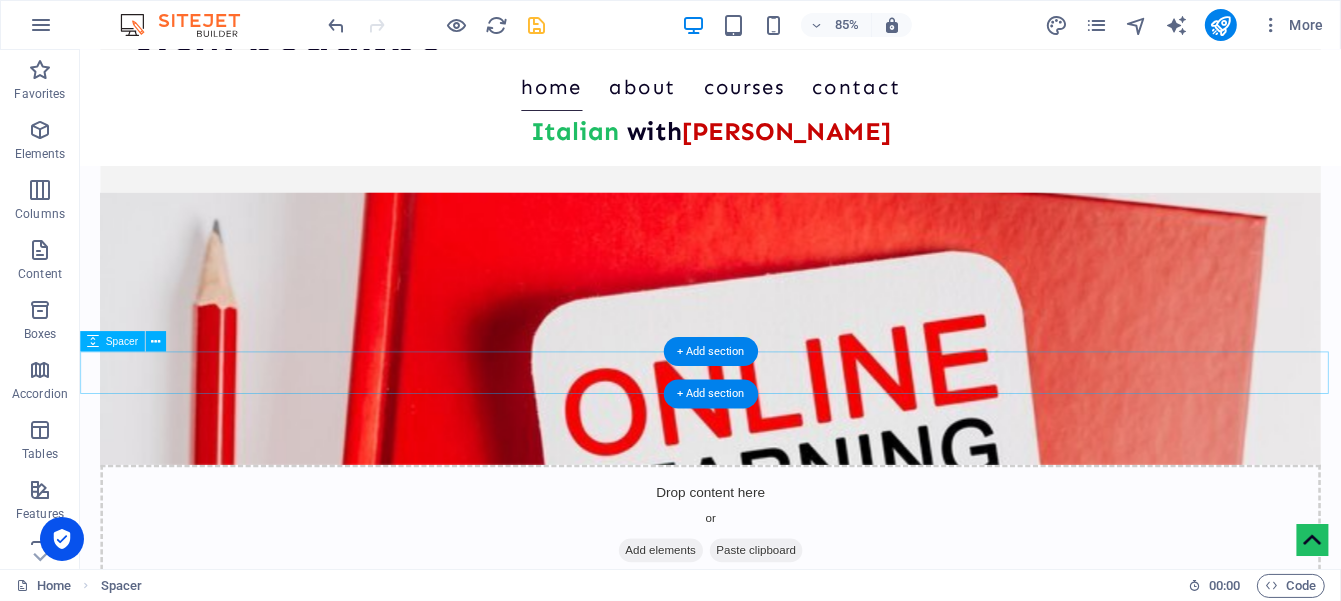 scroll, scrollTop: 925, scrollLeft: 0, axis: vertical 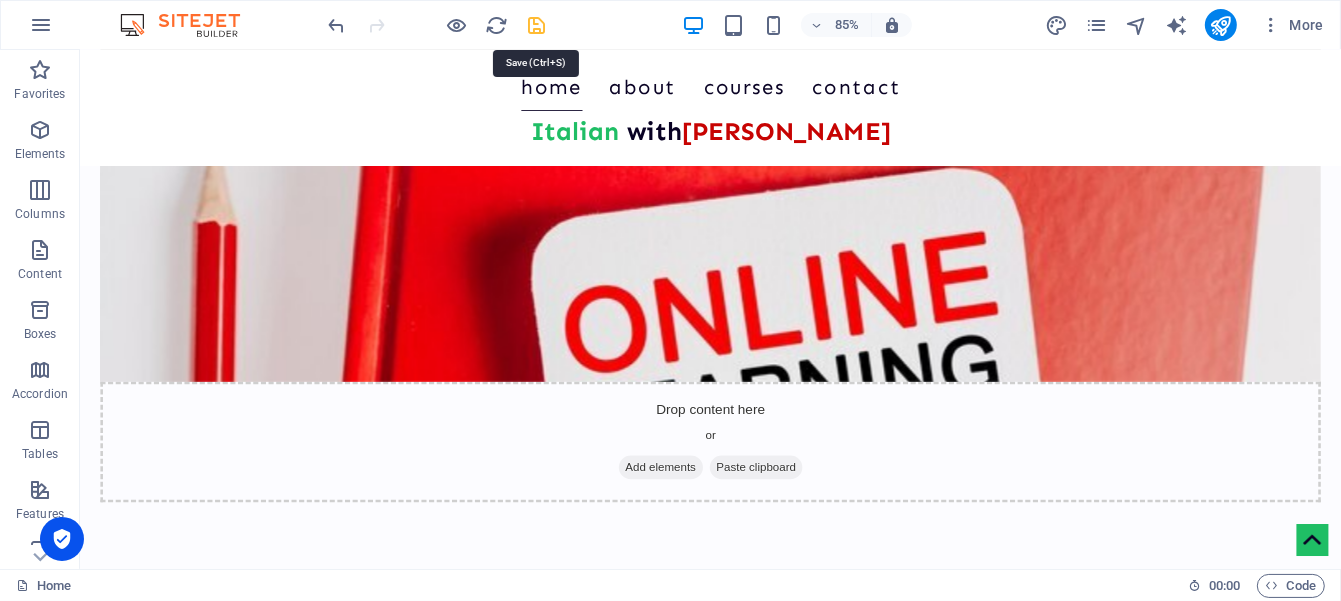 click at bounding box center [537, 25] 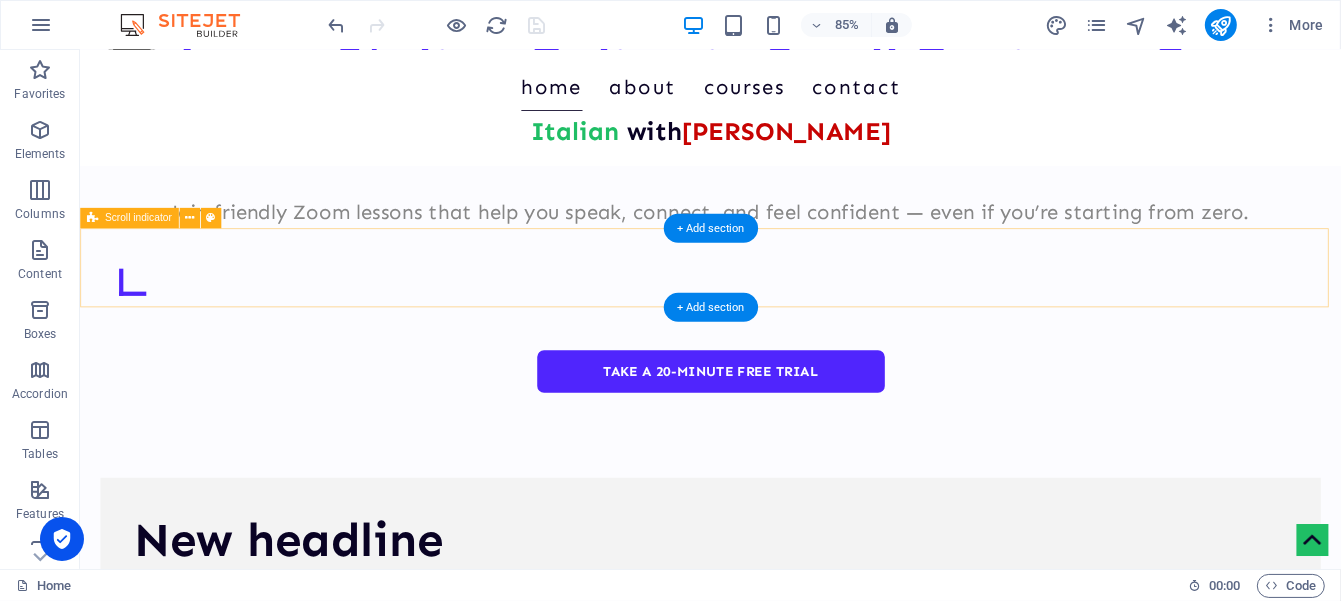scroll, scrollTop: 0, scrollLeft: 0, axis: both 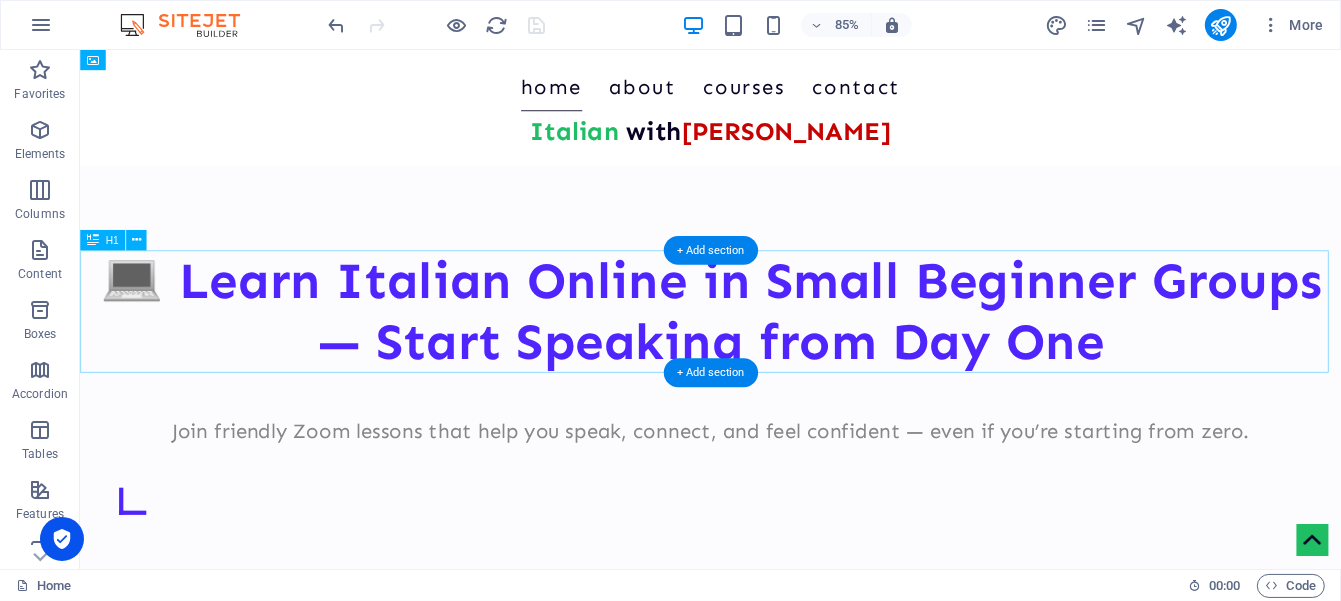 click on "💻 Learn Italian Online in Small Beginner Groups — Start Speaking from Day One" at bounding box center [822, 358] 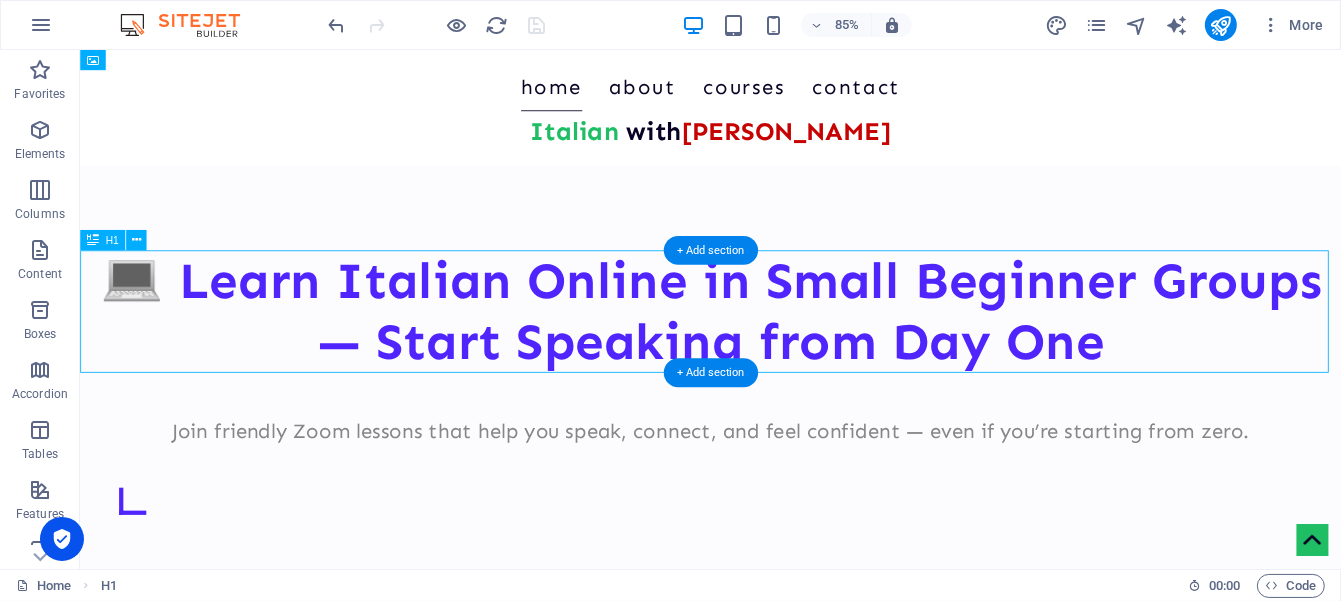 click on "💻 Learn Italian Online in Small Beginner Groups — Start Speaking from Day One" at bounding box center (822, 358) 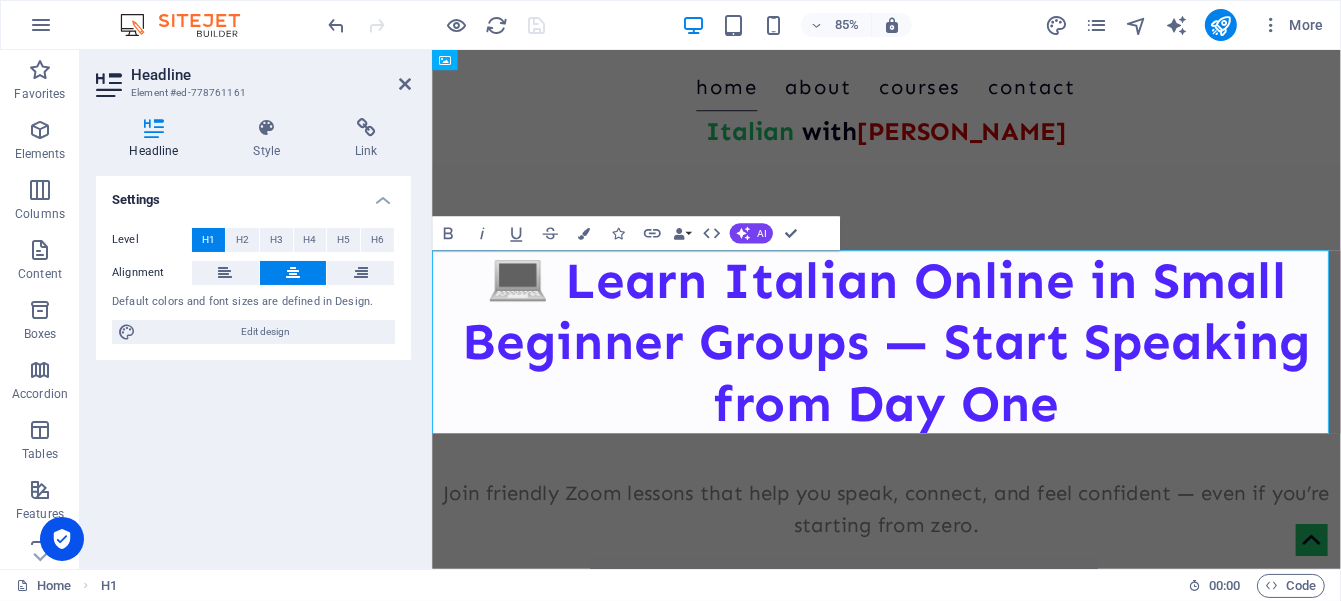 click on "💻 Learn Italian Online in Small Beginner Groups — Start Speaking from Day One" at bounding box center [965, 394] 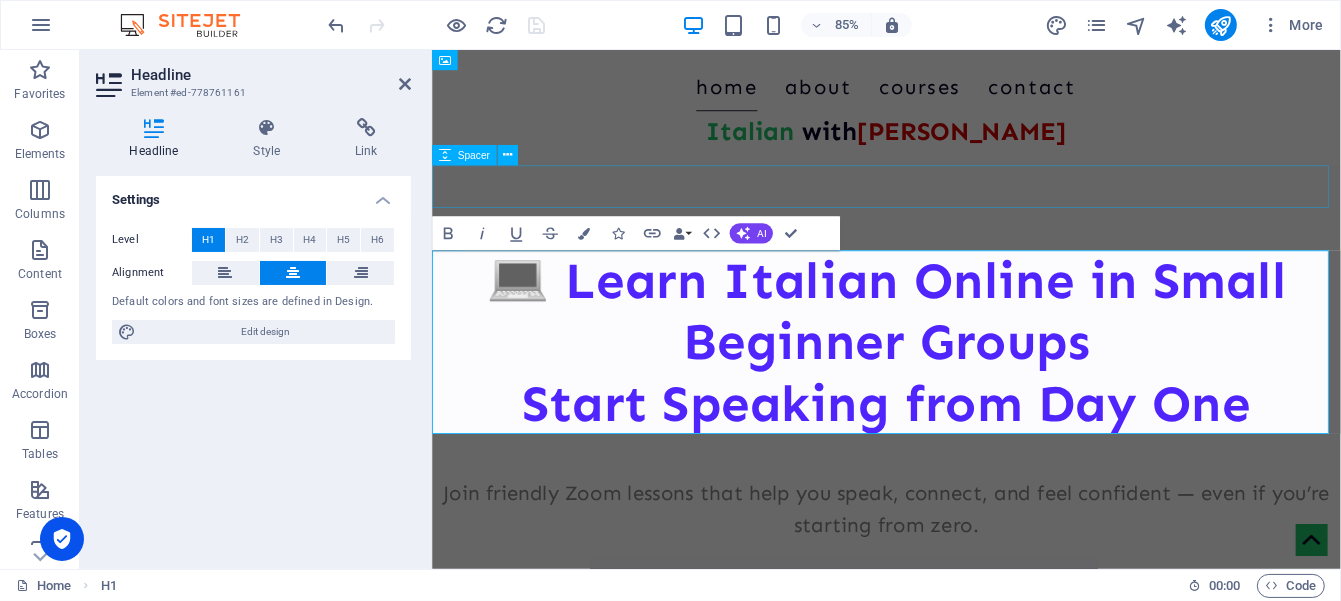 click at bounding box center (965, 211) 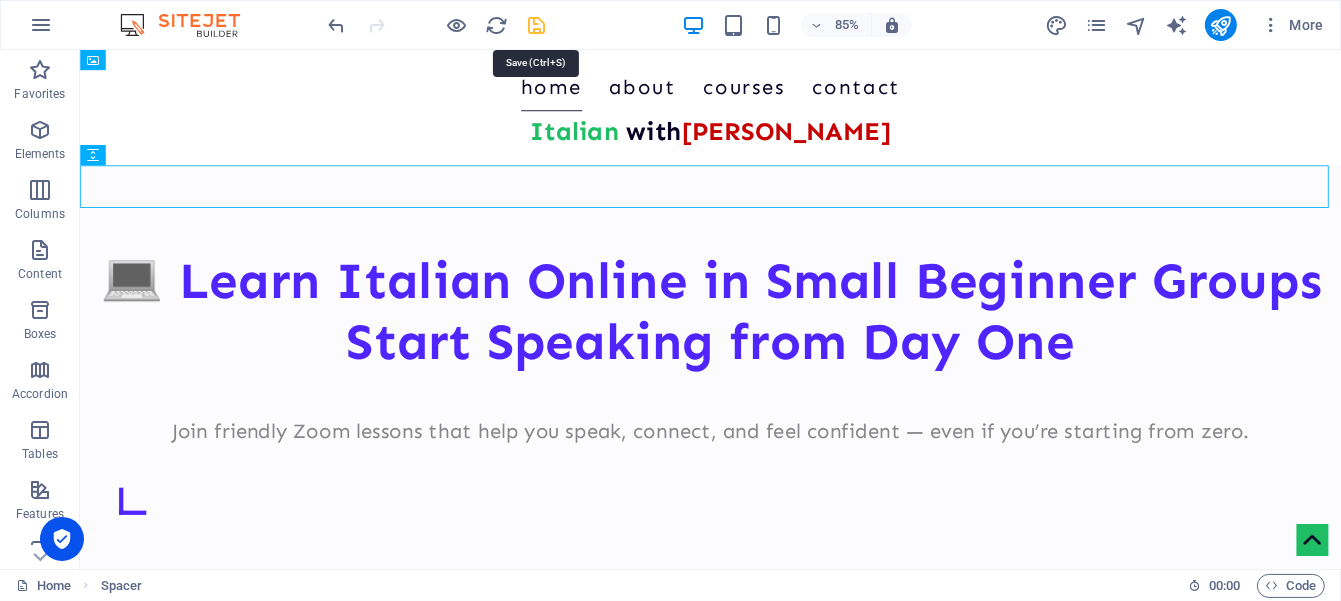 click at bounding box center (537, 25) 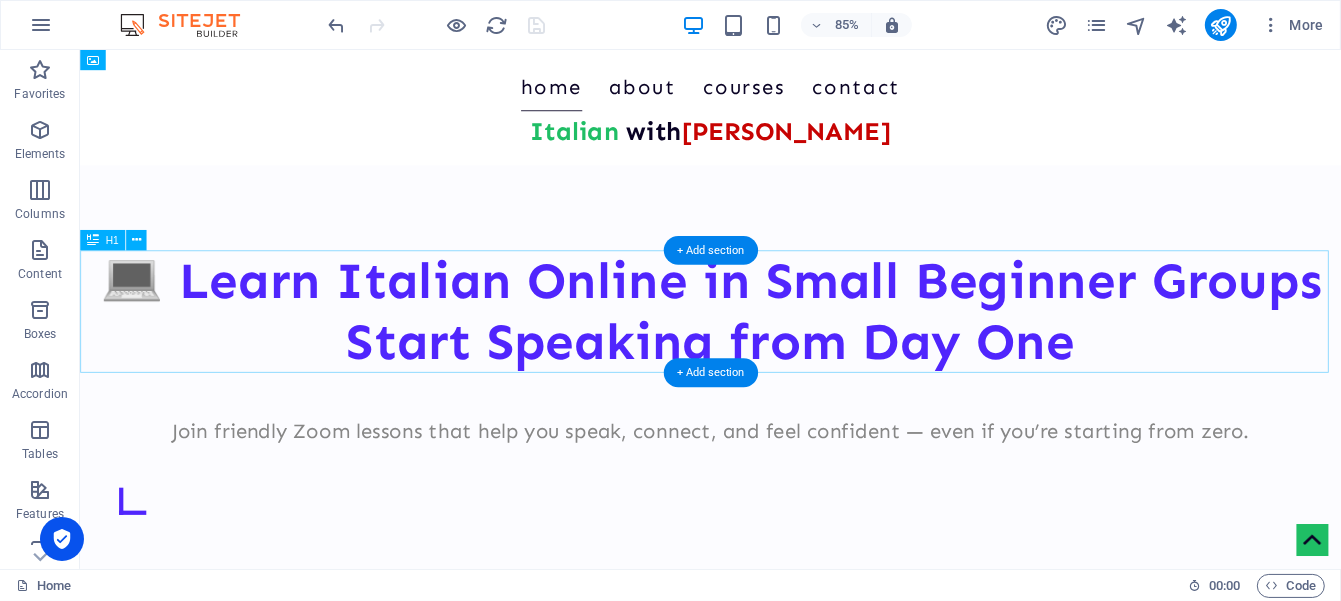 click on "💻 Learn Italian Online in Small Beginner Groups  Start Speaking from Day One" at bounding box center (822, 358) 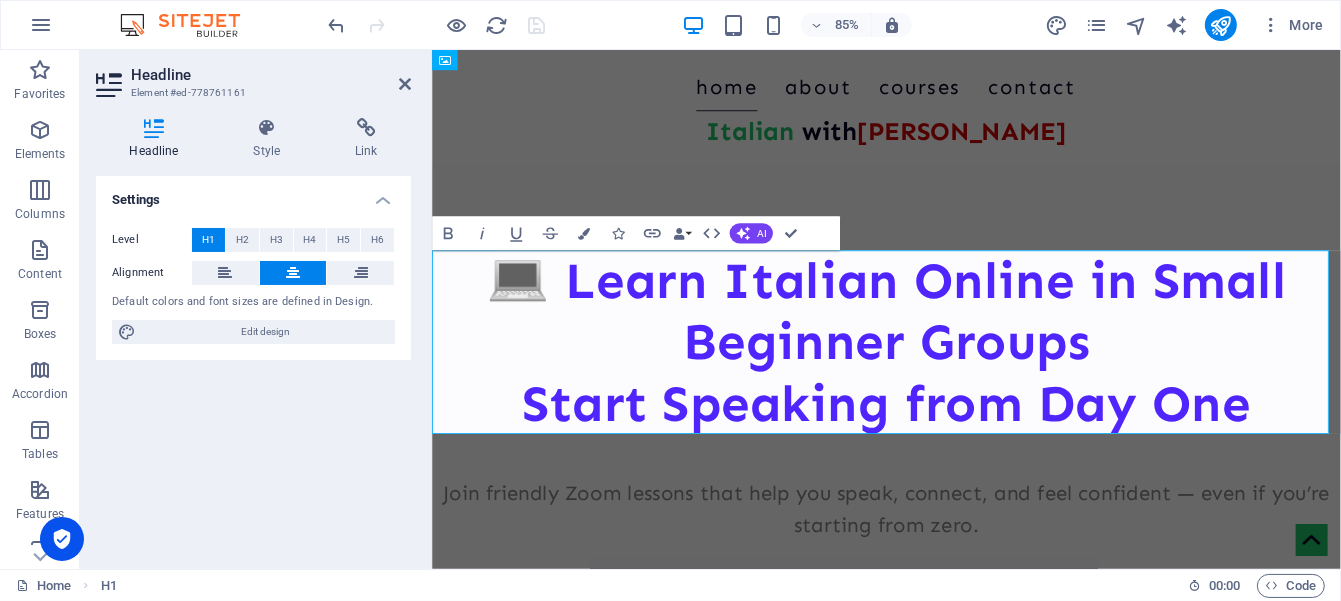 click on "💻 Learn Italian Online in Small Beginner Groups  Start Speaking from Day One" at bounding box center (965, 394) 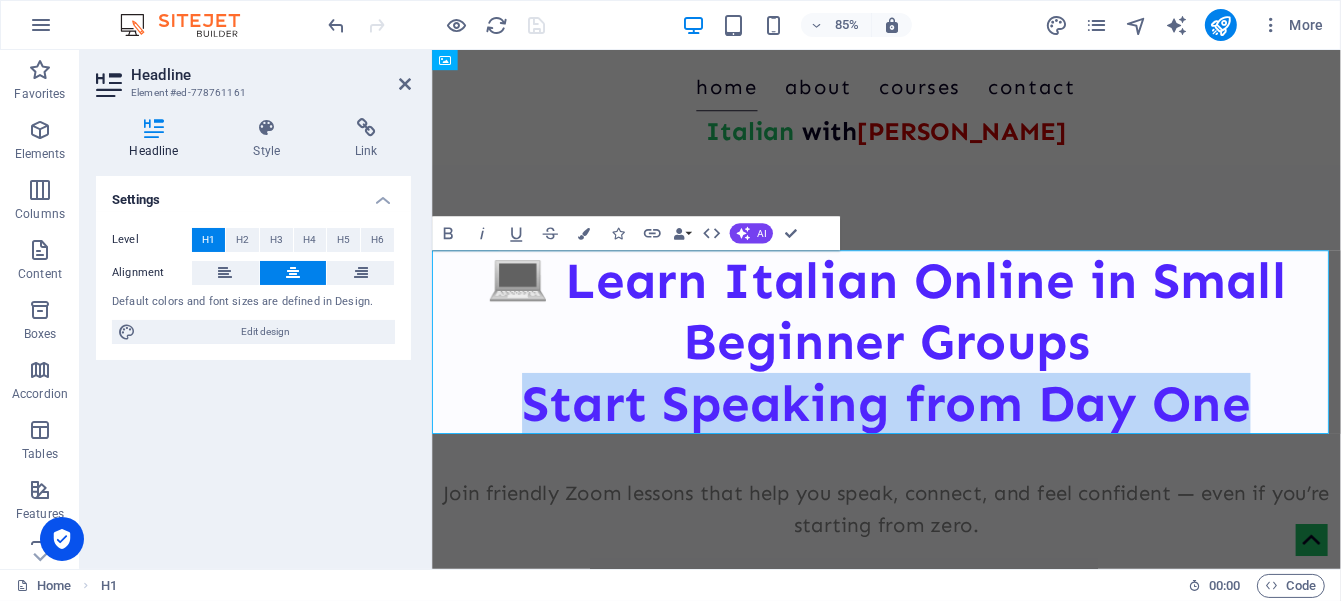 drag, startPoint x: 524, startPoint y: 463, endPoint x: 1397, endPoint y: 450, distance: 873.0968 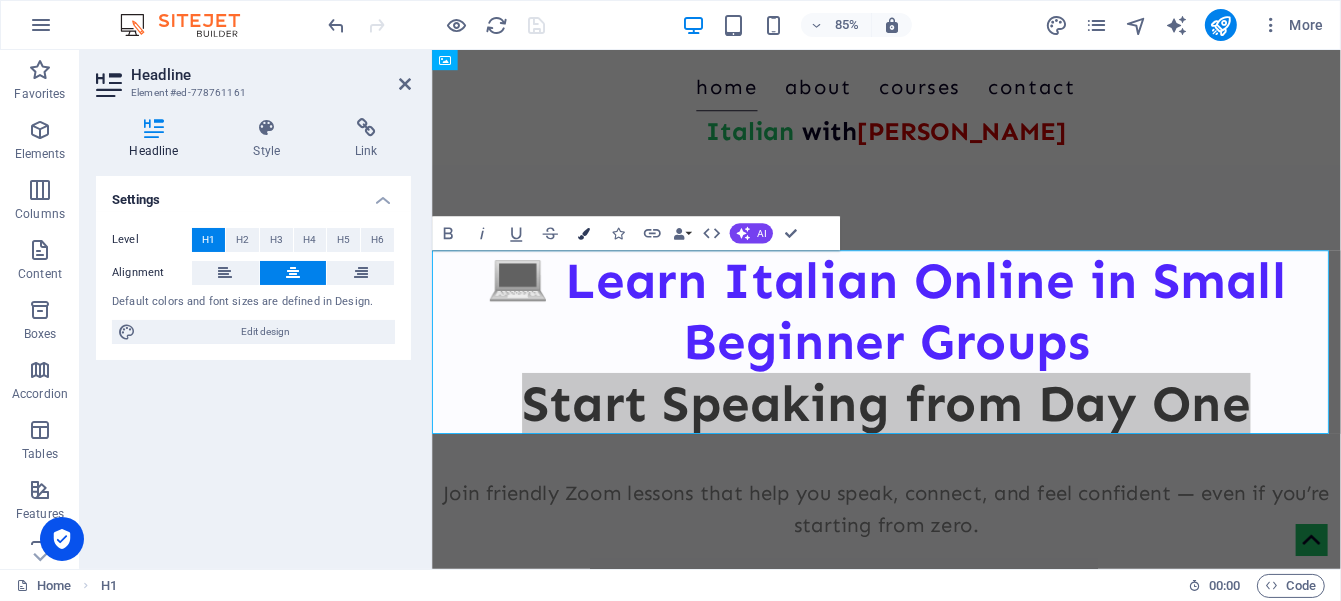 click at bounding box center [584, 234] 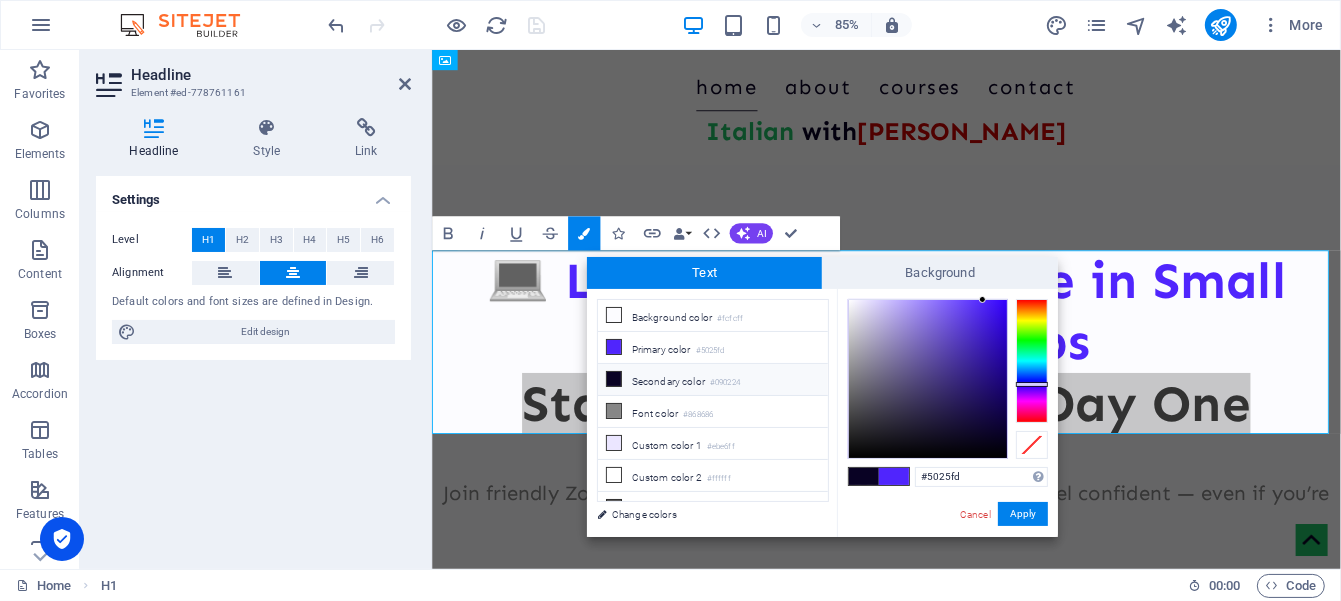 click at bounding box center [614, 379] 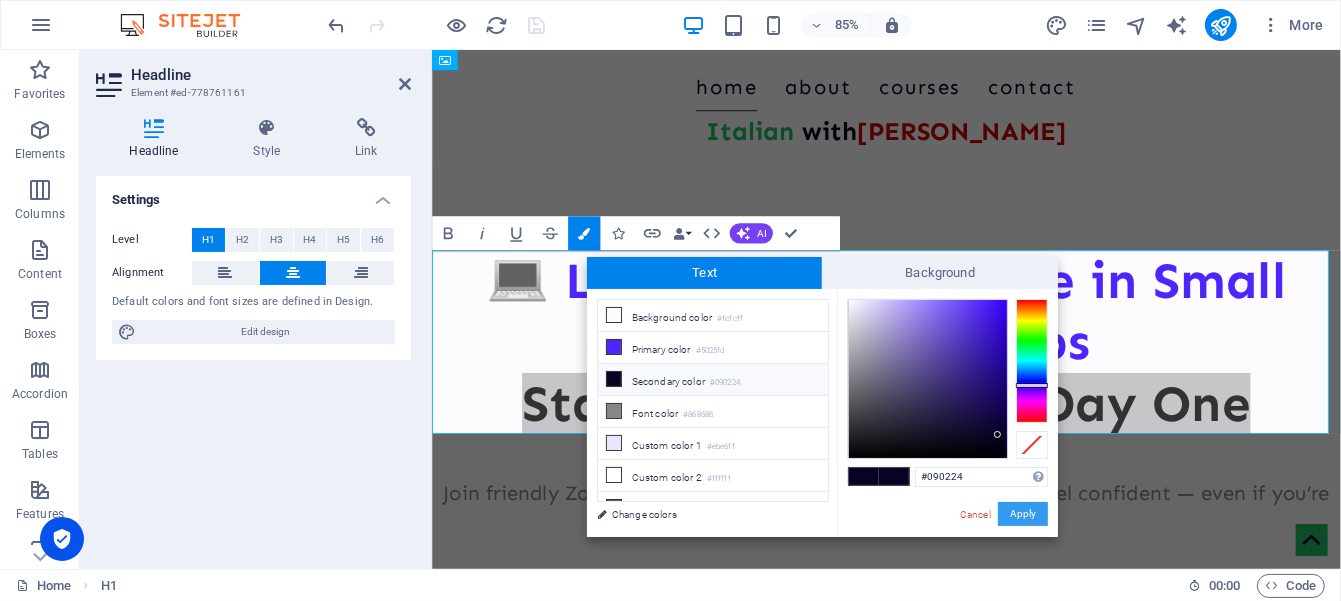 click on "Apply" at bounding box center [1023, 514] 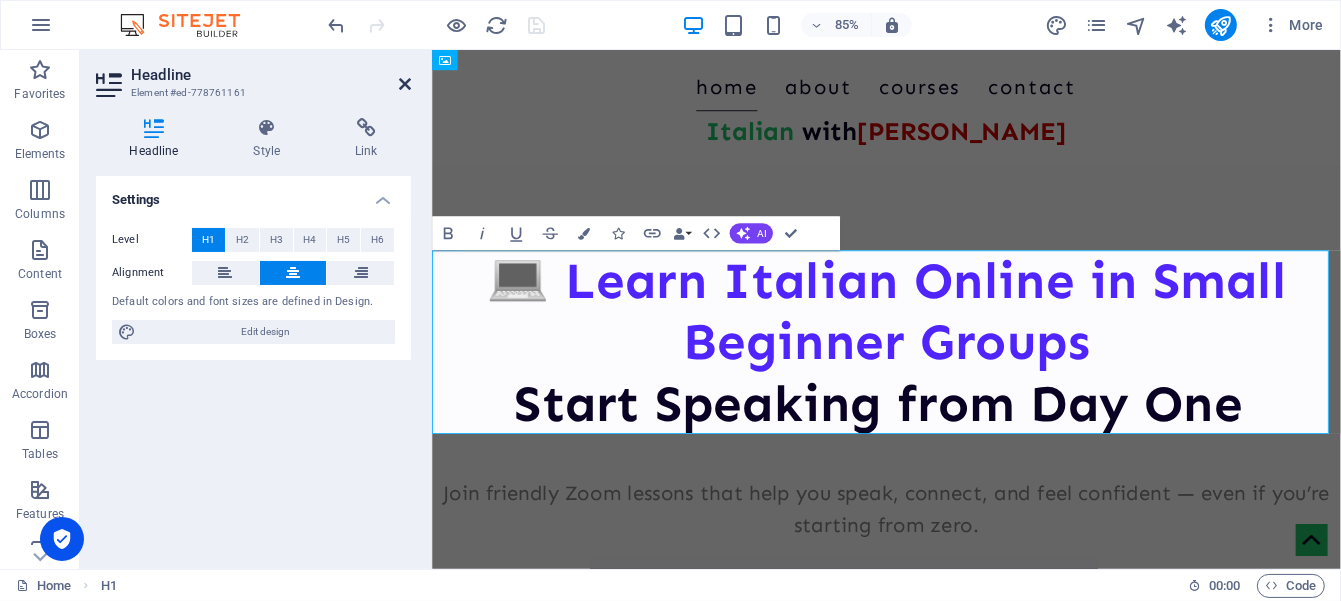 click at bounding box center (405, 84) 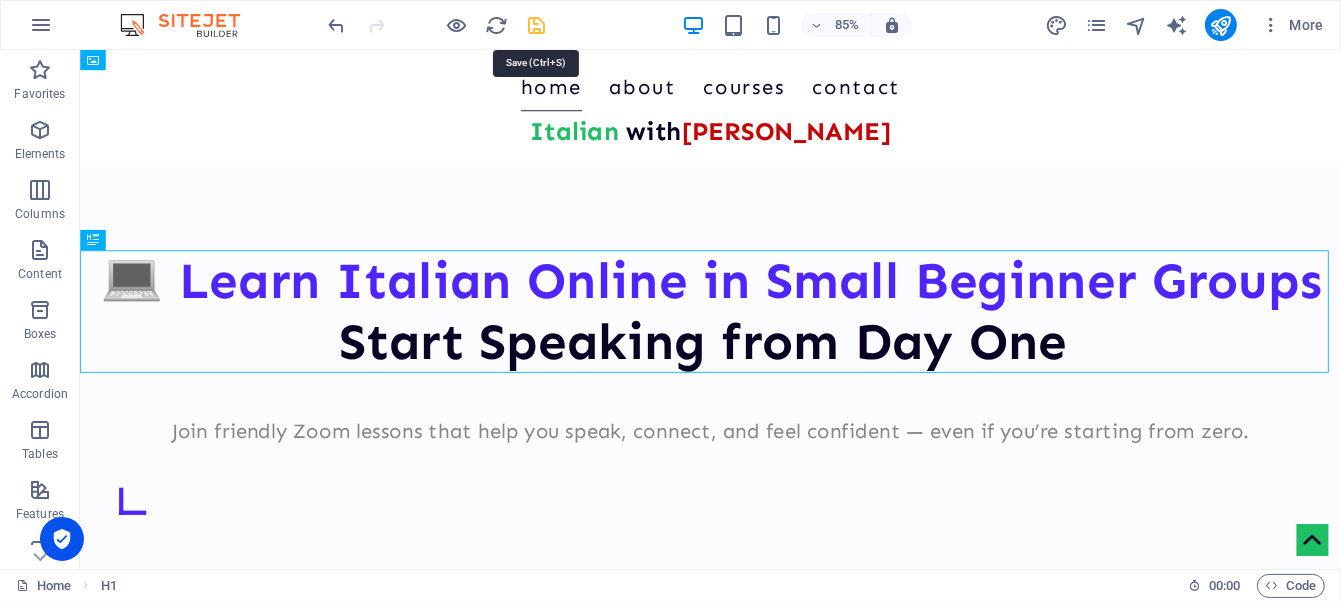 click at bounding box center (537, 25) 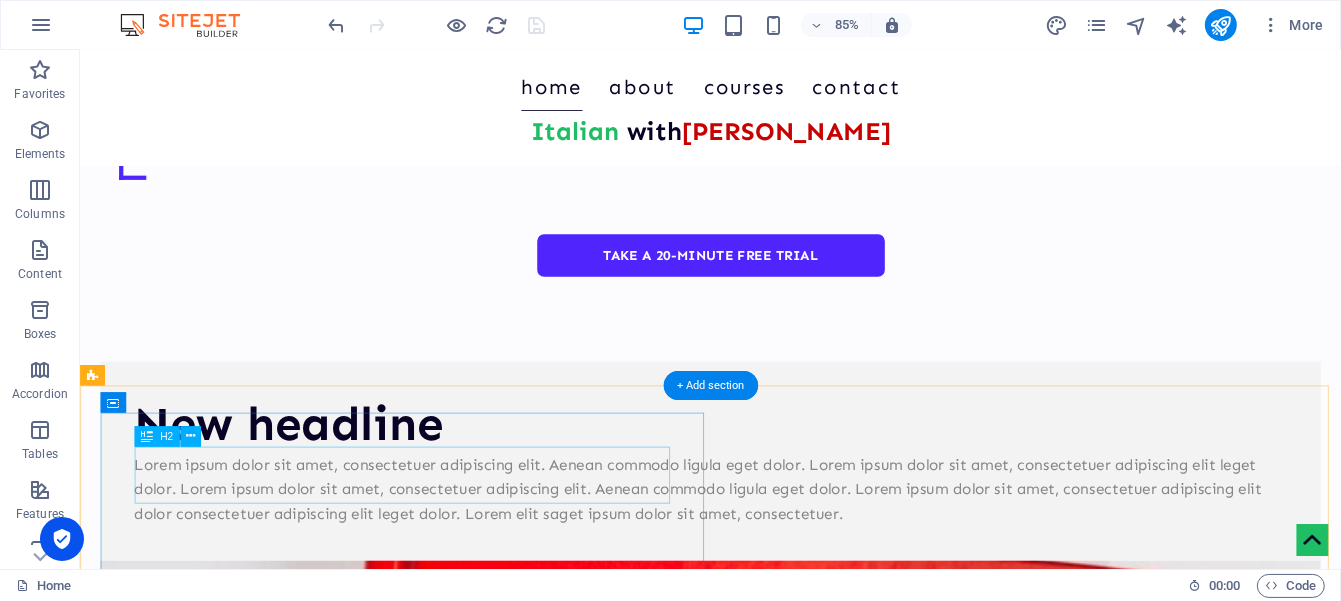 scroll, scrollTop: 499, scrollLeft: 0, axis: vertical 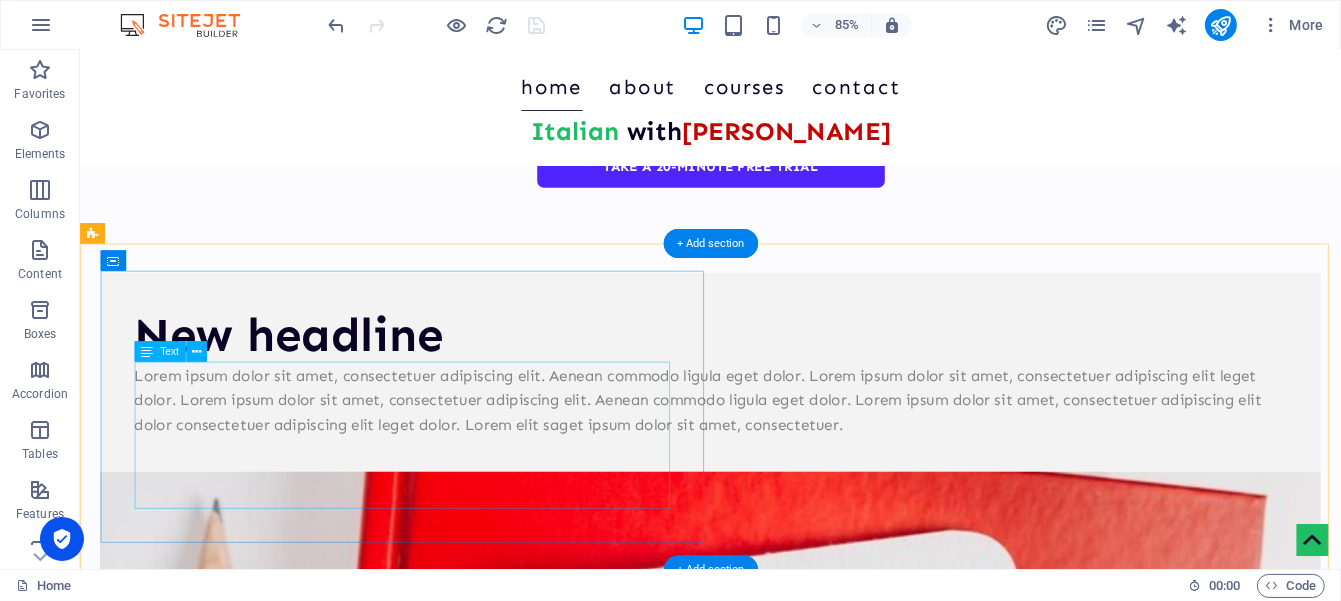click on "Lorem ipsum dolor sit amet, consectetuer adipiscing elit. Aenean commodo ligula eget dolor. Lorem ipsum dolor sit amet, consectetuer adipiscing elit leget dolor. Lorem ipsum dolor sit amet, consectetuer adipiscing elit. Aenean commodo ligula eget dolor. Lorem ipsum dolor sit amet, consectetuer adipiscing elit dolor consectetuer adipiscing elit leget dolor. Lorem elit saget ipsum dolor sit amet, consectetuer." at bounding box center (822, 462) 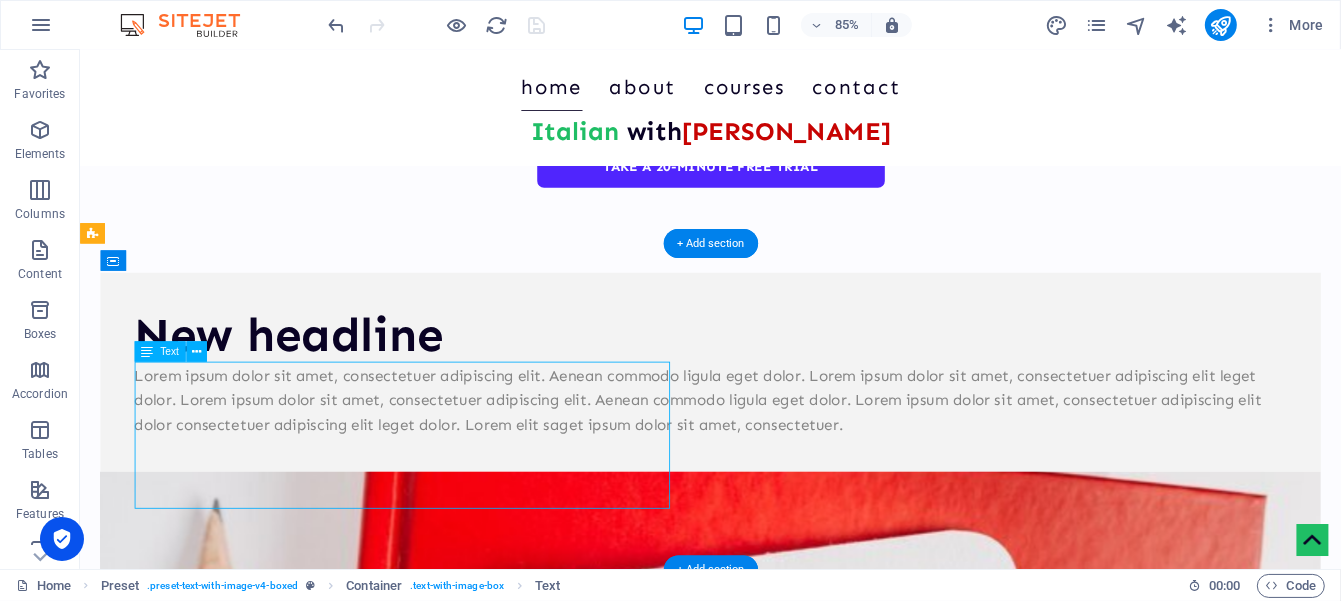 click on "Lorem ipsum dolor sit amet, consectetuer adipiscing elit. Aenean commodo ligula eget dolor. Lorem ipsum dolor sit amet, consectetuer adipiscing elit leget dolor. Lorem ipsum dolor sit amet, consectetuer adipiscing elit. Aenean commodo ligula eget dolor. Lorem ipsum dolor sit amet, consectetuer adipiscing elit dolor consectetuer adipiscing elit leget dolor. Lorem elit saget ipsum dolor sit amet, consectetuer." at bounding box center [822, 462] 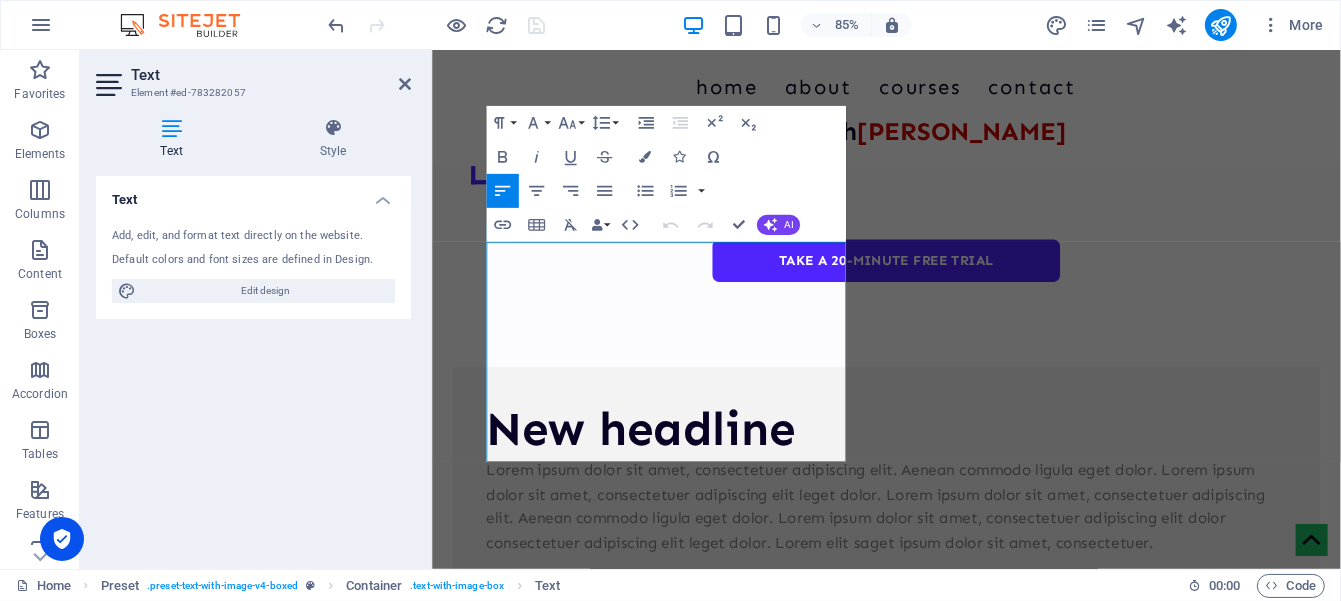 scroll, scrollTop: 833, scrollLeft: 0, axis: vertical 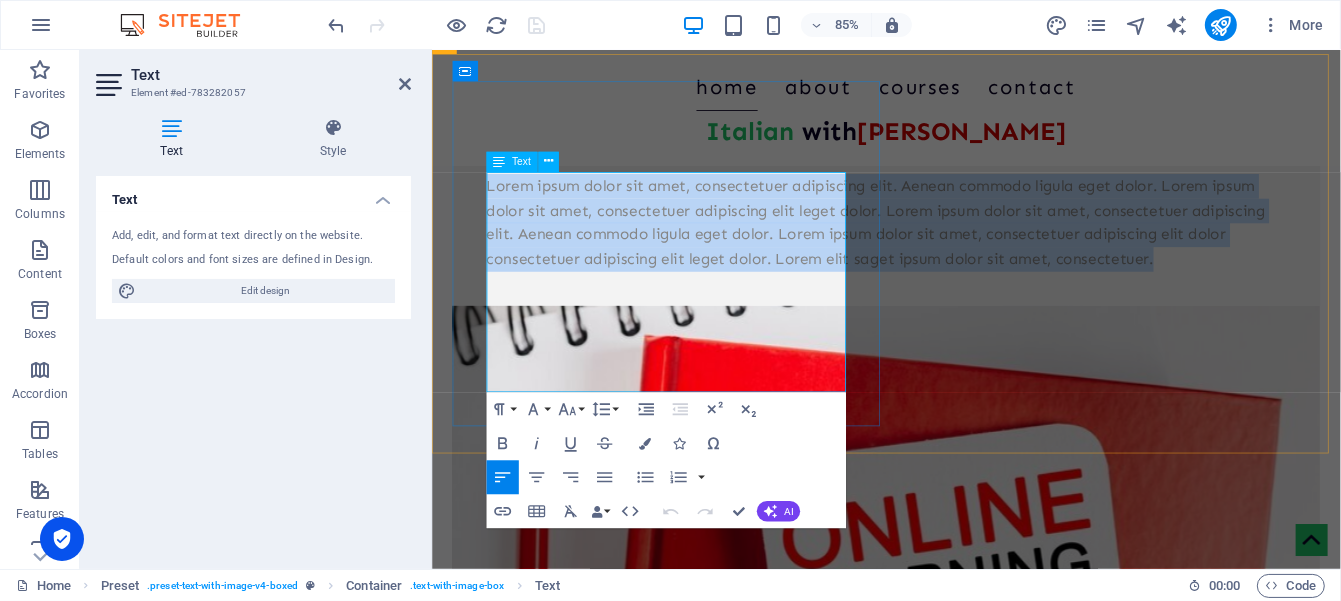 drag, startPoint x: 884, startPoint y: 437, endPoint x: 495, endPoint y: 211, distance: 449.88553 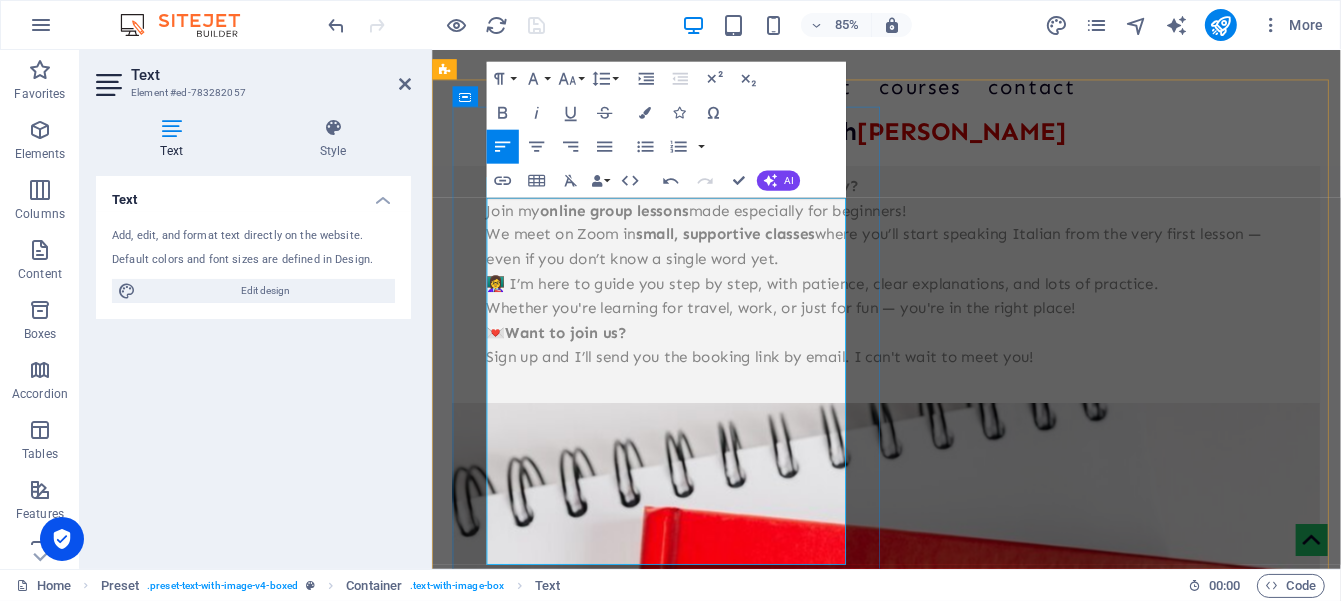 scroll, scrollTop: 499, scrollLeft: 0, axis: vertical 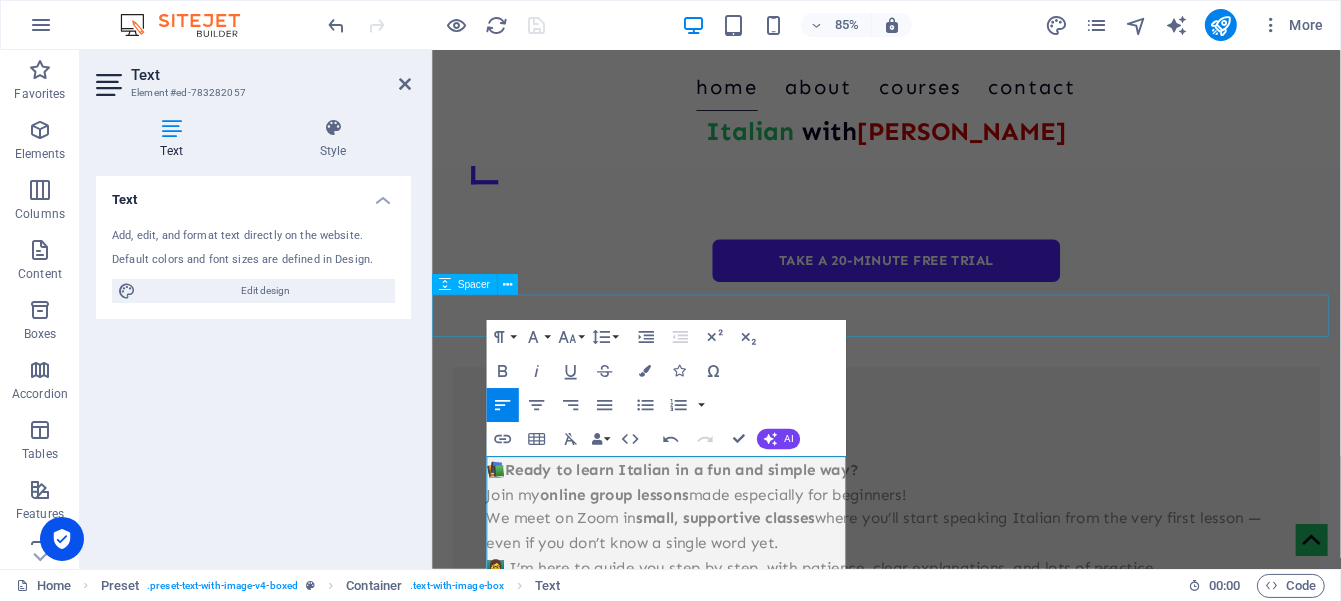 click at bounding box center [965, 366] 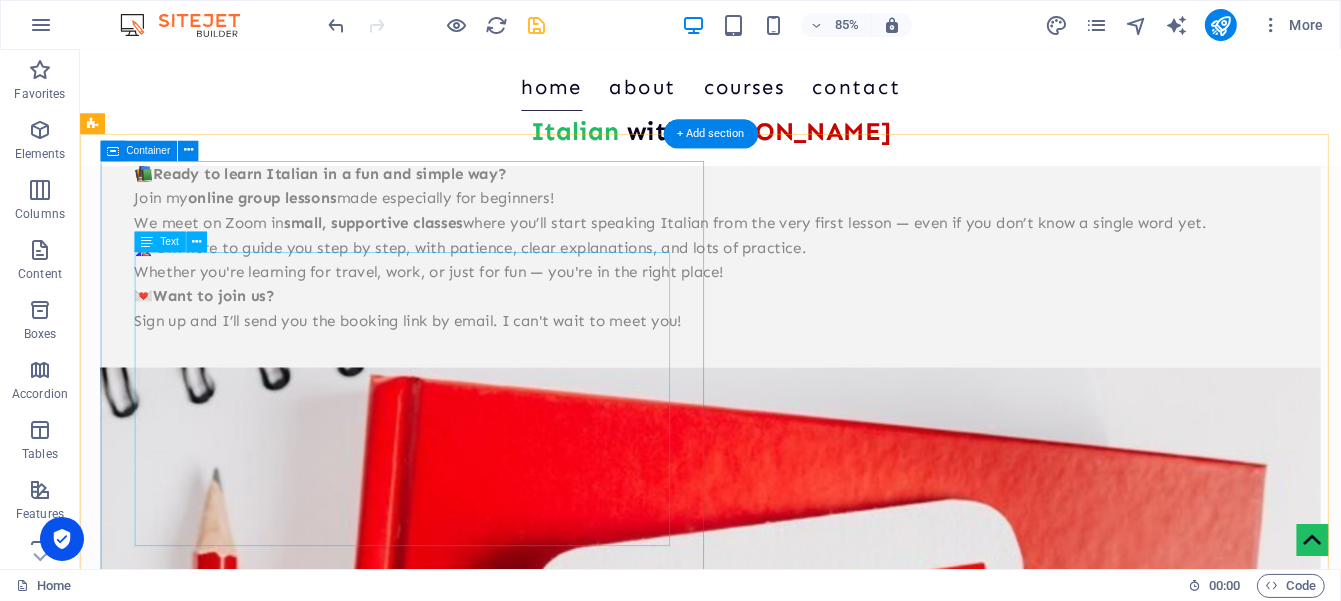 scroll, scrollTop: 761, scrollLeft: 0, axis: vertical 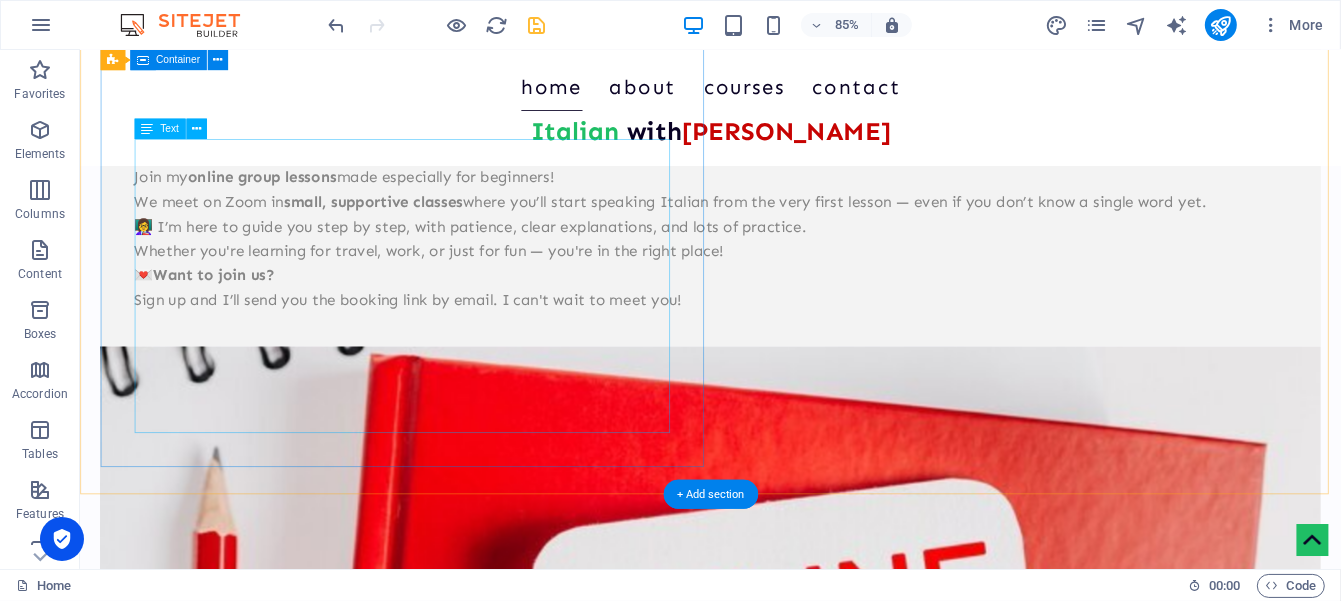 click on "📚  Ready to learn Italian in a fun and simple way? Join my  online group lessons  made especially for beginners! We meet on Zoom in  small, supportive classes  where you’ll start speaking Italian from the very first lesson — even if you don’t know a single word yet. 👩‍🏫 I’m here to guide you step by step, with patience, clear explanations, and lots of practice. Whether you're learning for travel, work, or just for fun — you're in the right place! 💌  Want to join us? Sign up and I’ll send you the booking link by email. I can't wait to meet you!" at bounding box center (822, 258) 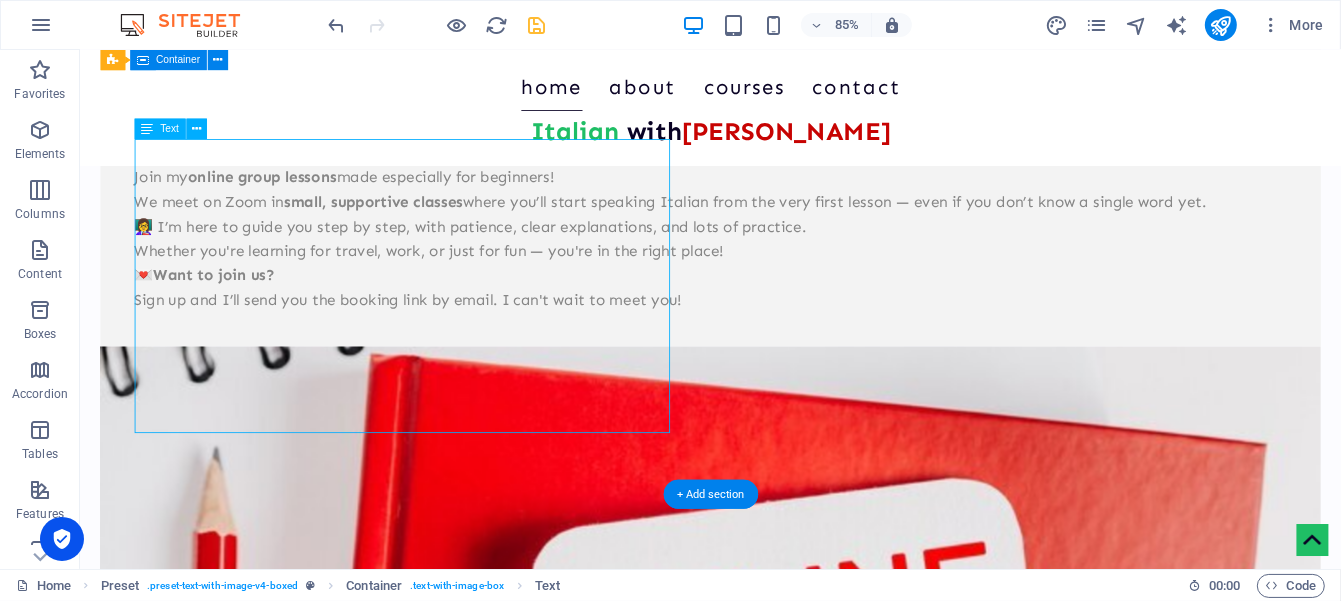 click on "📚  Ready to learn Italian in a fun and simple way? Join my  online group lessons  made especially for beginners! We meet on Zoom in  small, supportive classes  where you’ll start speaking Italian from the very first lesson — even if you don’t know a single word yet. 👩‍🏫 I’m here to guide you step by step, with patience, clear explanations, and lots of practice. Whether you're learning for travel, work, or just for fun — you're in the right place! 💌  Want to join us? Sign up and I’ll send you the booking link by email. I can't wait to meet you!" at bounding box center (822, 258) 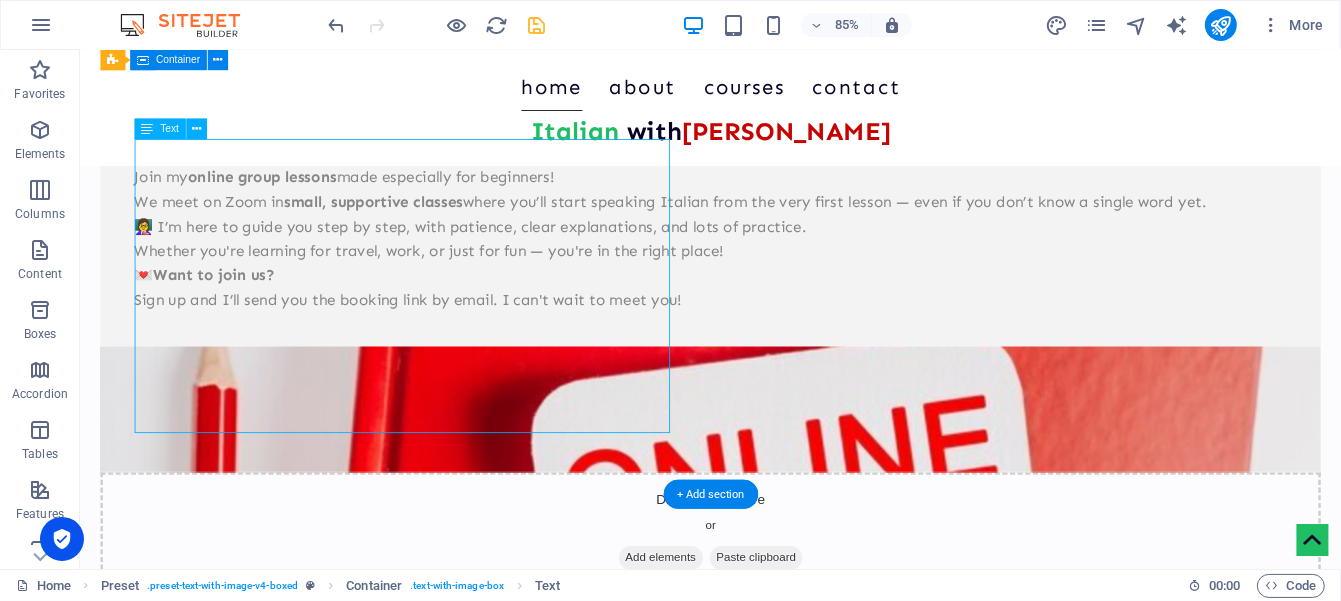 scroll, scrollTop: 872, scrollLeft: 0, axis: vertical 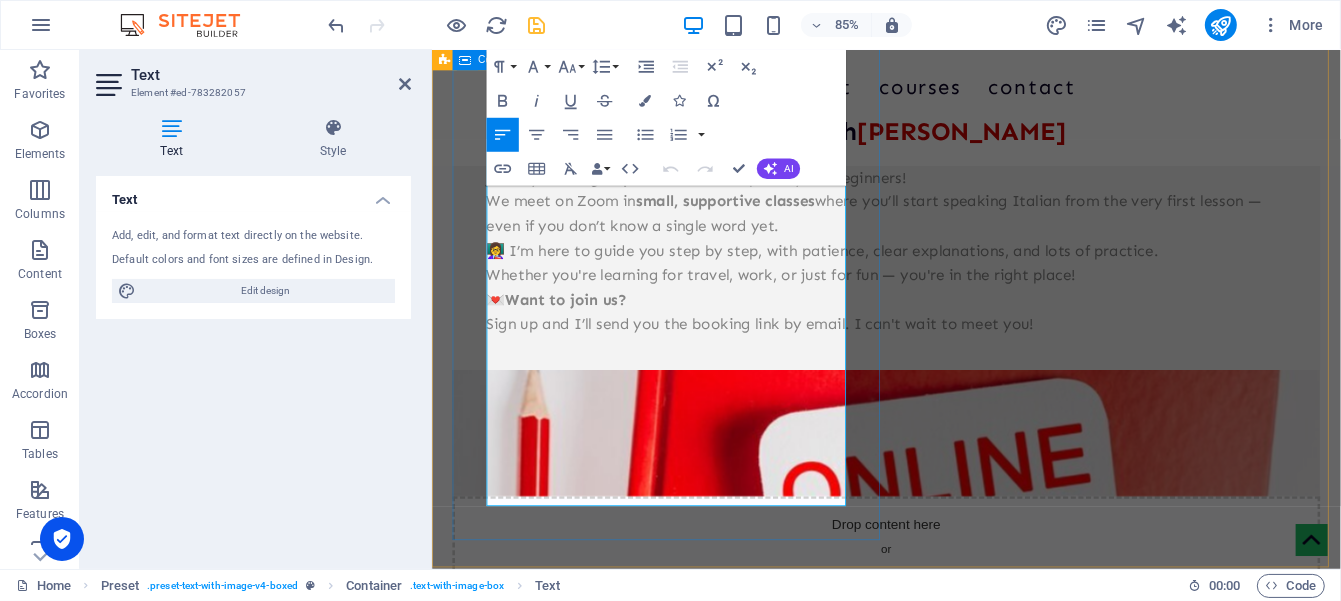 click on "💌  Want to join us? Sign up and I’ll send you the booking link by email. I can't wait to meet you!" at bounding box center (965, 359) 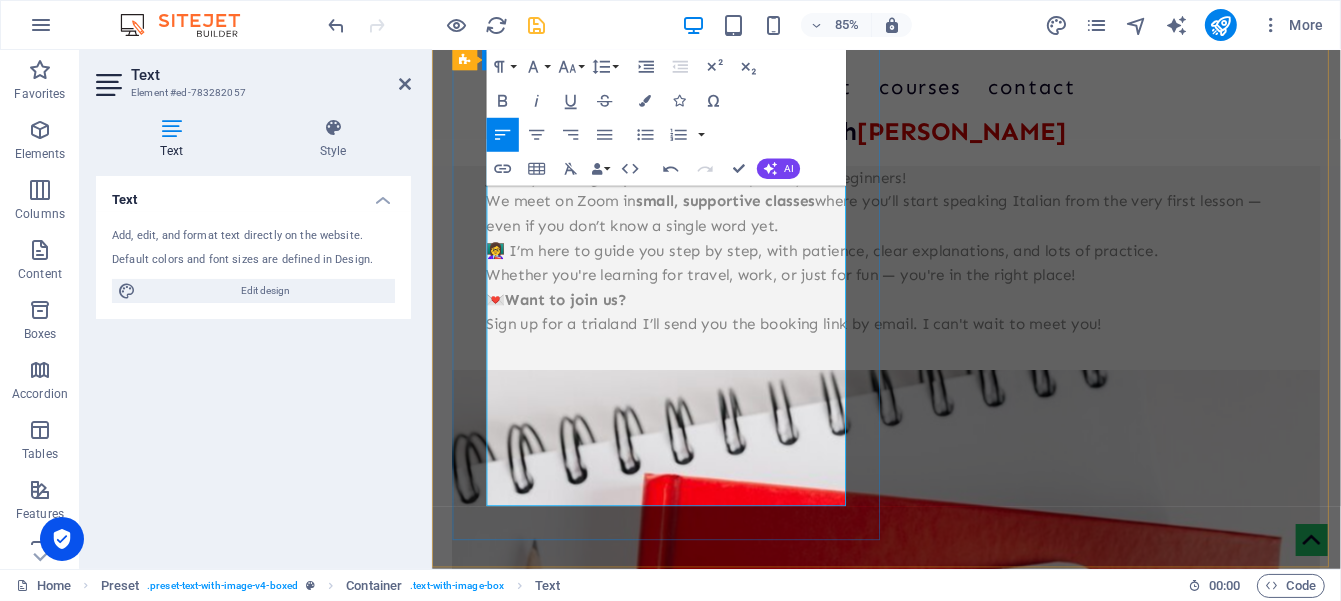 click on "New headline 📚  Ready to learn Italian in a fun and simple way? Join my  online group lessons  made especially for beginners! We meet on Zoom in  small, supportive classes  where you’ll start speaking Italian from the very first lesson — even if you don’t know a single word yet. 👩‍🏫 I’m here to guide you step by step, with patience, clear explanations, and lots of practice. Whether you're learning for travel, work, or just for fun — you're in the right place! 💌  Want to join us? Sign up for a trial  and I’ll send you the booking link by email. I can't wait to meet you!" at bounding box center [965, 239] 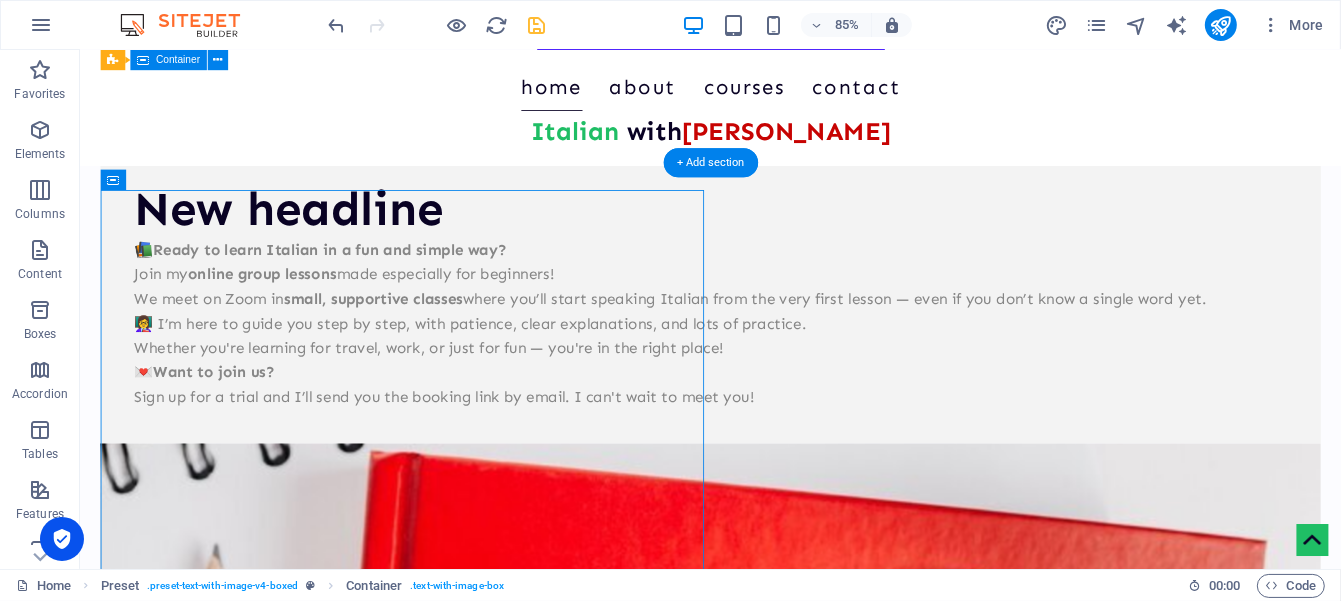 scroll, scrollTop: 594, scrollLeft: 0, axis: vertical 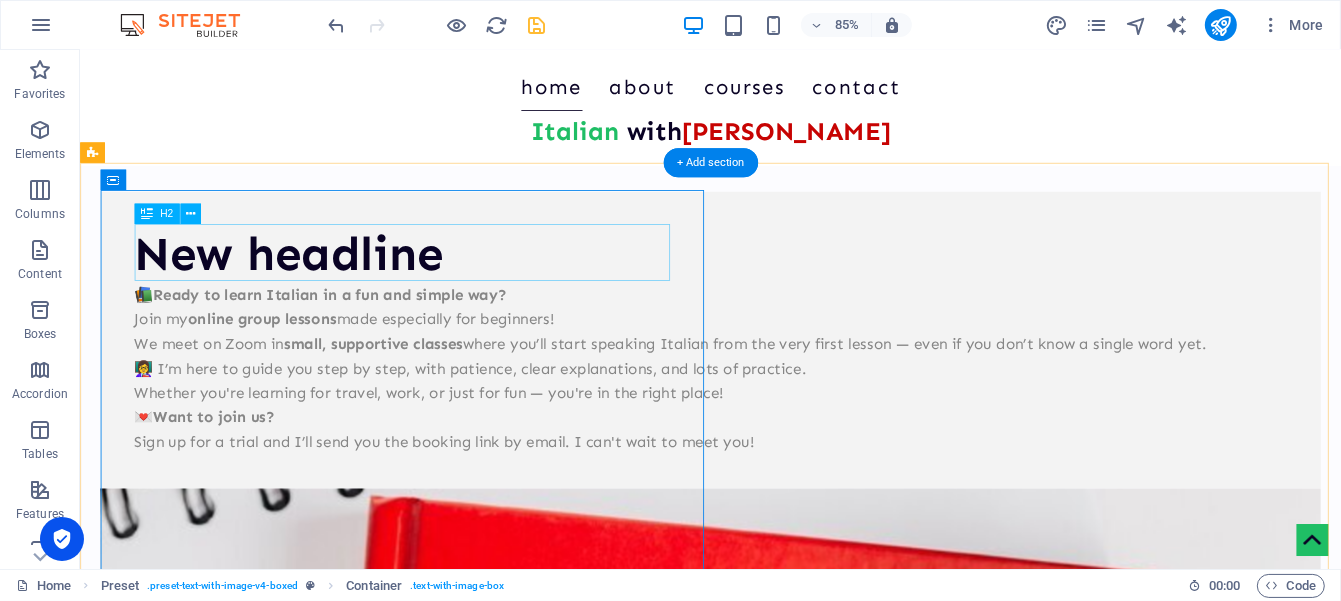 click on "New headline" at bounding box center [822, 290] 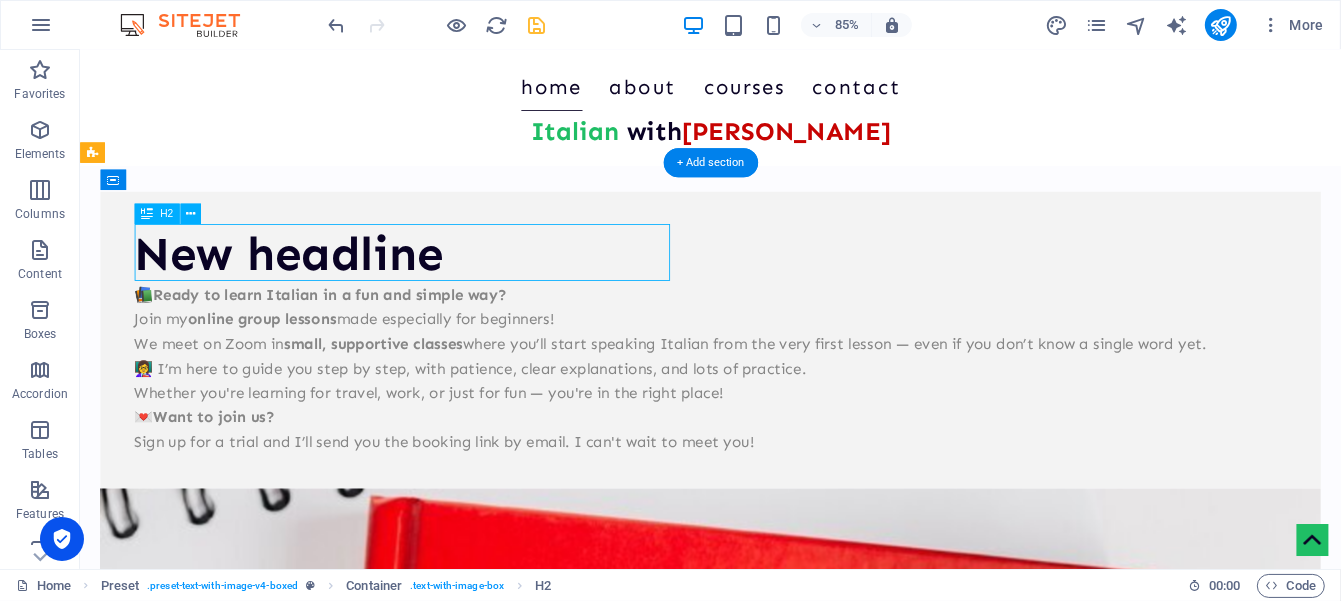 click on "New headline" at bounding box center [822, 290] 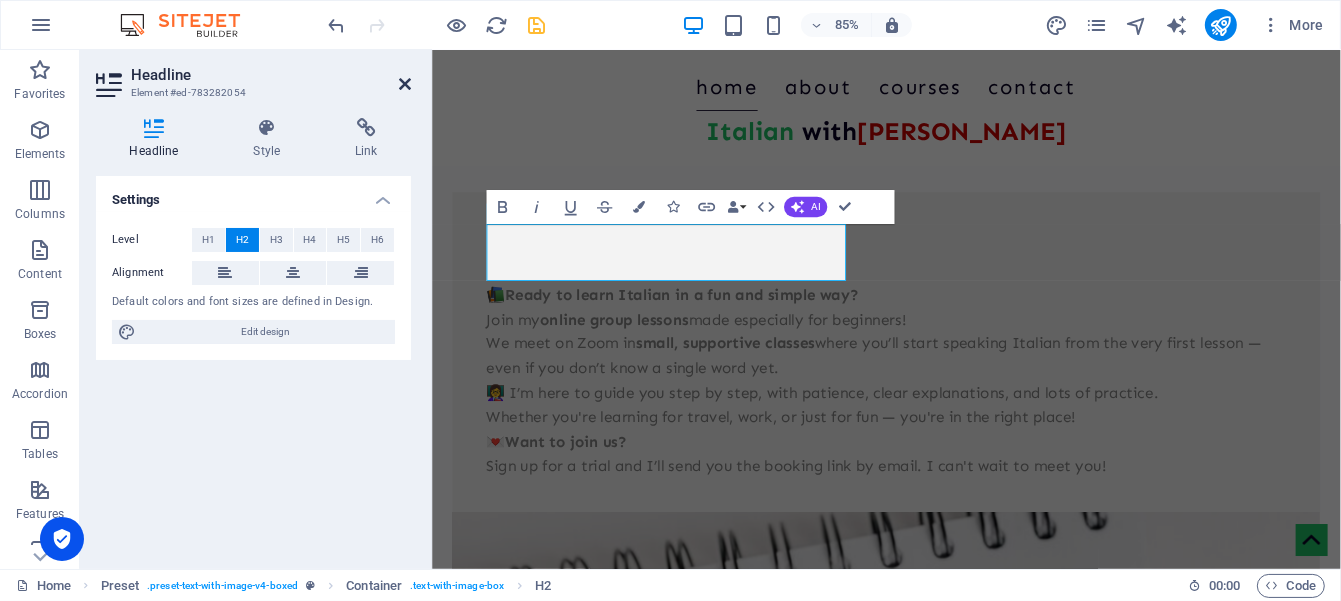 drag, startPoint x: 409, startPoint y: 85, endPoint x: 377, endPoint y: 46, distance: 50.447994 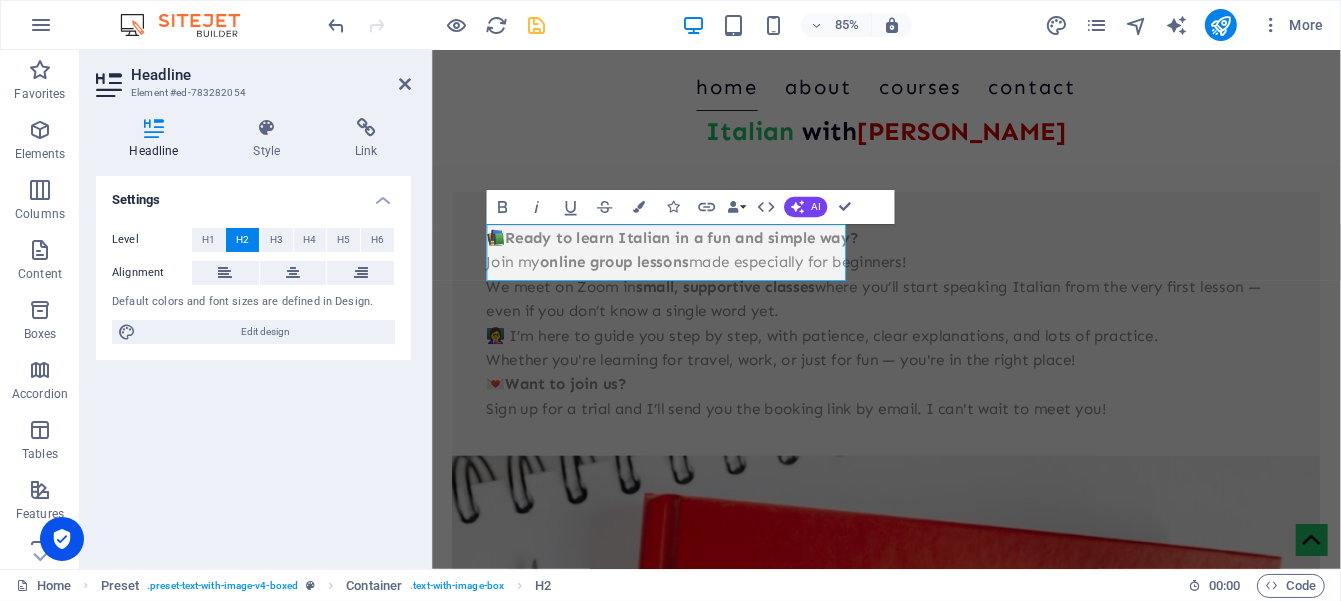 scroll, scrollTop: 594, scrollLeft: 0, axis: vertical 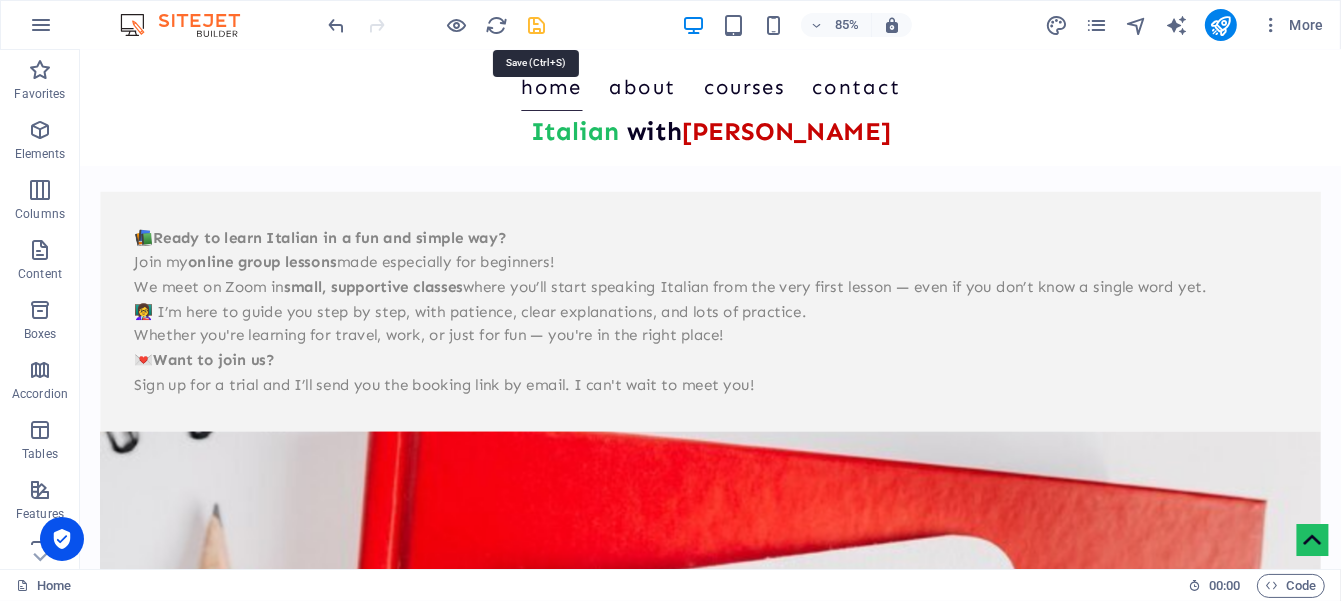 click at bounding box center (537, 25) 